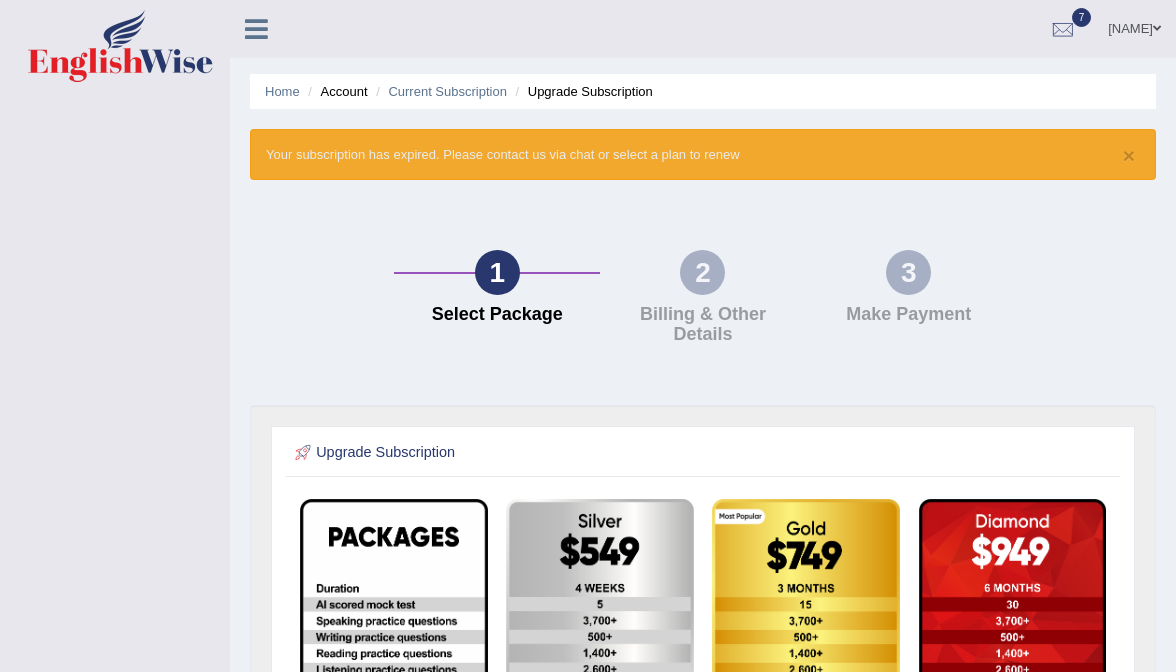 scroll, scrollTop: 0, scrollLeft: 0, axis: both 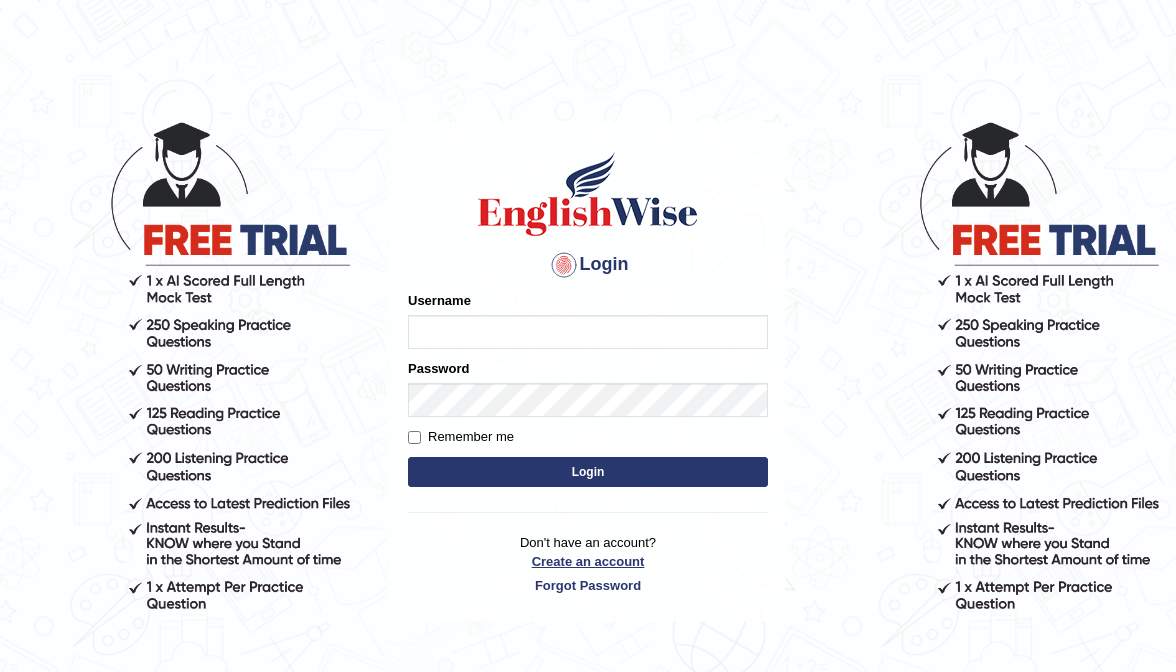 click on "Create an account" at bounding box center (588, 561) 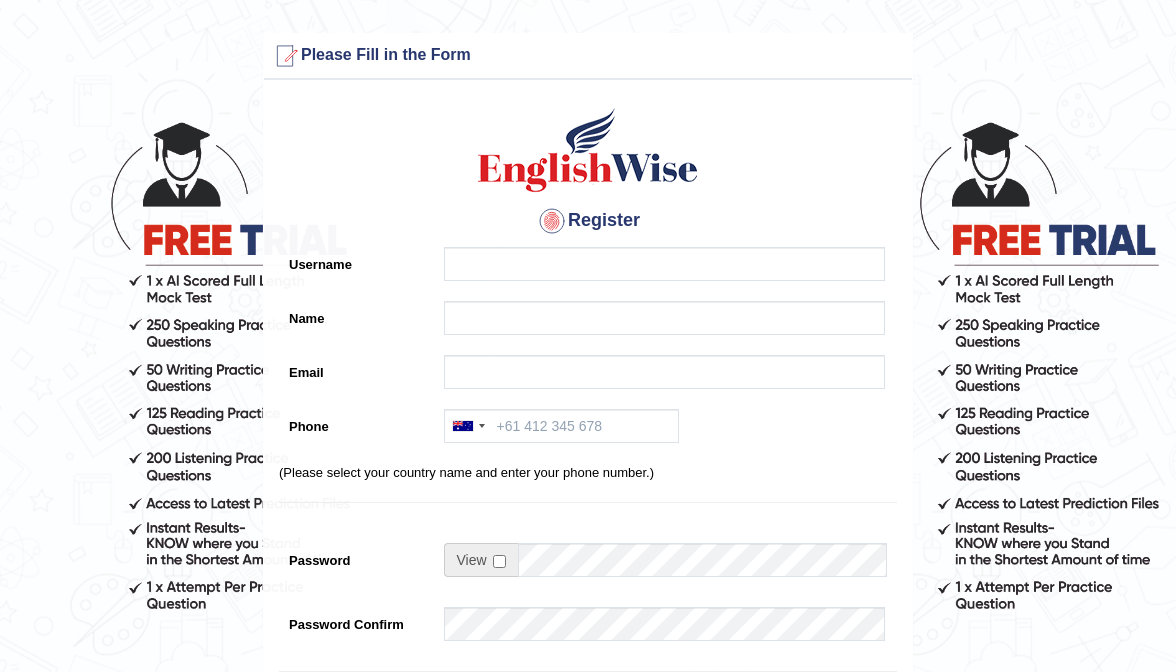 scroll, scrollTop: 0, scrollLeft: 0, axis: both 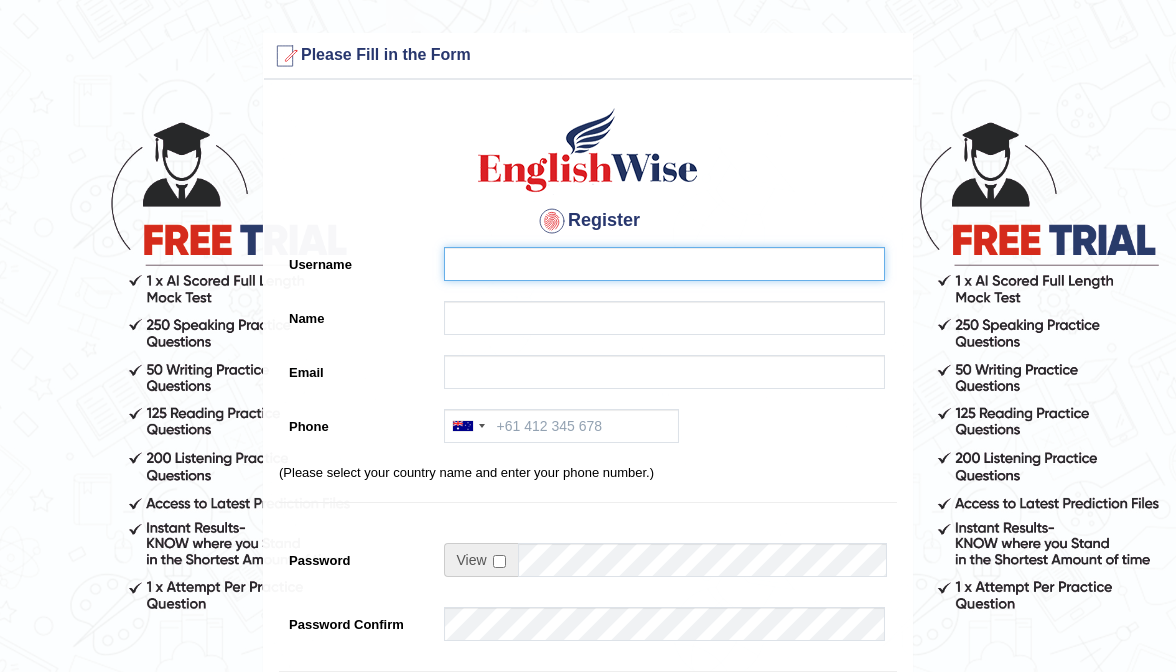 click on "Username" at bounding box center (664, 264) 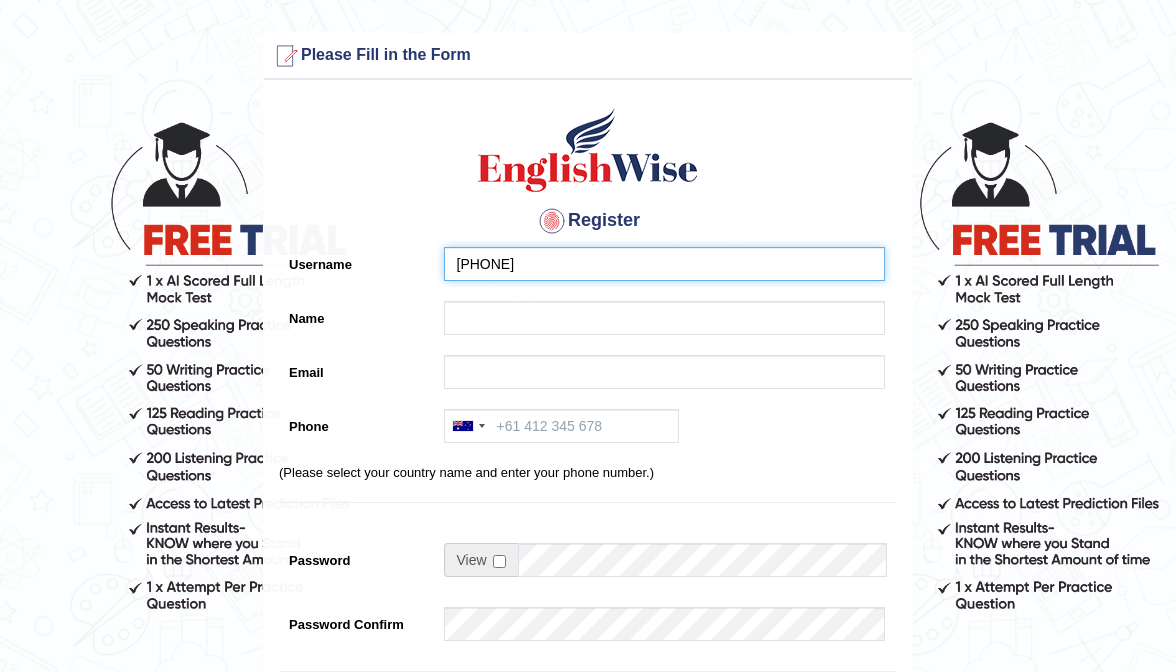 type on "0434920069" 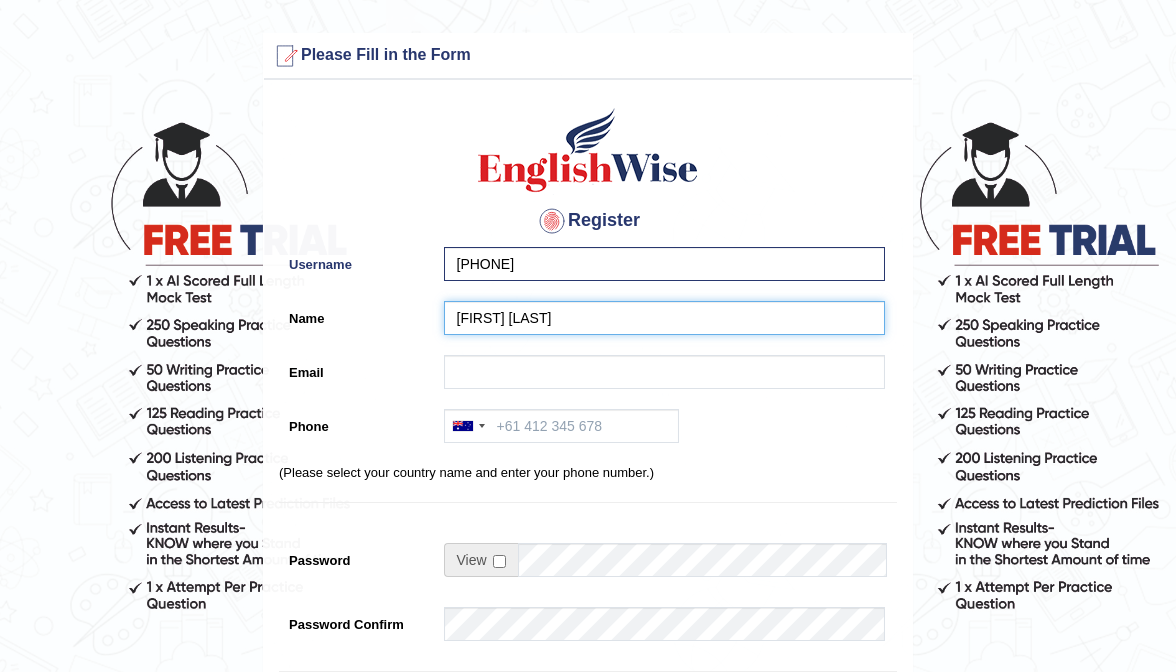 type on "[FIRST] [LAST]" 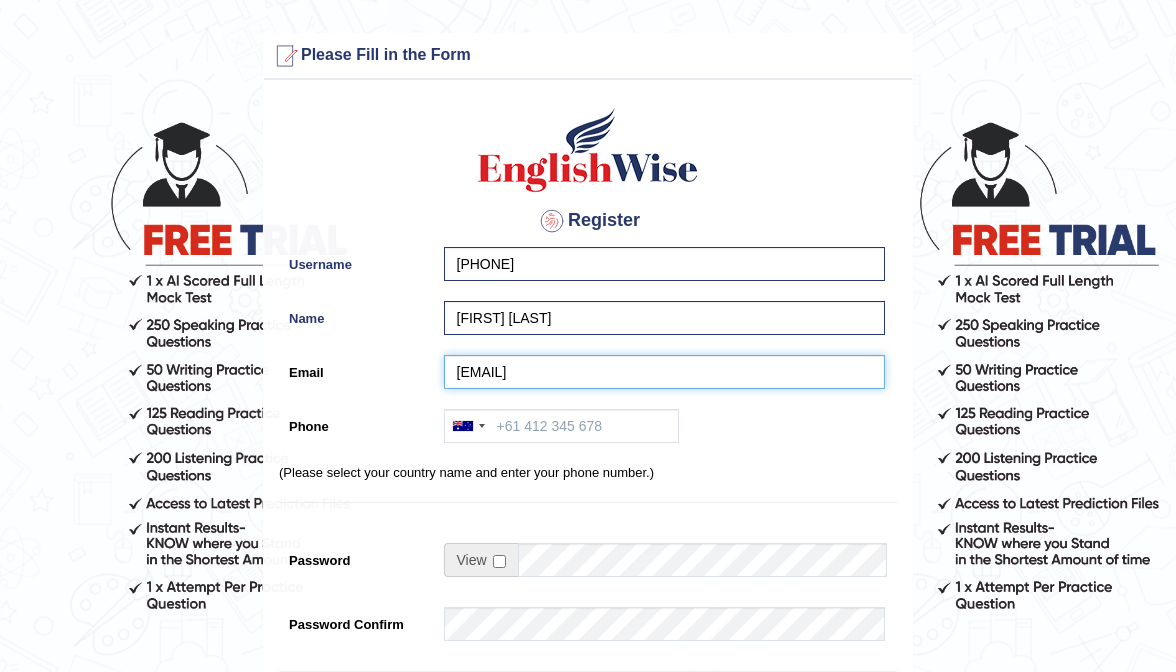 type on "barot_harshil@yahoo.com" 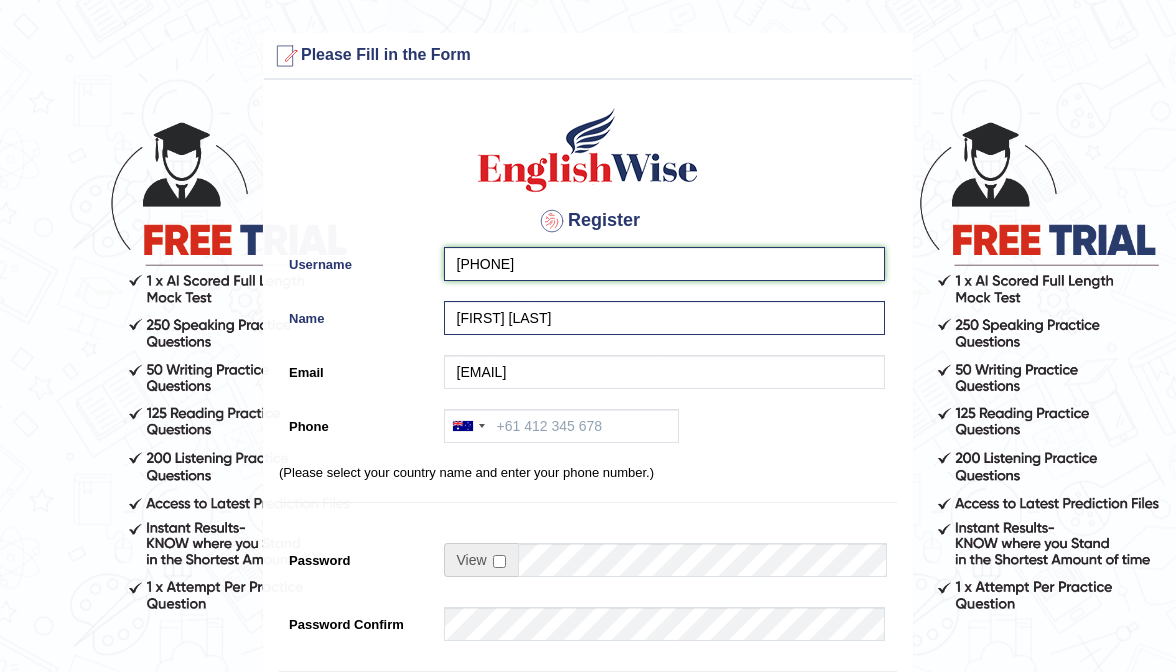 click on "0434920069" at bounding box center [664, 264] 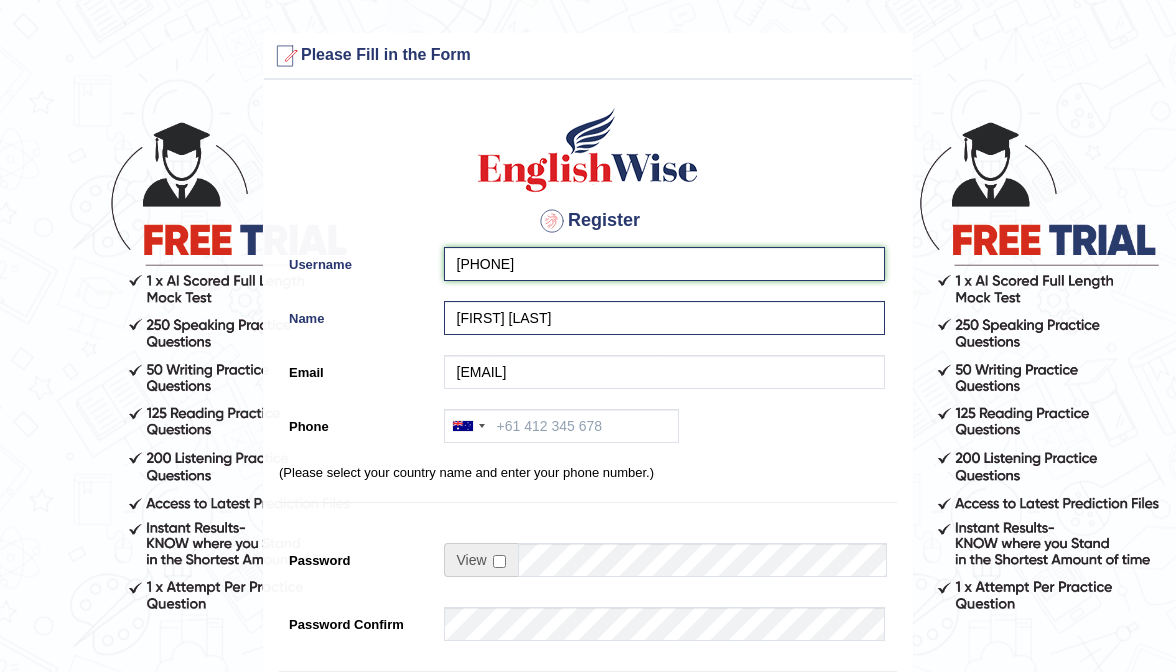 click on "0434920069" at bounding box center [664, 264] 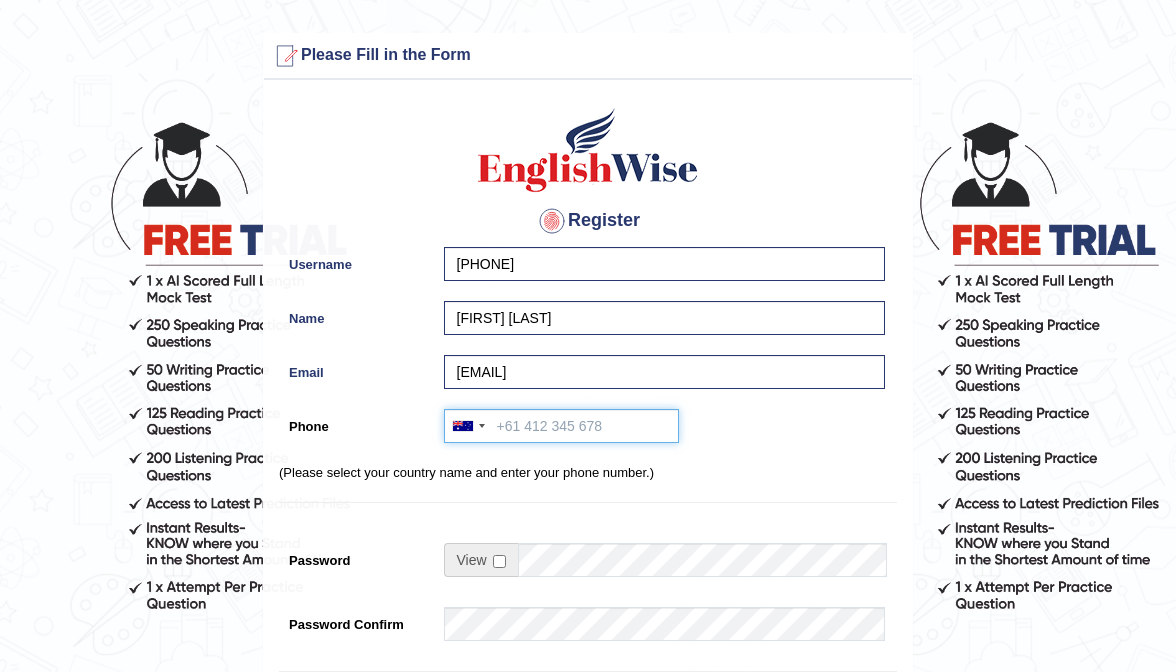 paste on "0434920069" 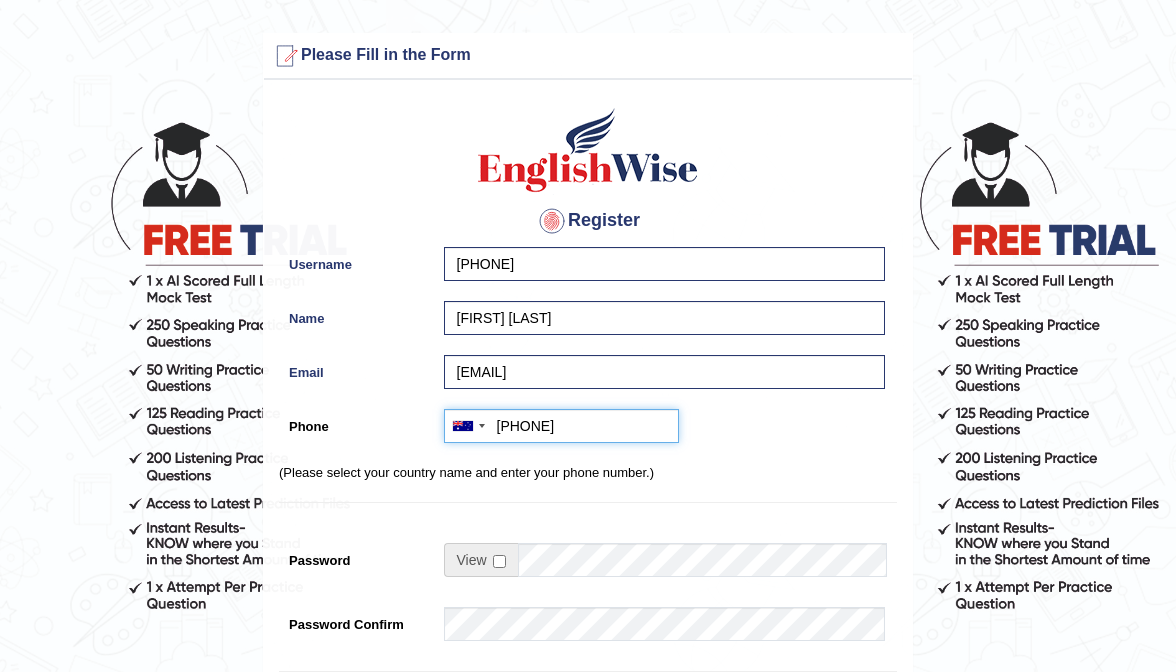 type on "0434920069" 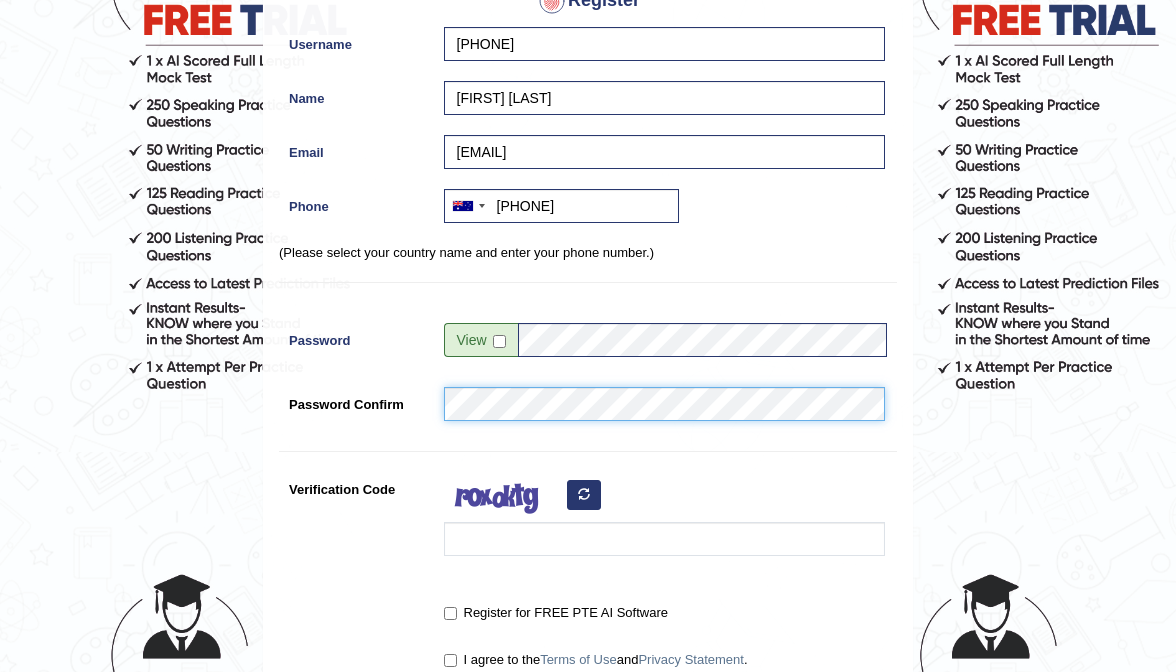 scroll, scrollTop: 220, scrollLeft: 0, axis: vertical 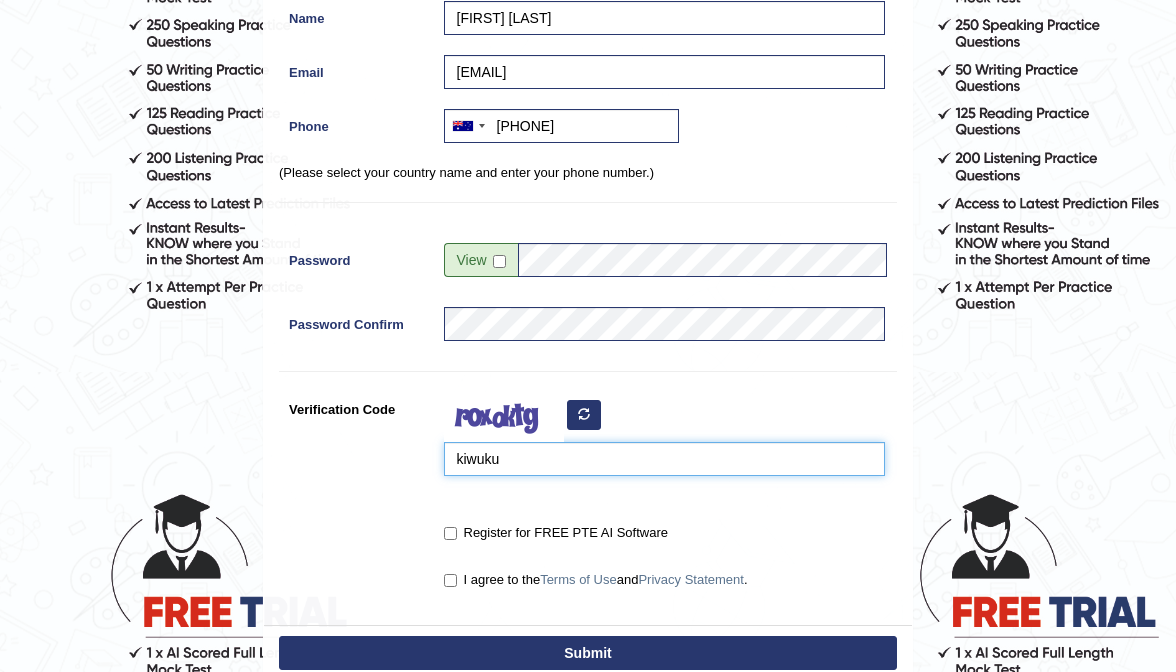 type on "kiwuku" 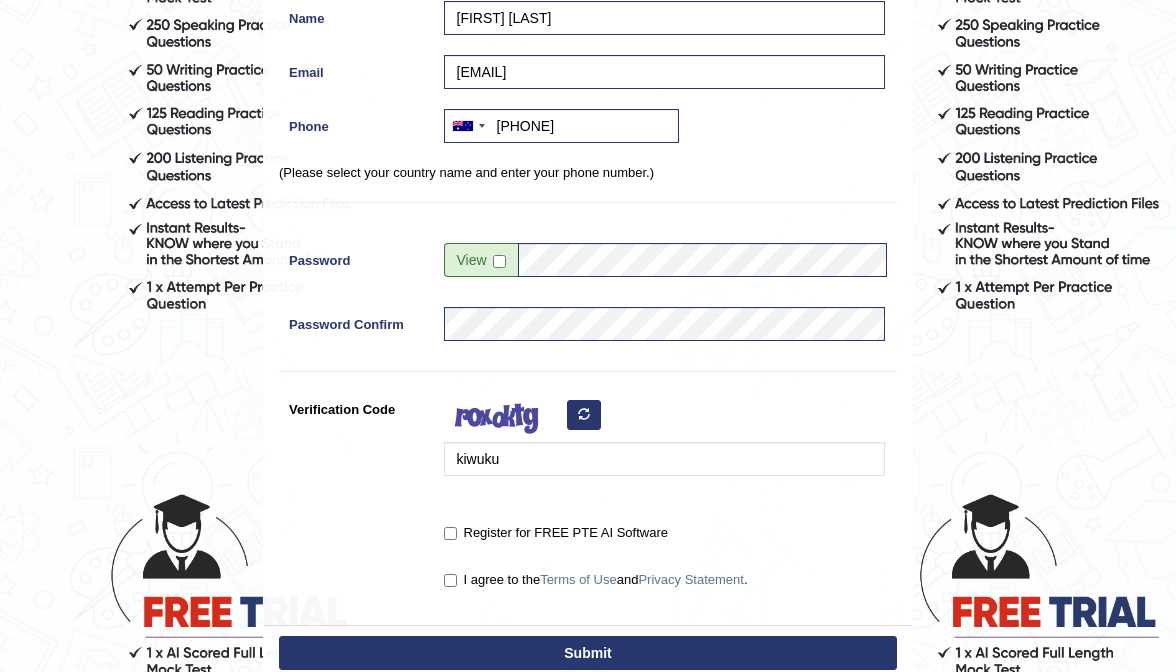 click on "Register for FREE PTE AI Software" at bounding box center (450, 533) 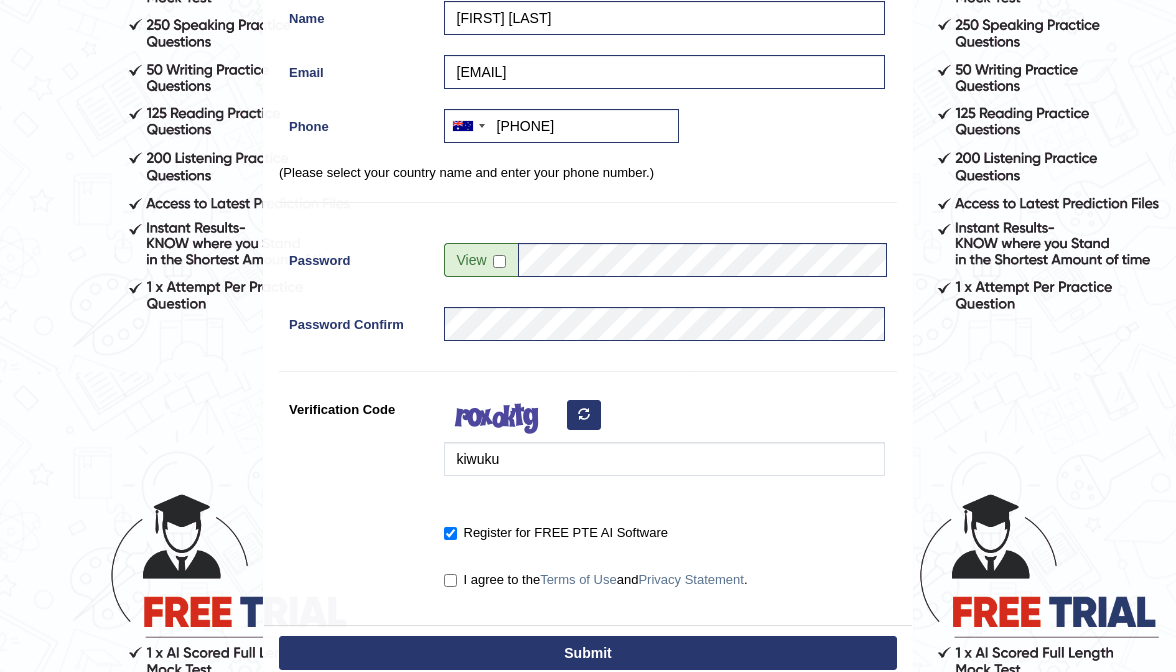 click on "I agree to the  Terms of Use  and  Privacy Statement ." at bounding box center (450, 580) 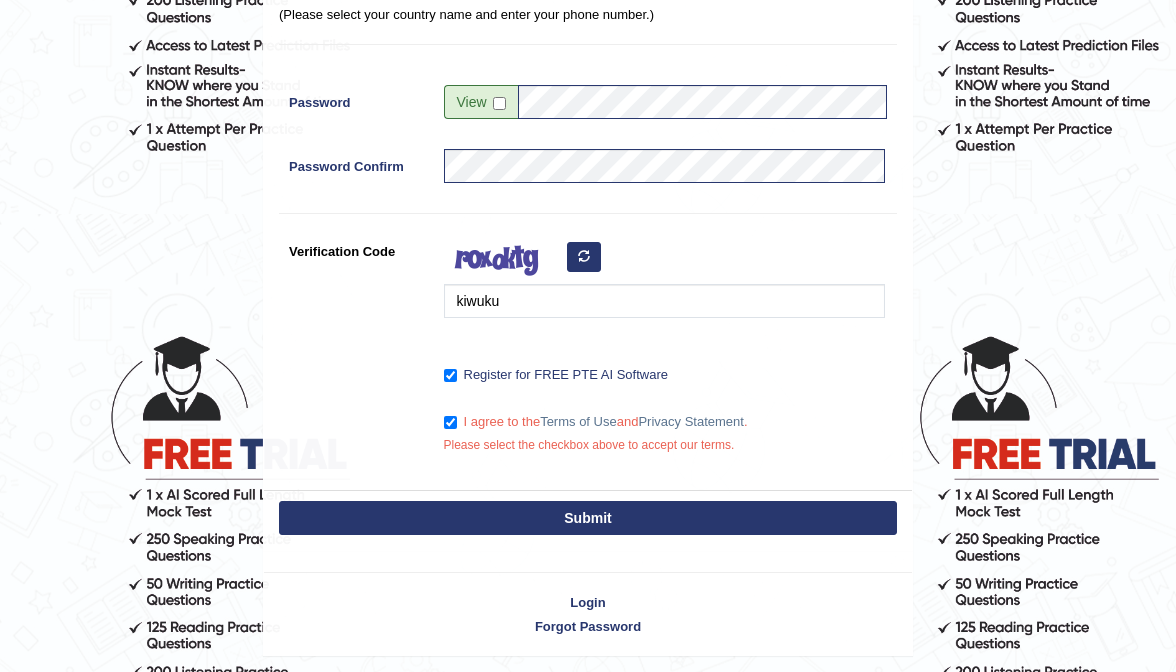 scroll, scrollTop: 461, scrollLeft: 0, axis: vertical 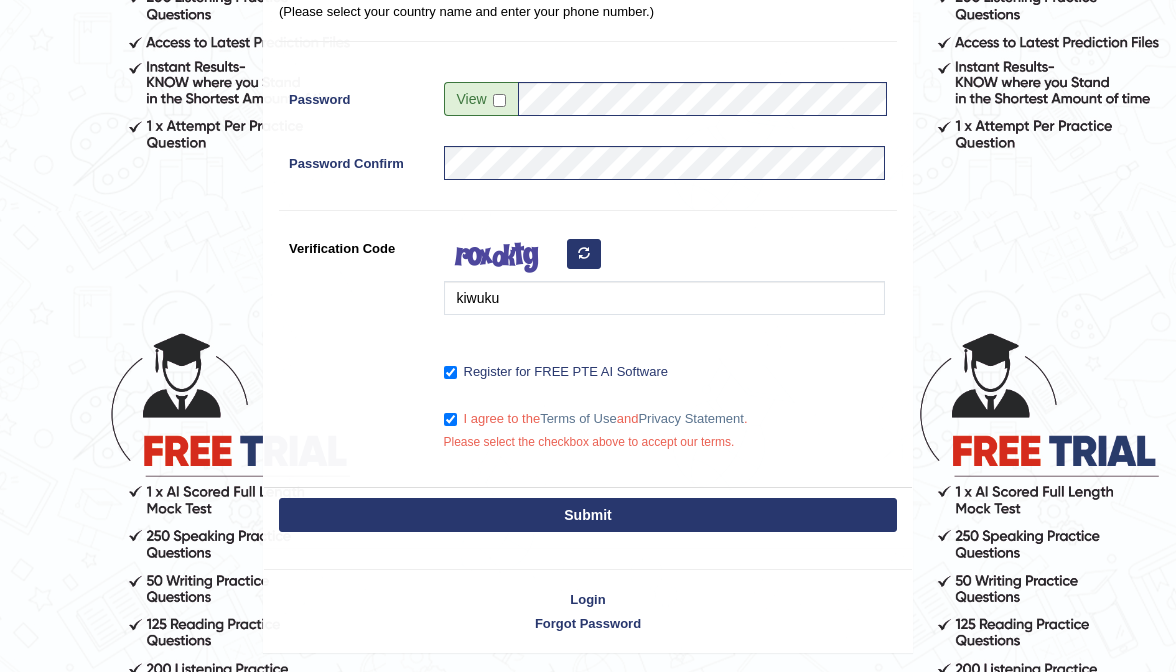 click on "Submit" at bounding box center (588, 515) 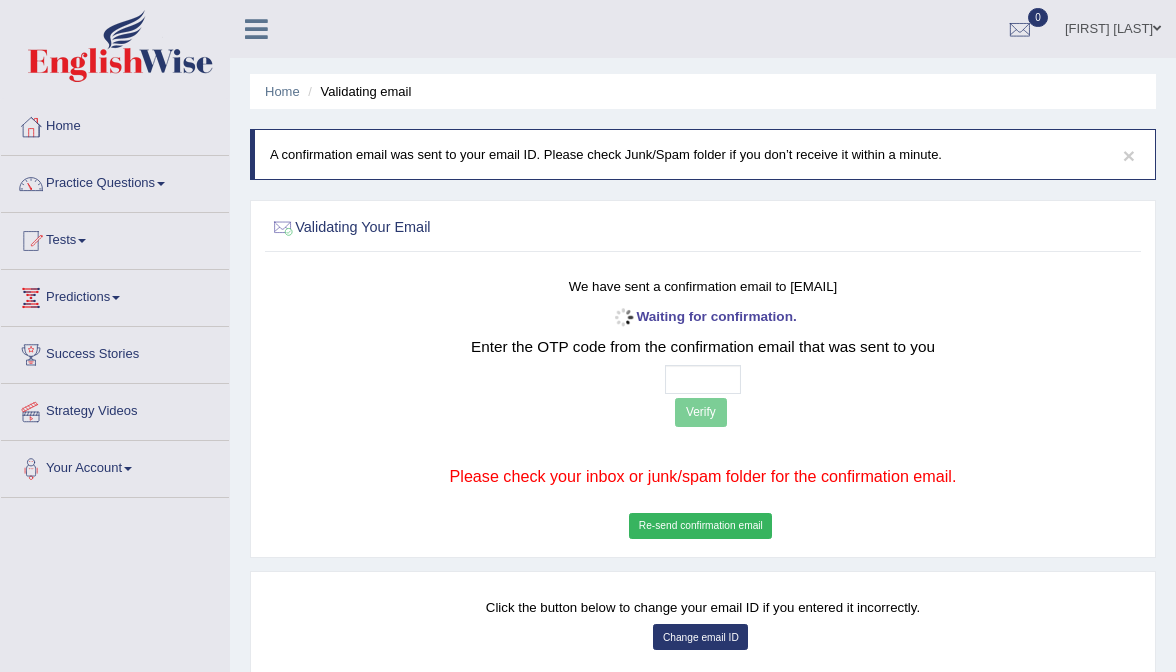 scroll, scrollTop: 0, scrollLeft: 0, axis: both 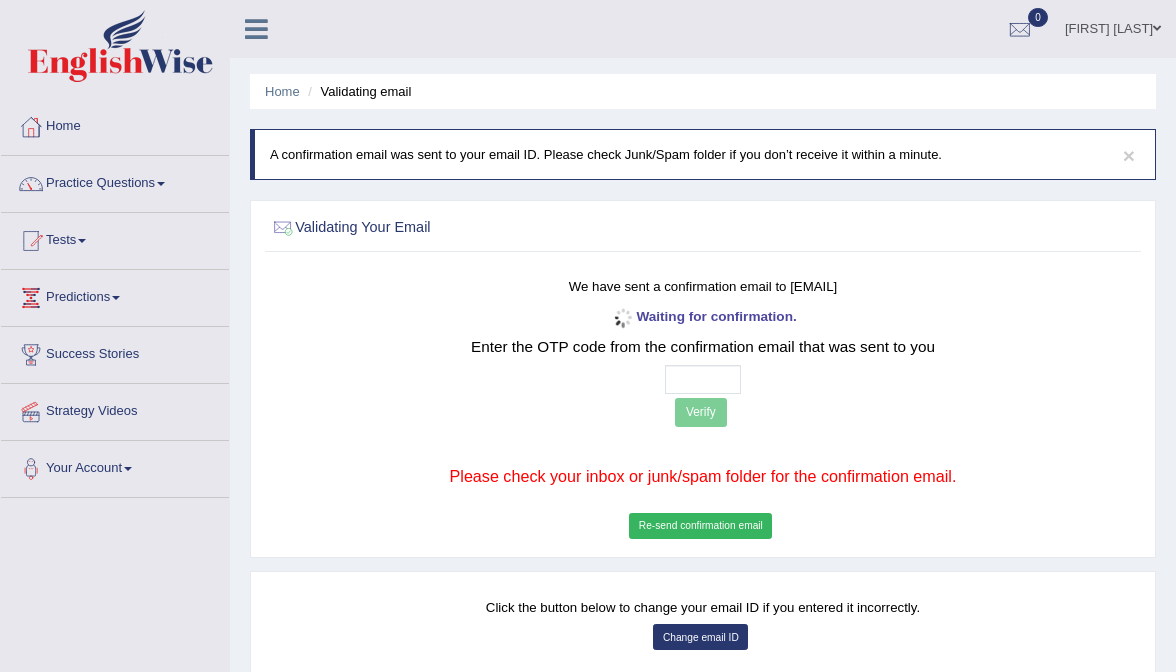 click at bounding box center [703, 379] 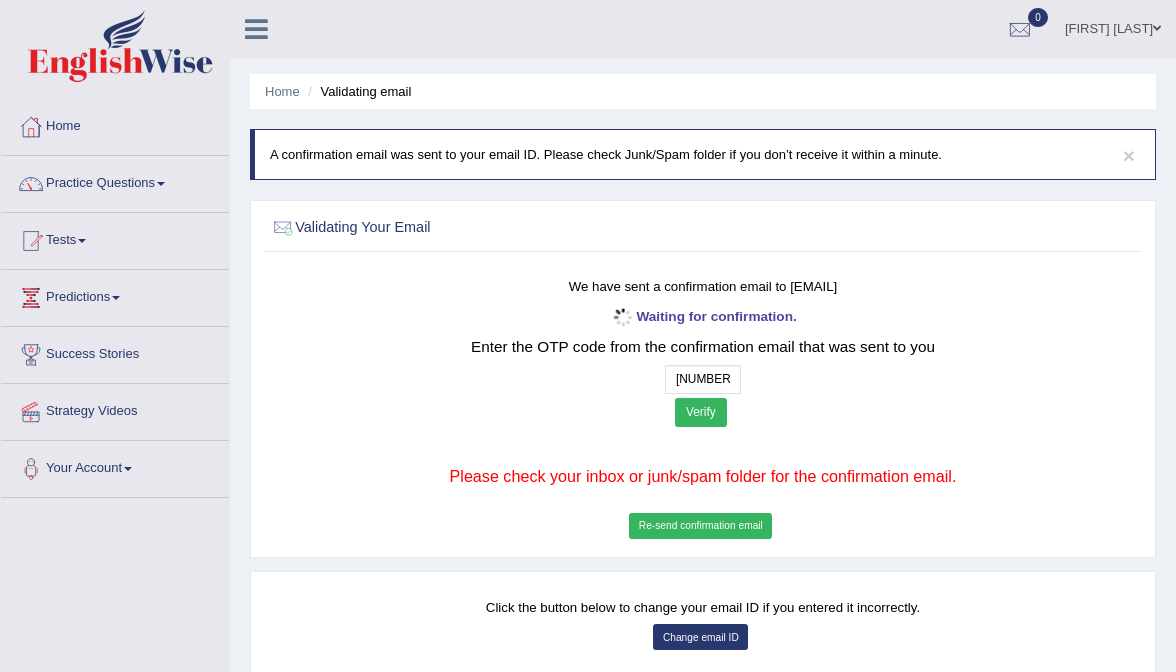 type on "8  1  1  2" 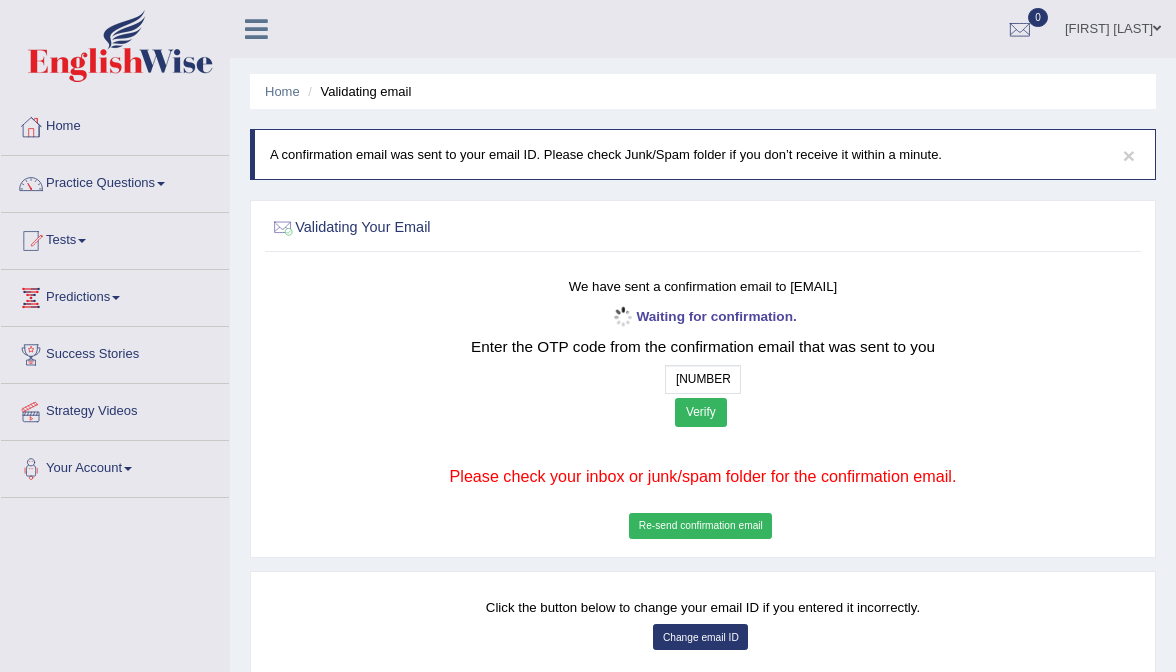 click on "Verify" at bounding box center (701, 412) 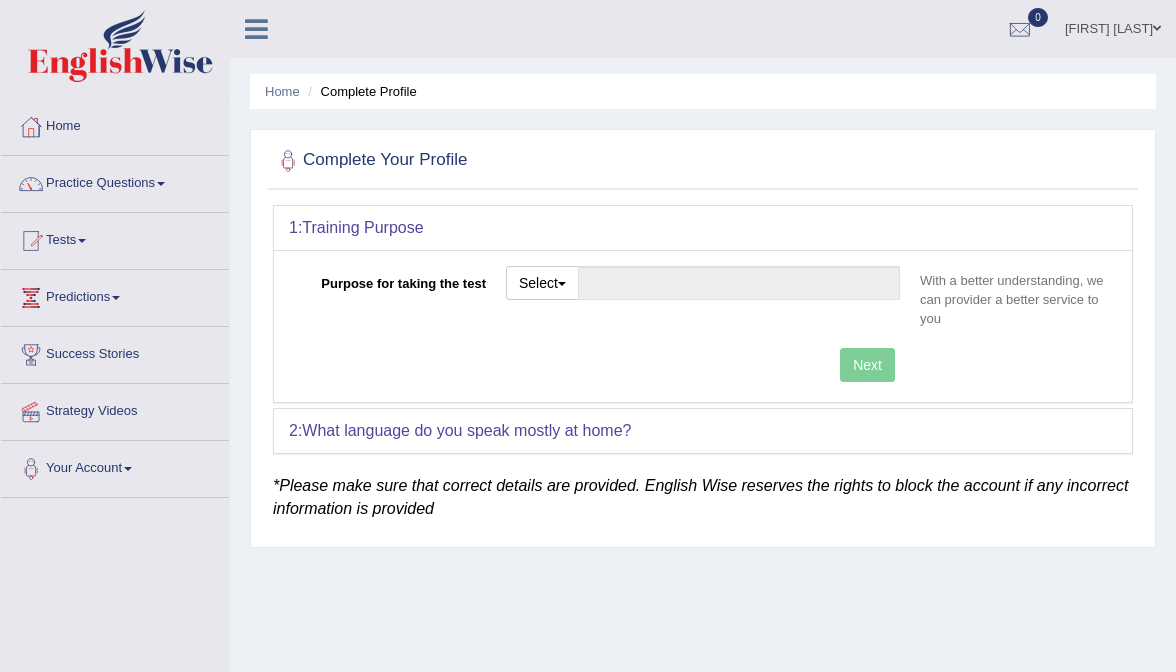 scroll, scrollTop: 0, scrollLeft: 0, axis: both 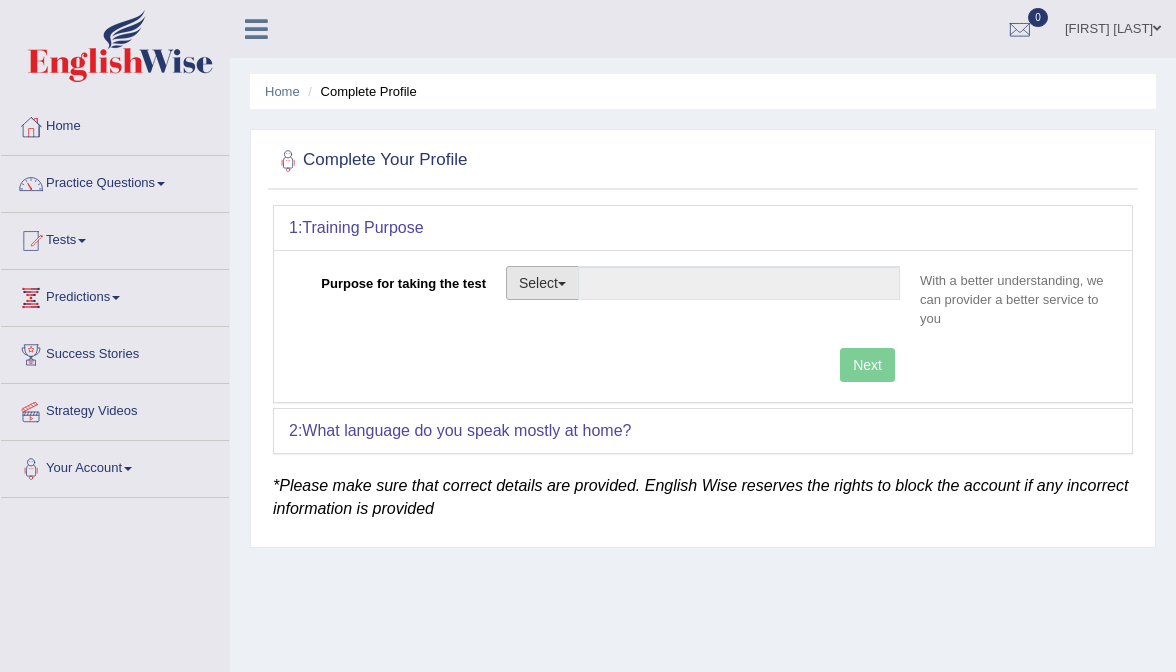 click on "Select" at bounding box center [542, 283] 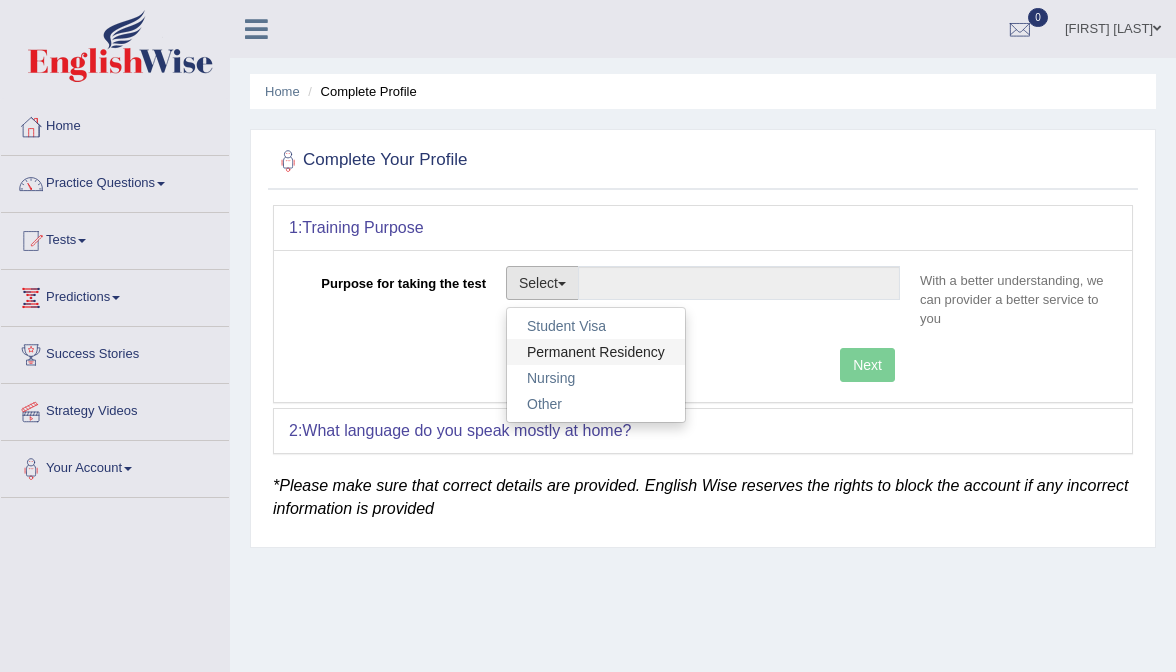 click on "Permanent Residency" at bounding box center (596, 352) 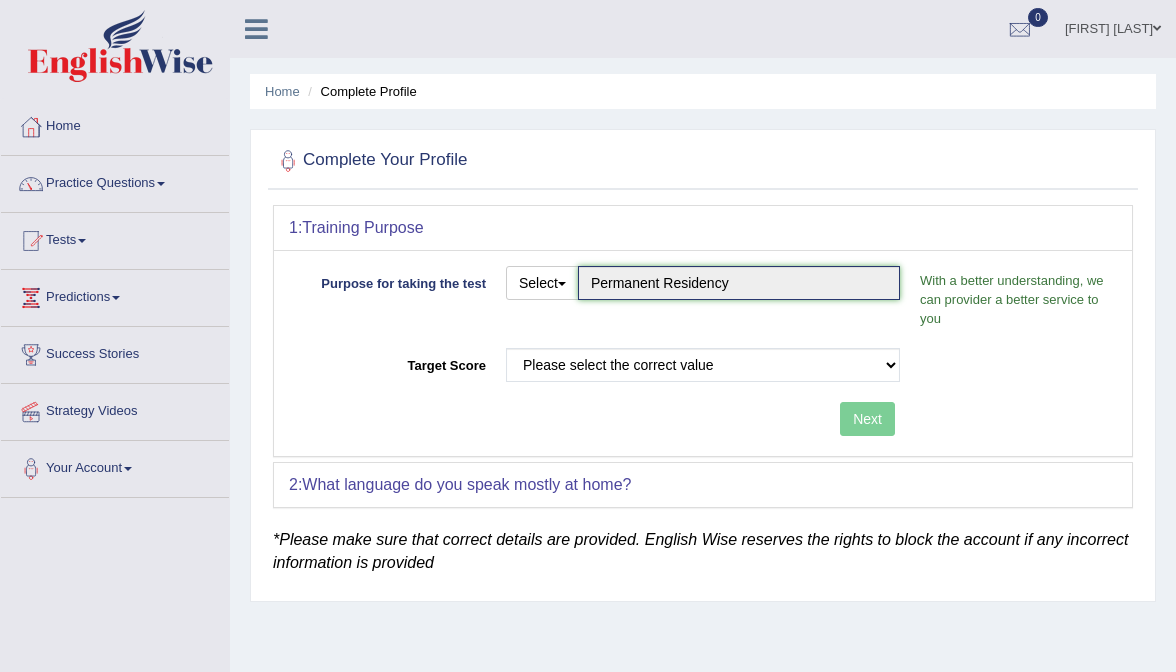 click on "Permanent Residency" at bounding box center (739, 283) 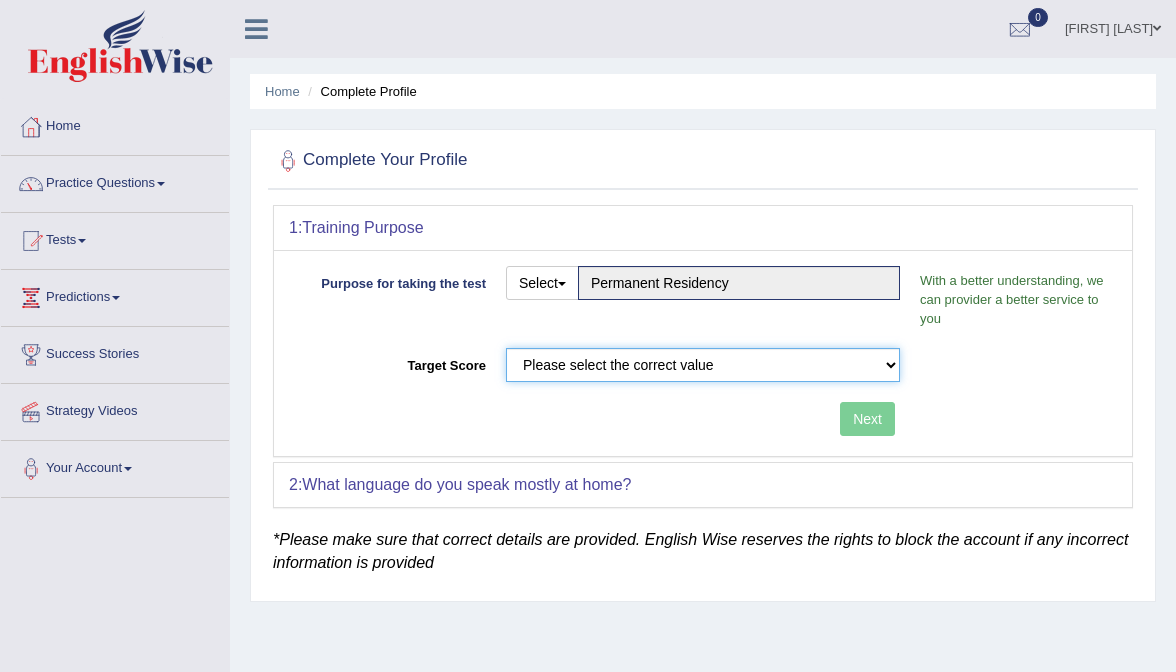 select on "58" 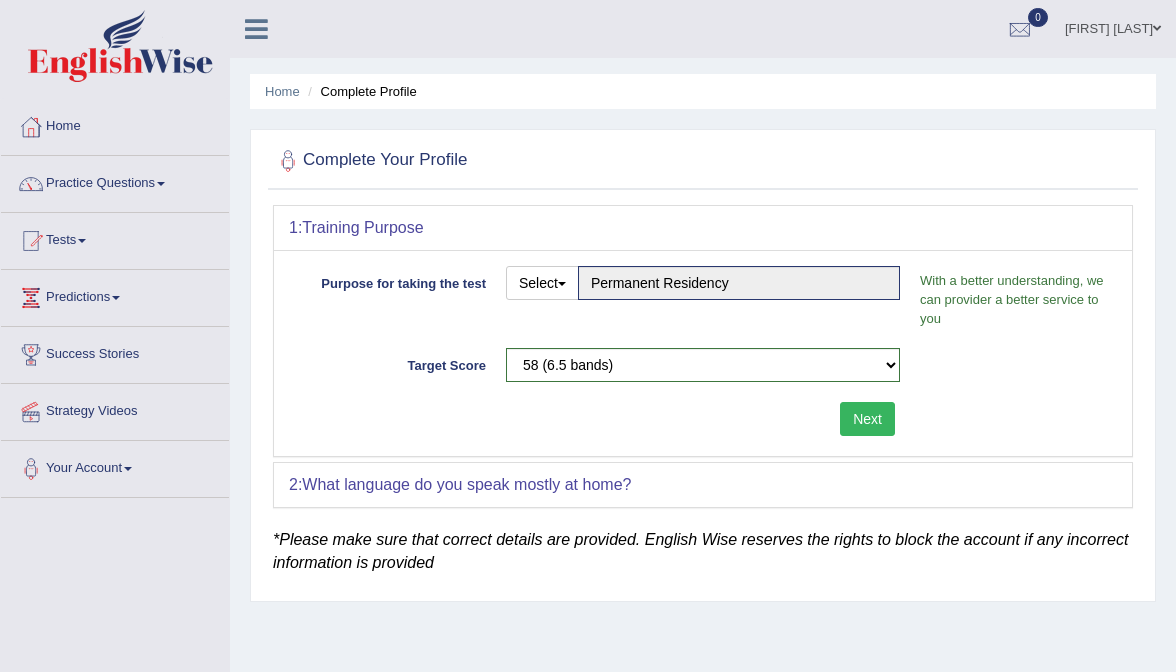 click on "Next" at bounding box center [867, 419] 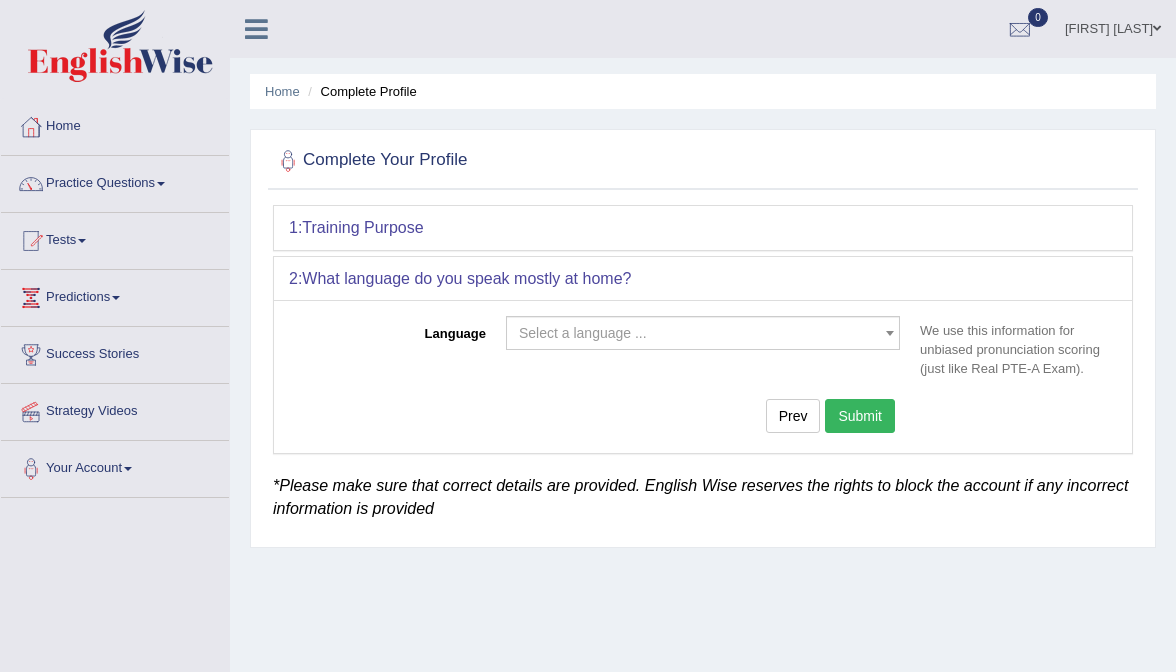 click on "Select a language ..." at bounding box center (583, 333) 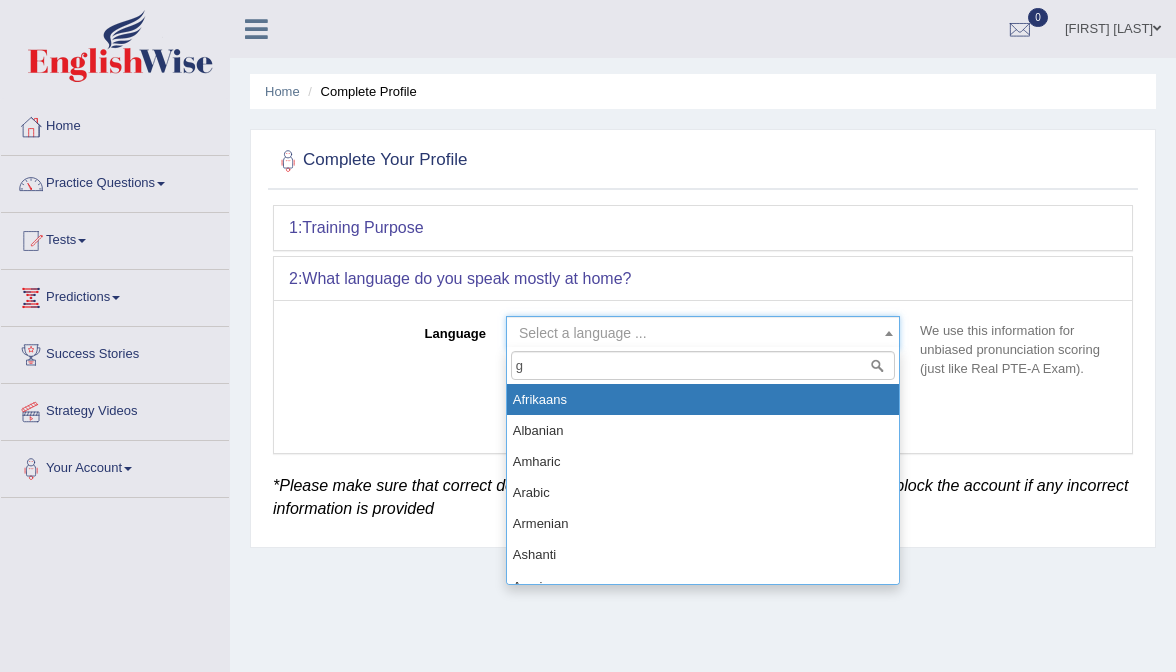type on "gu" 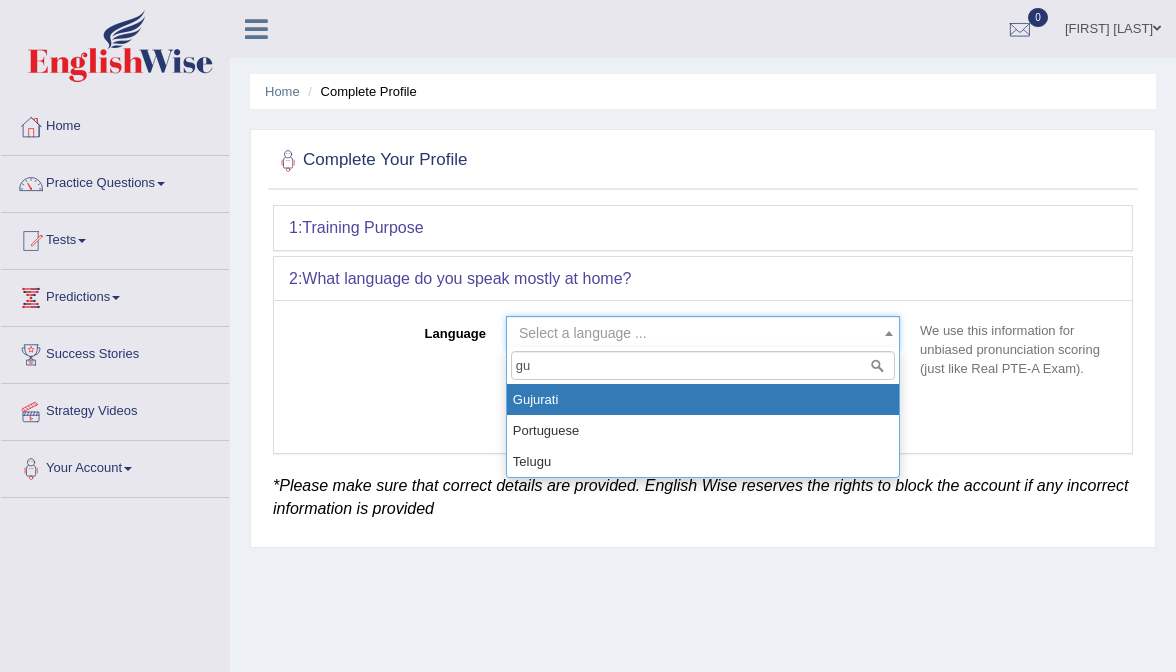 select on "Gujurati" 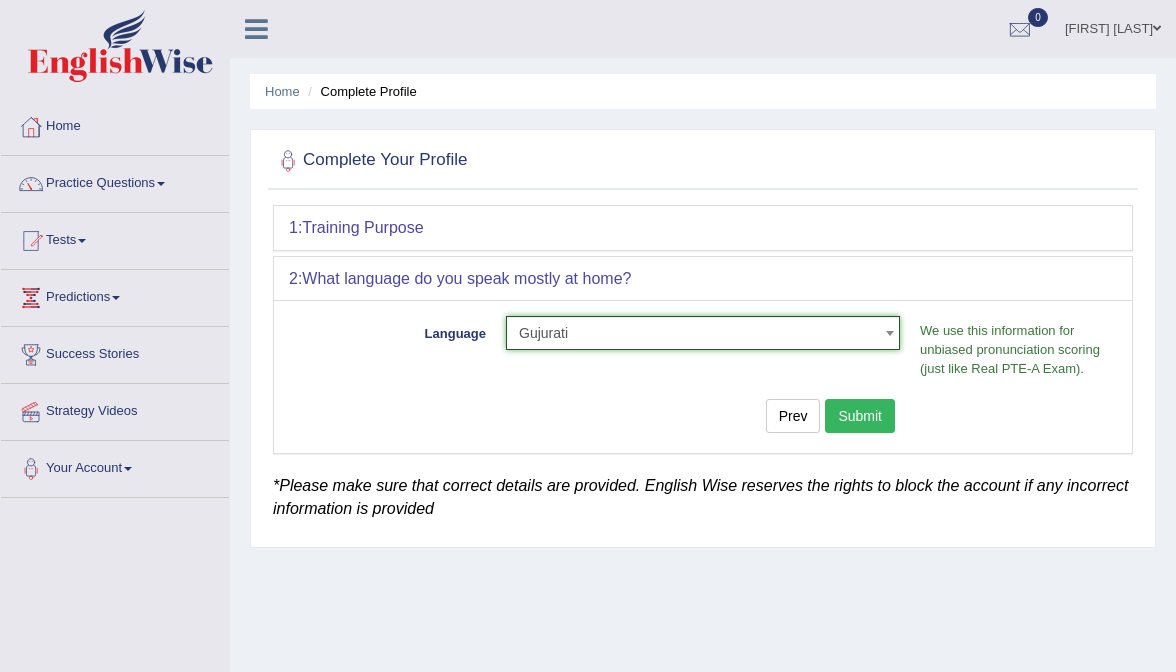 click on "Submit" at bounding box center (860, 416) 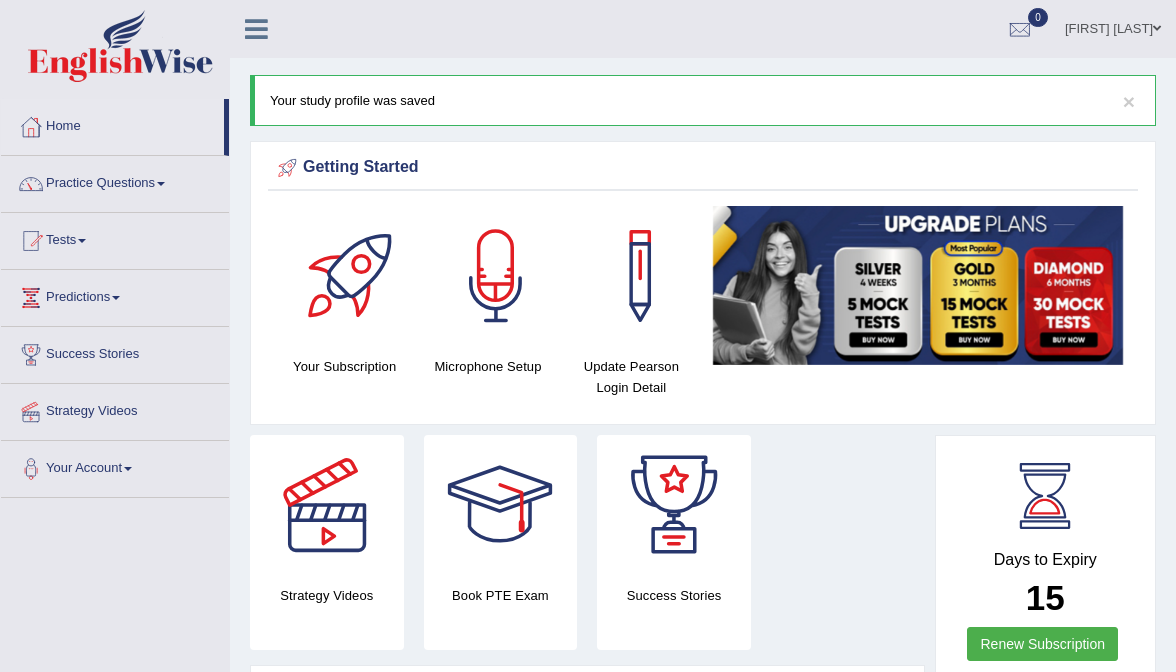 scroll, scrollTop: 0, scrollLeft: 0, axis: both 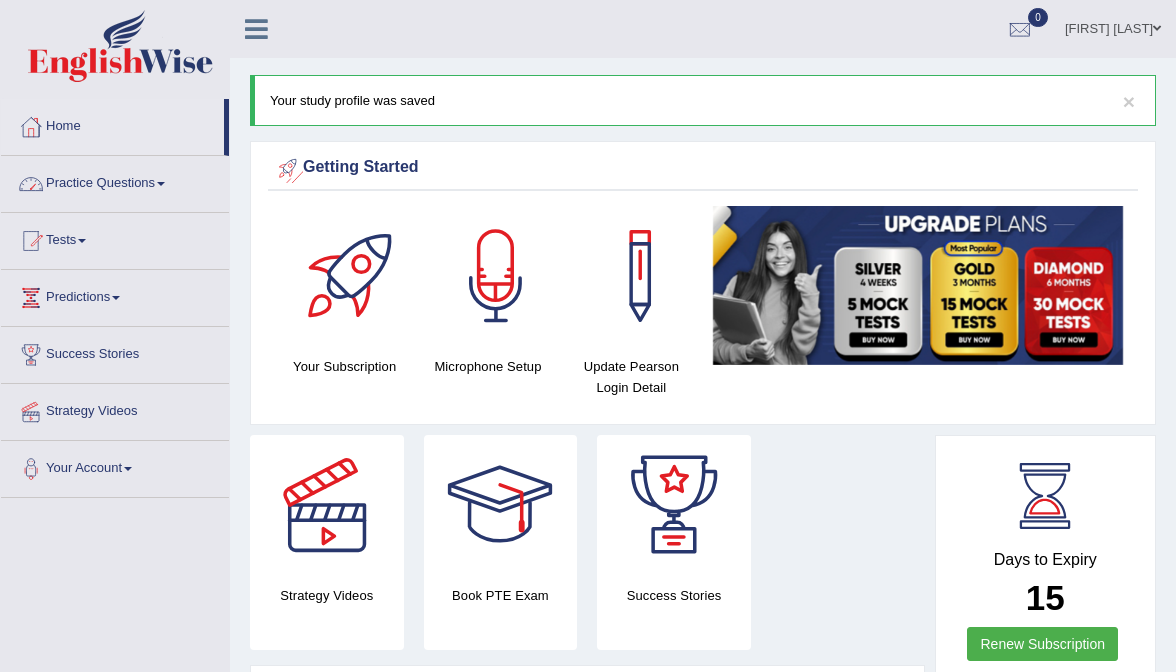 click on "Practice Questions" at bounding box center (115, 181) 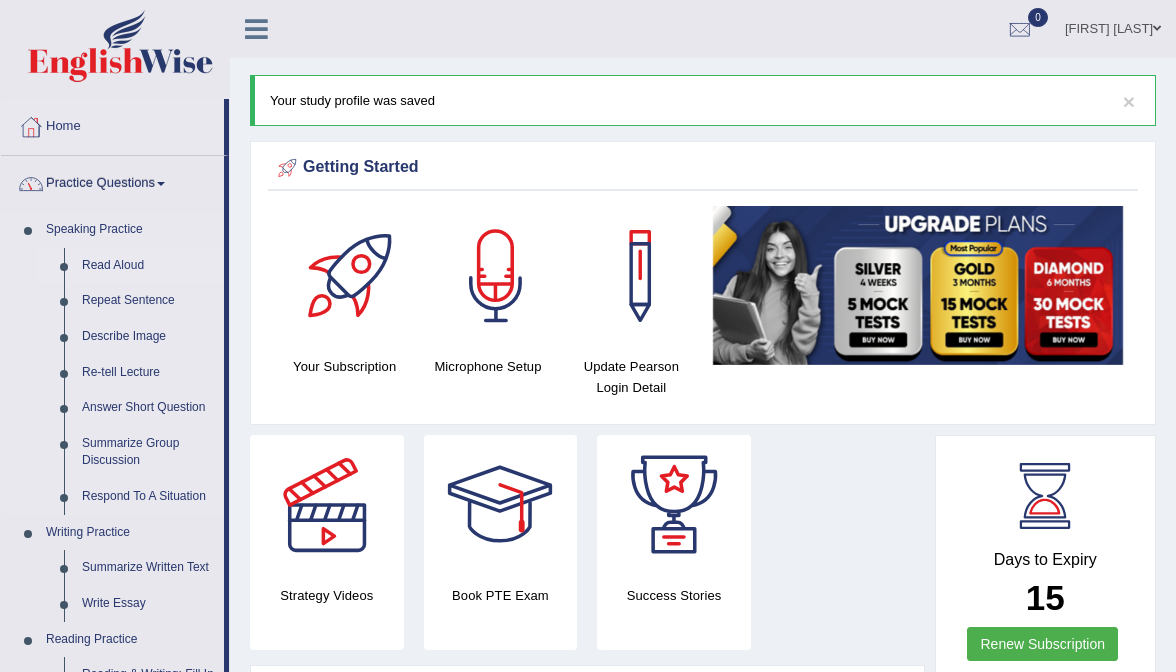 click on "Read Aloud" at bounding box center [148, 266] 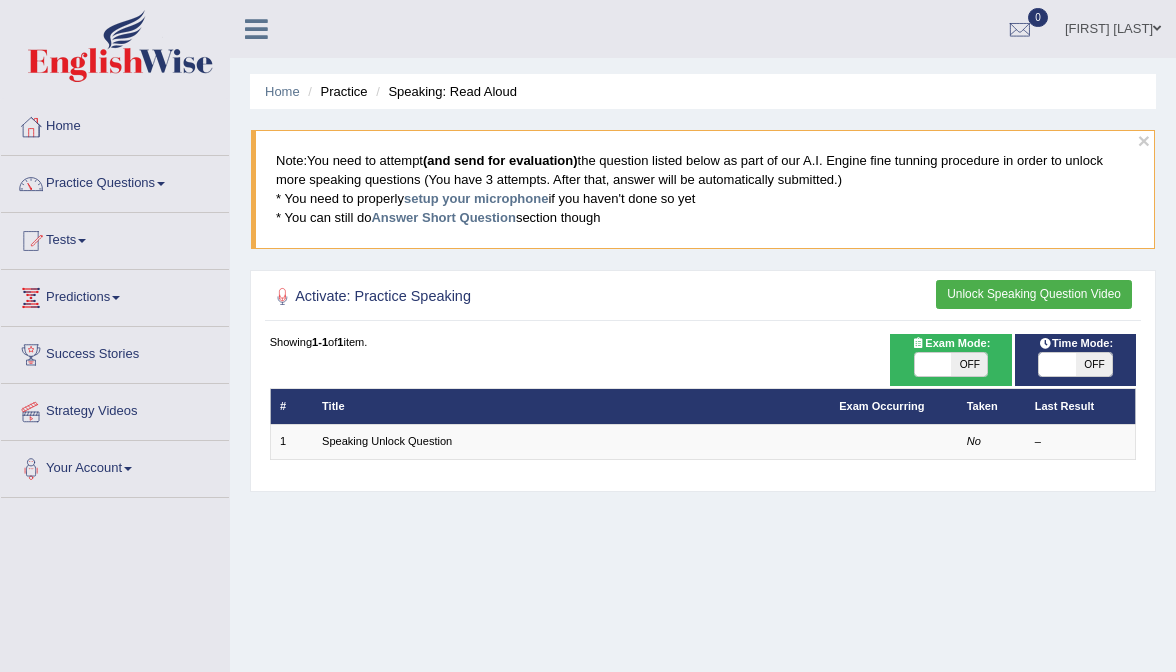 scroll, scrollTop: 0, scrollLeft: 0, axis: both 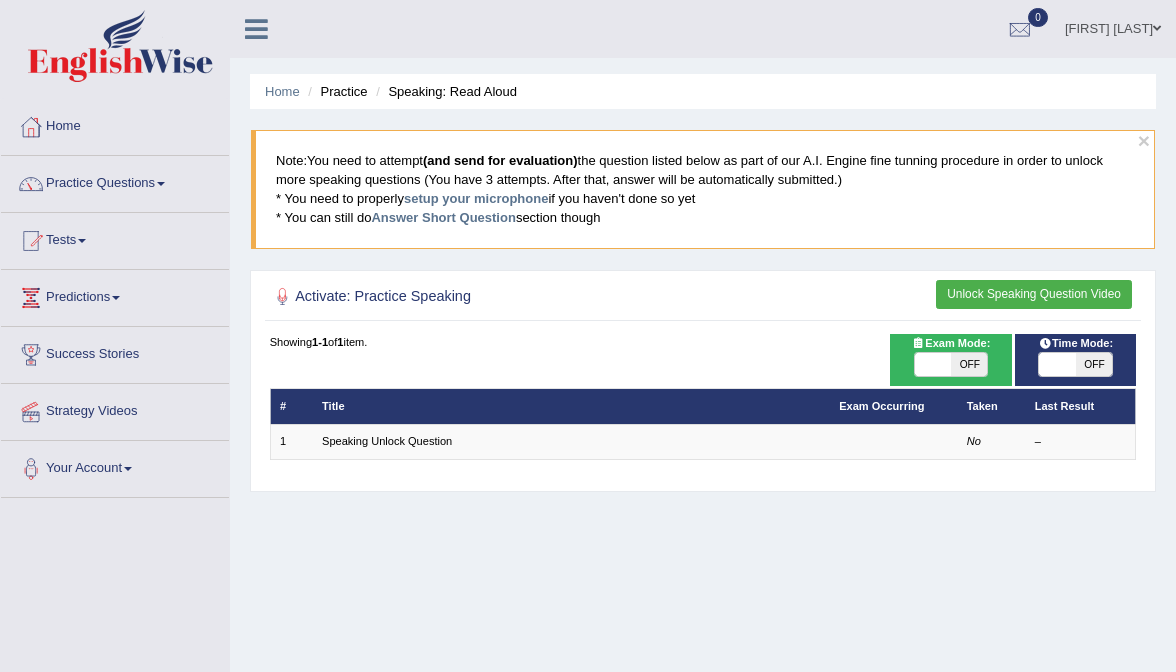 click on "Home
Practice
Speaking: Read Aloud" at bounding box center [703, 91] 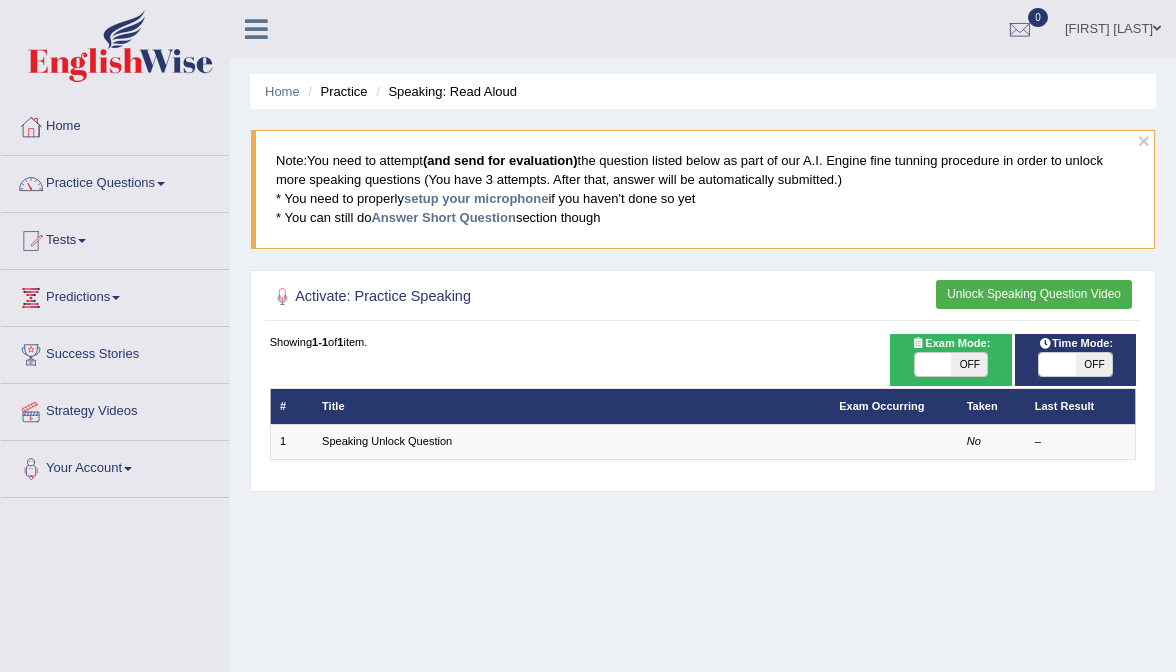 click on "Harshil barot" at bounding box center [1113, 26] 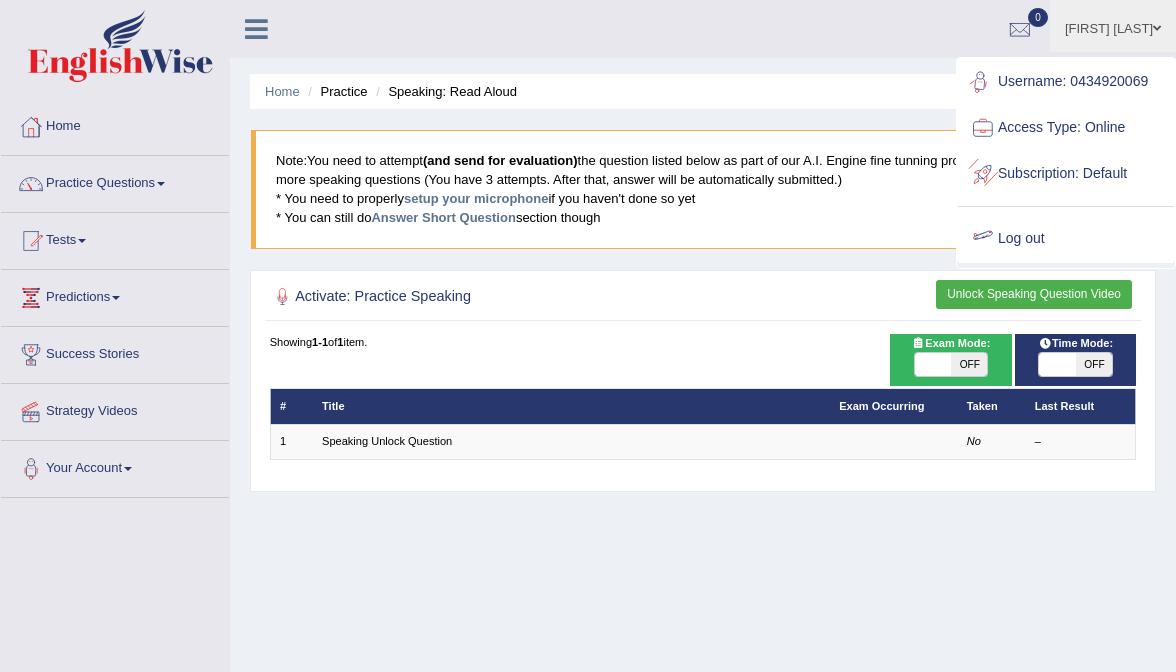 click on "Log out" at bounding box center (1066, 239) 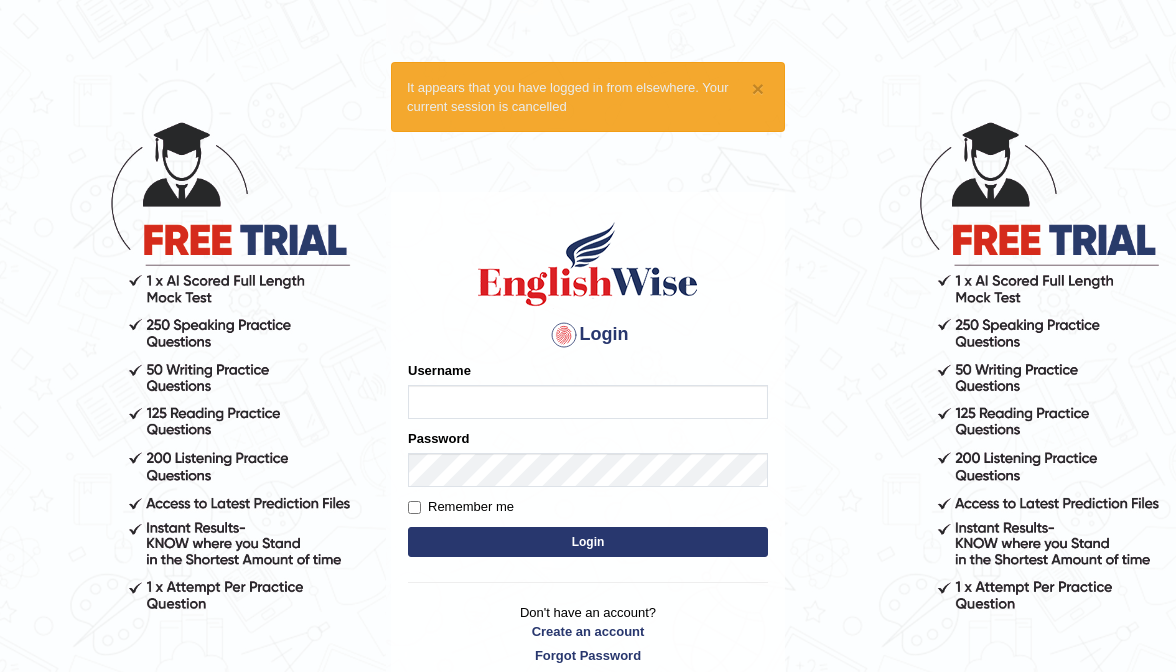 scroll, scrollTop: 0, scrollLeft: 0, axis: both 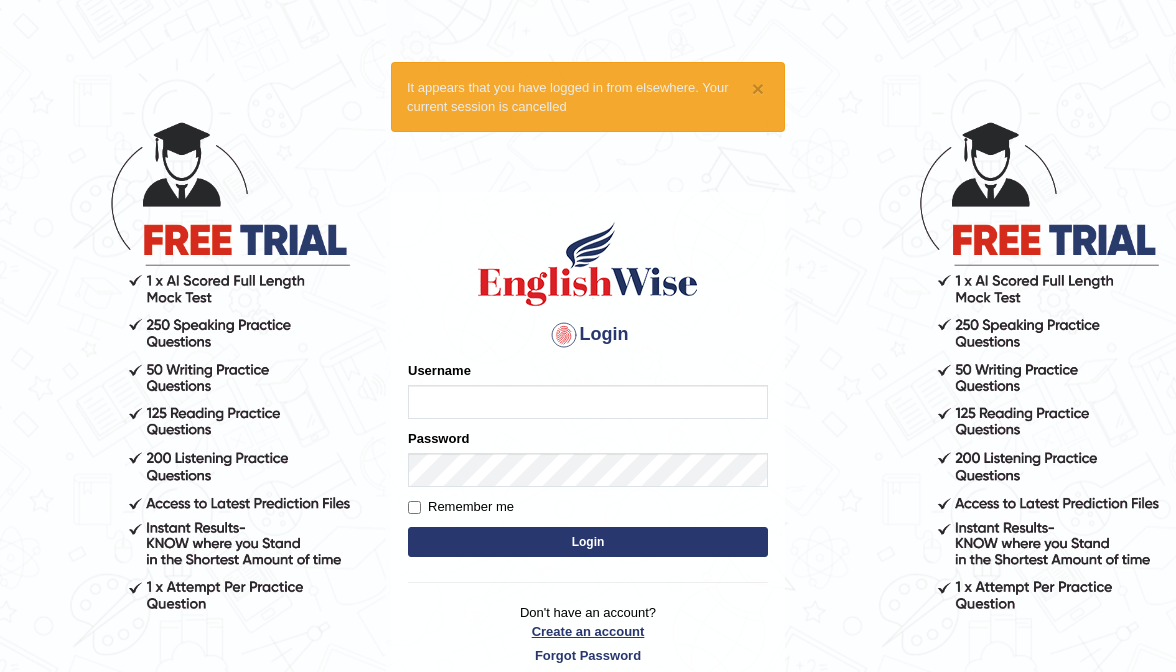 click on "Create an account" at bounding box center [588, 631] 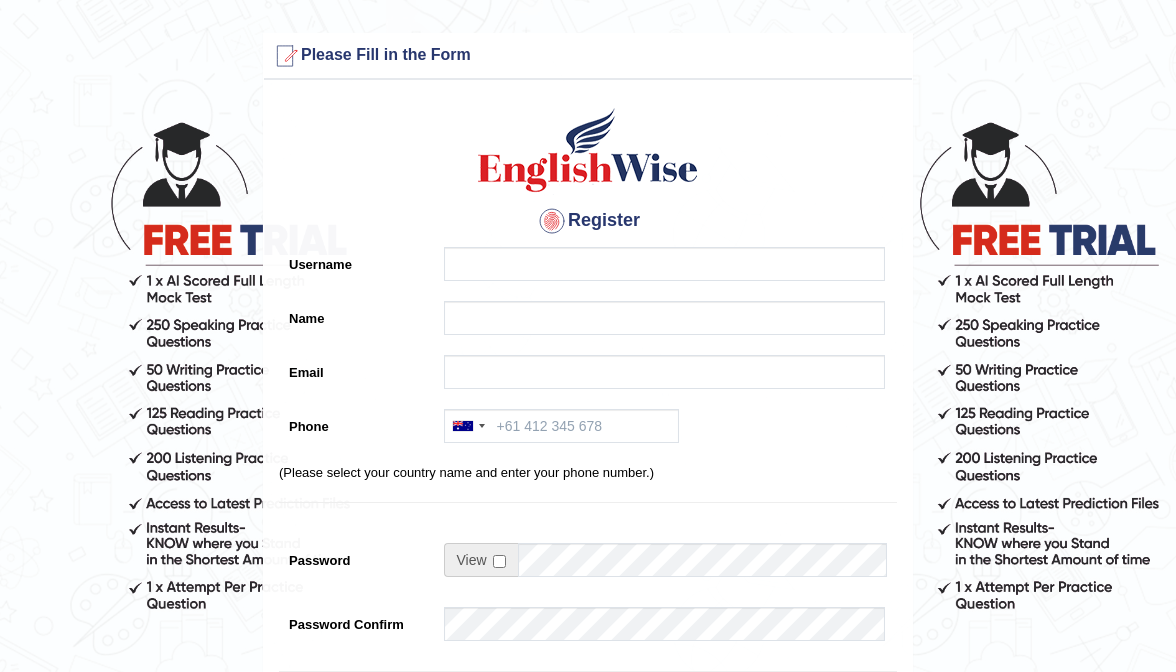scroll, scrollTop: 0, scrollLeft: 0, axis: both 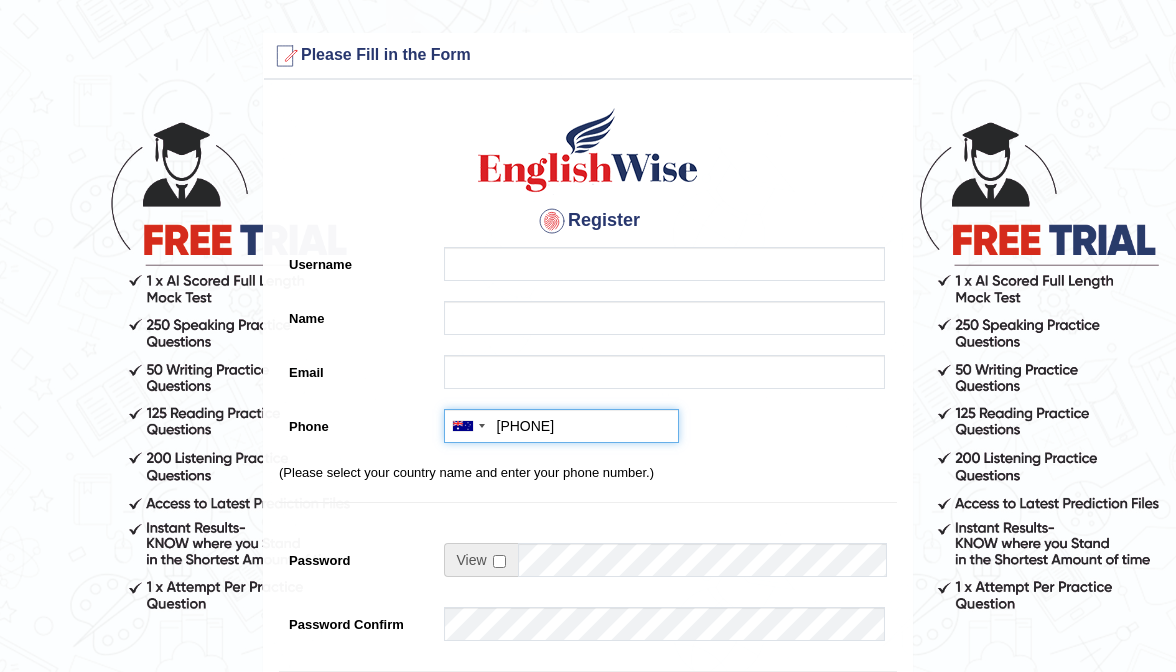 type on "0407970233" 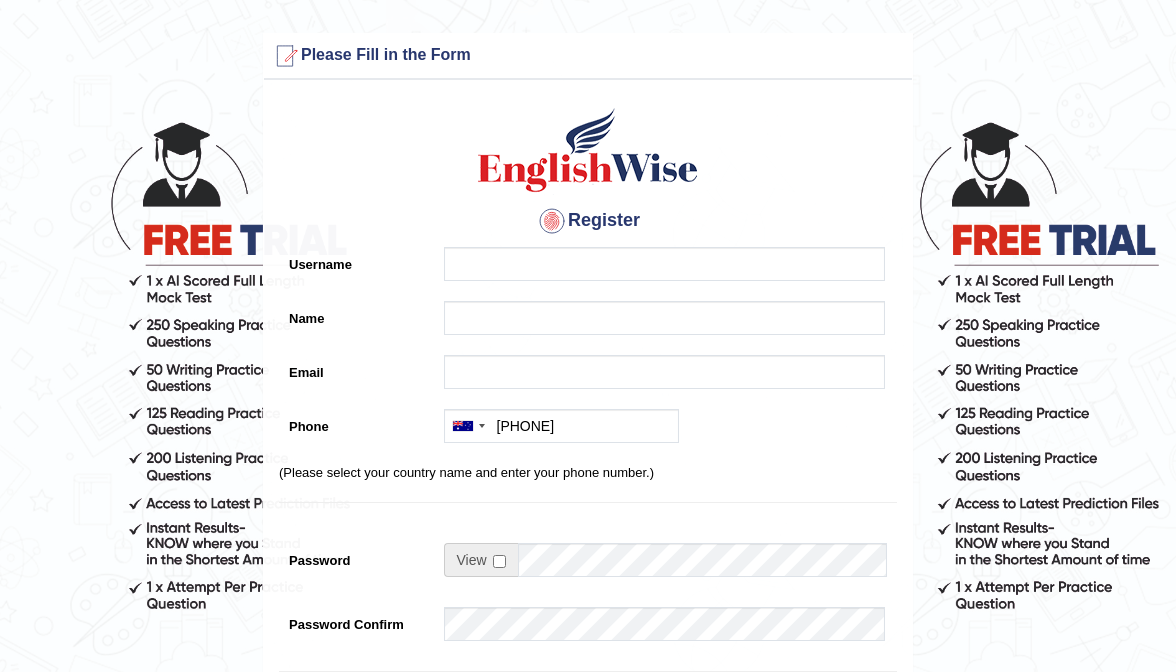 click on "Australia +61 India (भारत) +91 New Zealand +64 United States +1 Canada +1 United Arab Emirates (‫الإمارات العربية المتحدة‬‎) +971 Saudi Arabia (‫المملكة العربية السعودية‬‎) +966 Bahrain (‫البحرين‬‎) +973 Afghanistan (‫افغانستان‬‎) +93 Albania (Shqipëri) +355 Algeria (‫الجزائر‬‎) +213 American Samoa +1 Andorra +376 Angola +244 Anguilla +1 Antigua and Barbuda +1 Argentina +54 Armenia (Հայաստան) +374 Aruba +297 Australia +61 Austria (Österreich) +43 Azerbaijan (Azərbaycan) +994 Bahamas +1 Bahrain (‫البحرين‬‎) +973 Bangladesh (বাংলাদেশ) +880 Barbados +1 Belarus (Беларусь) +375 Belgium (België) +32 Belize +501 Benin (Bénin) +229 Bermuda +1 Bhutan (འབྲུག) +975 Bolivia +591 Bosnia and Herzegovina (Босна и Херцеговина) +387 Botswana +267 Brazil (Brasil) +55 British Indian Ocean Territory +246 British Virgin Islands +1 Brunei +673 +359" at bounding box center (659, 431) 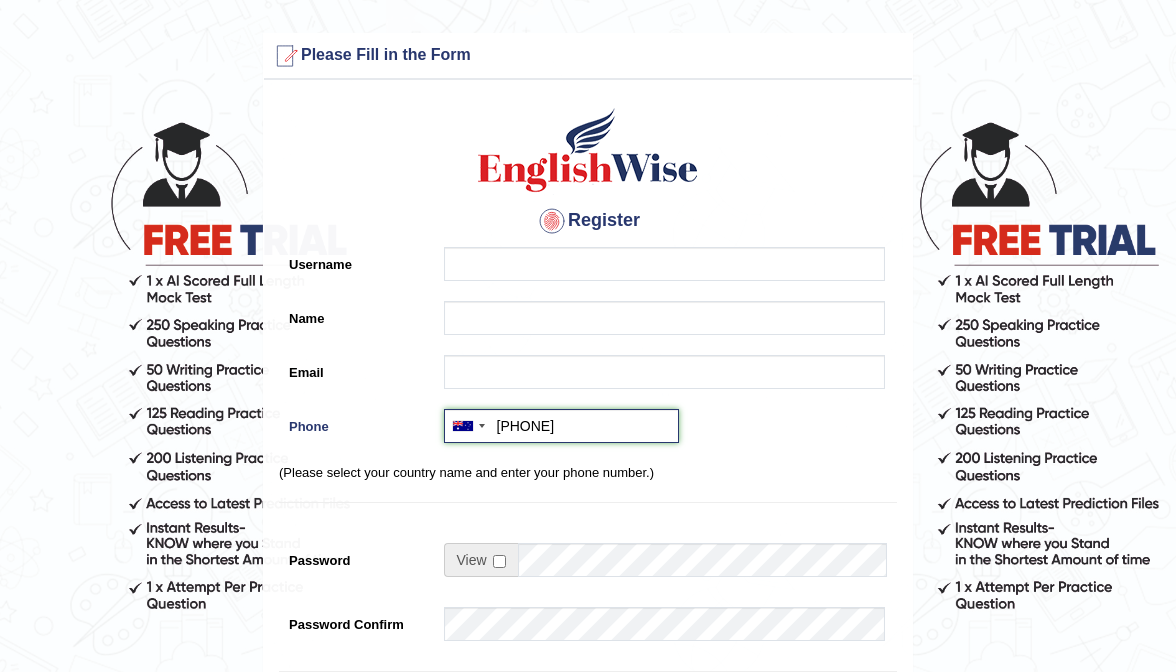 click on "0407970233" at bounding box center [561, 426] 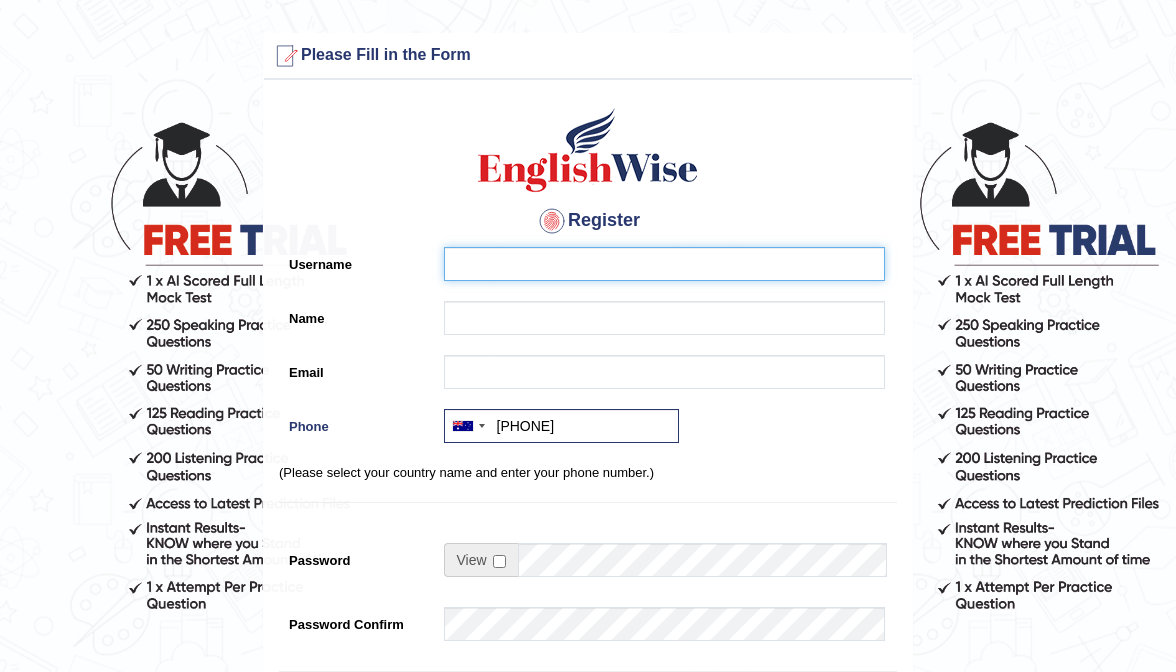 click on "Username" at bounding box center [664, 264] 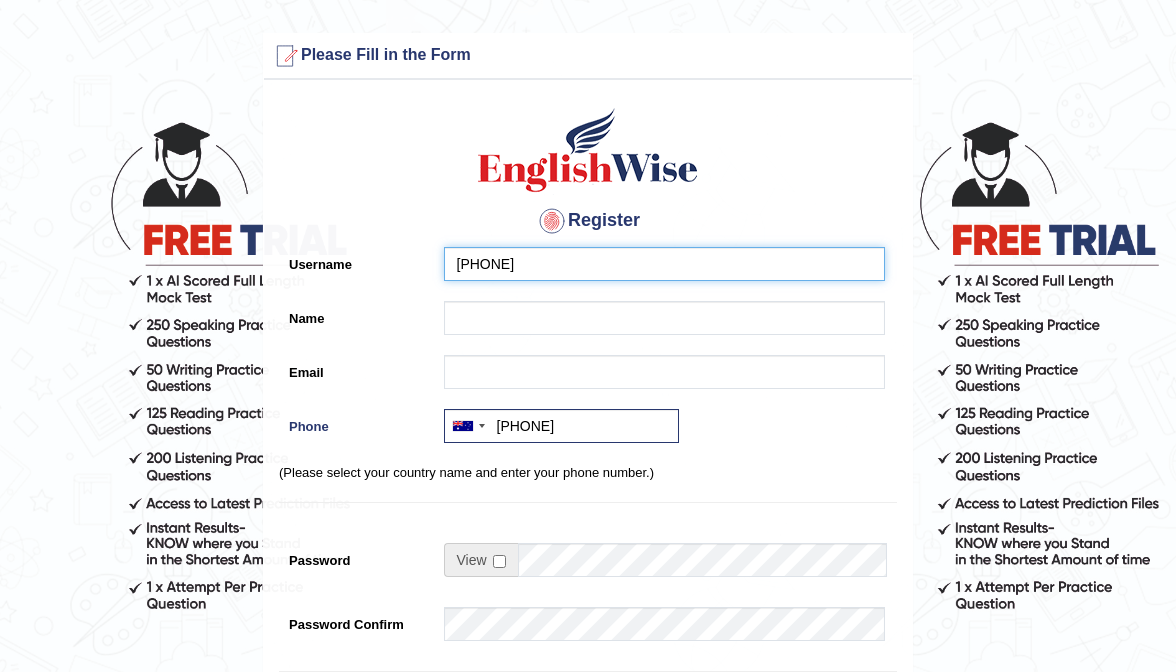 type on "0407970233" 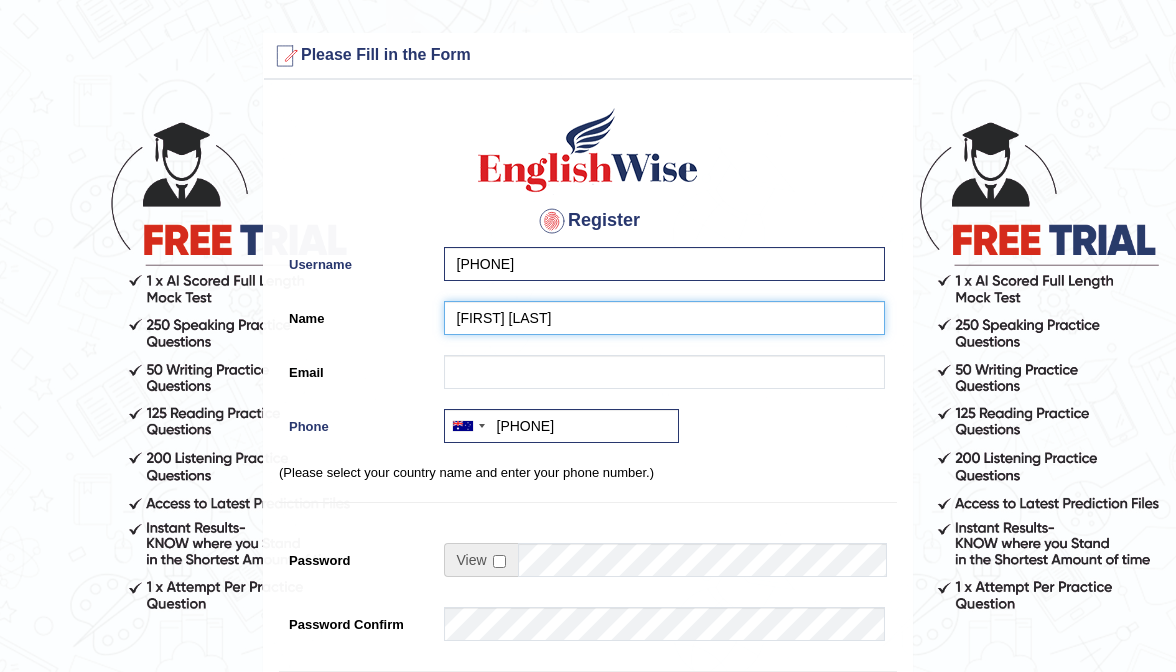 type on "[FIRST] [LAST]" 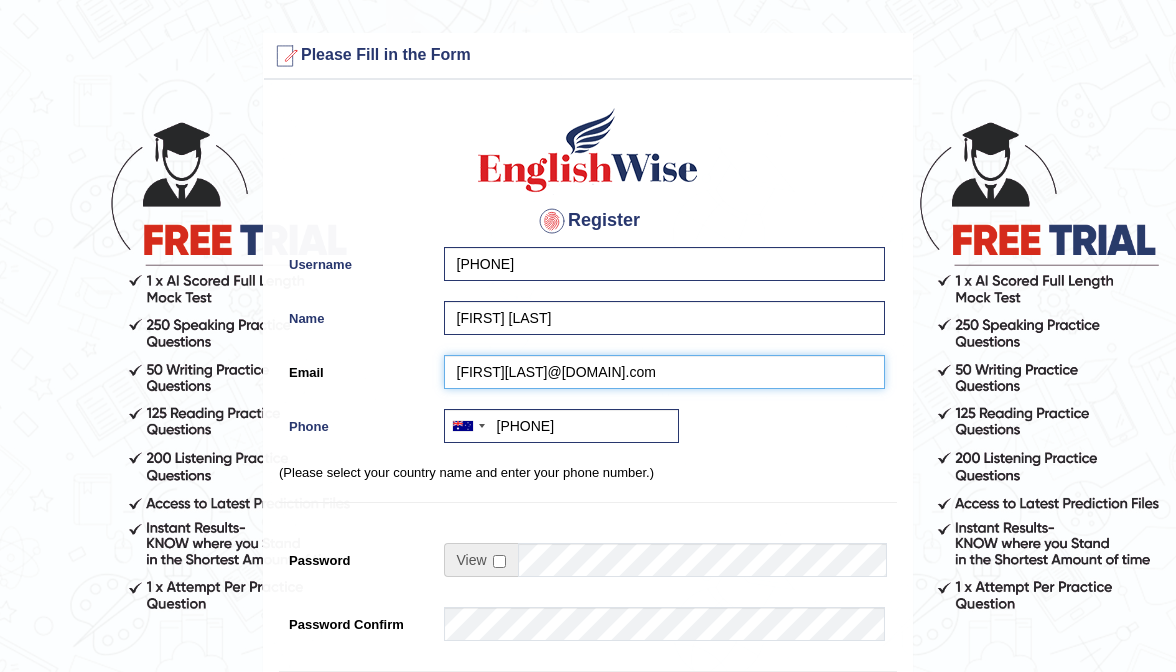 click on "Patelgunwant25@gmail.com" at bounding box center (664, 372) 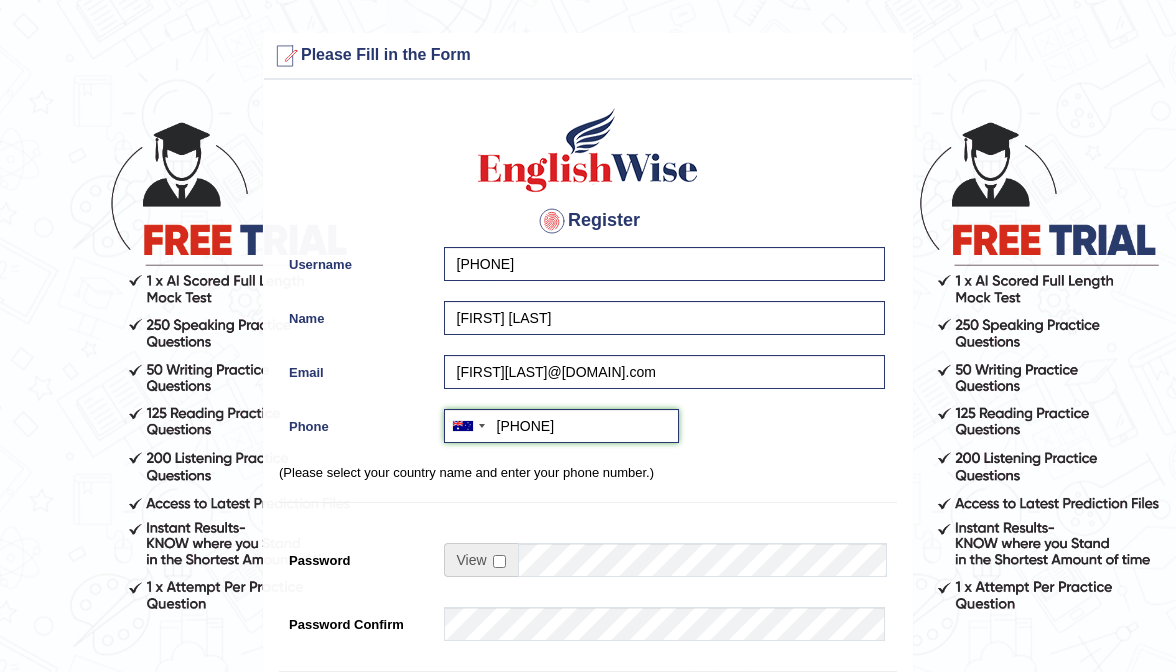 click on "0407970233" at bounding box center (561, 426) 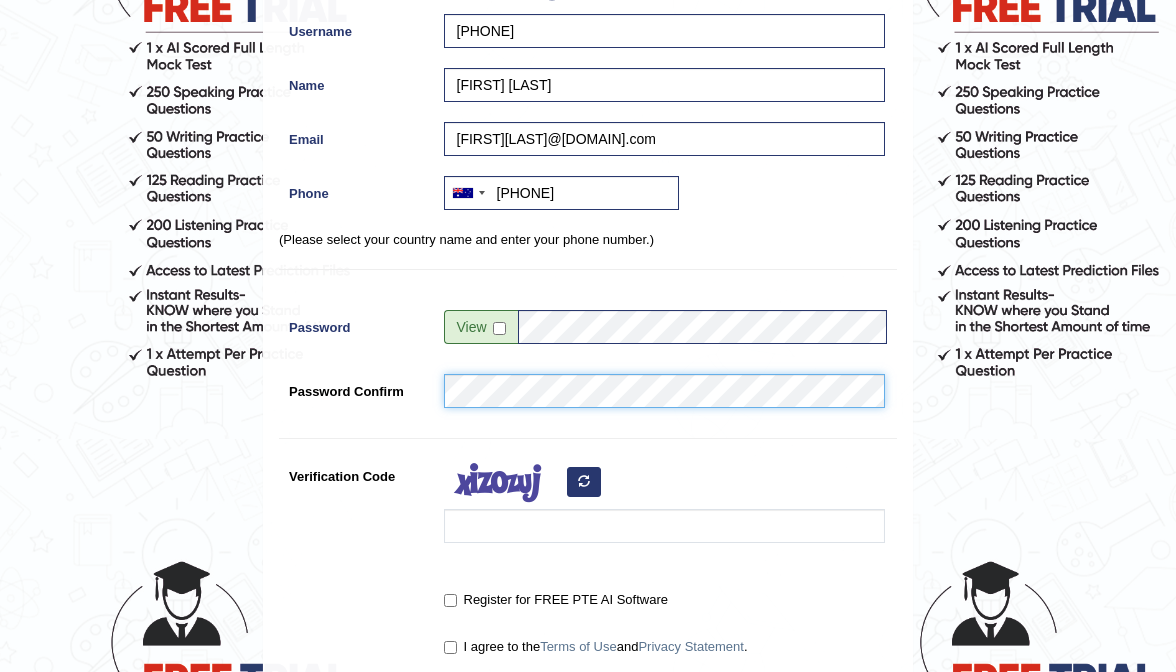 scroll, scrollTop: 232, scrollLeft: 0, axis: vertical 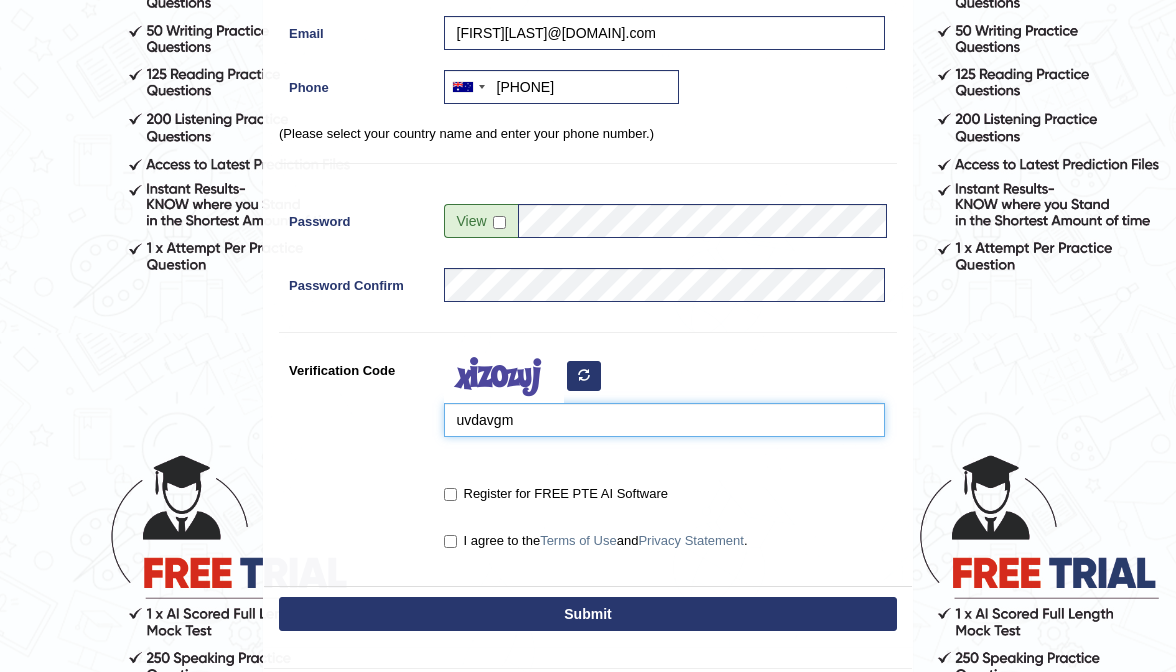type on "uvdavgm" 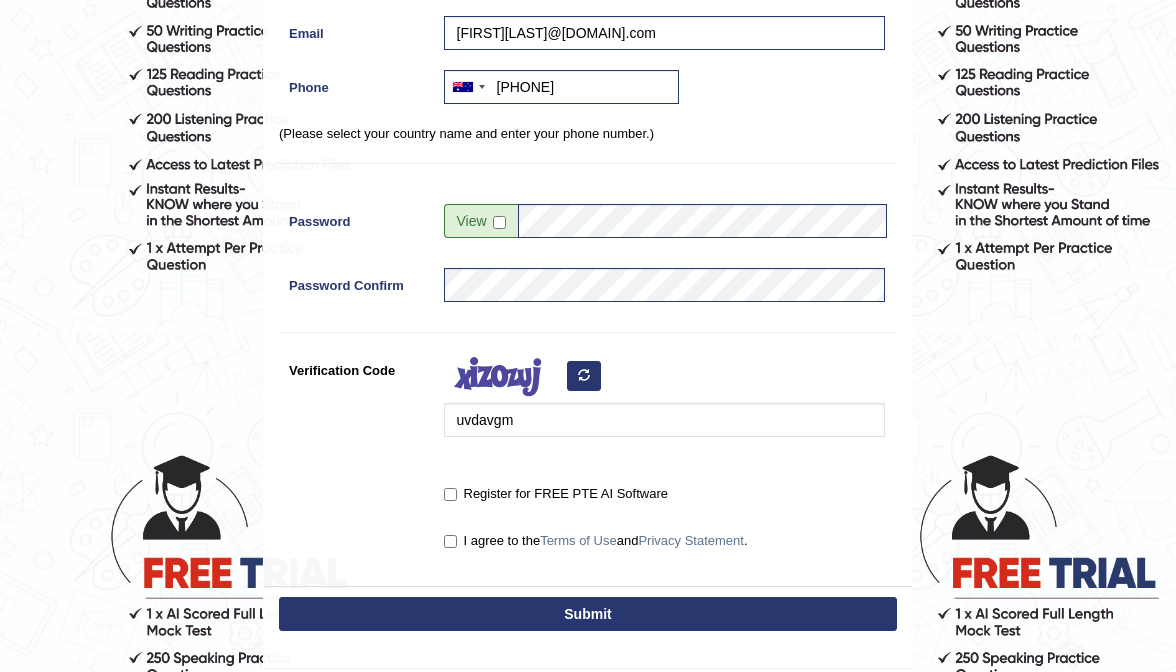 click on "Register for FREE PTE AI Software" at bounding box center [450, 494] 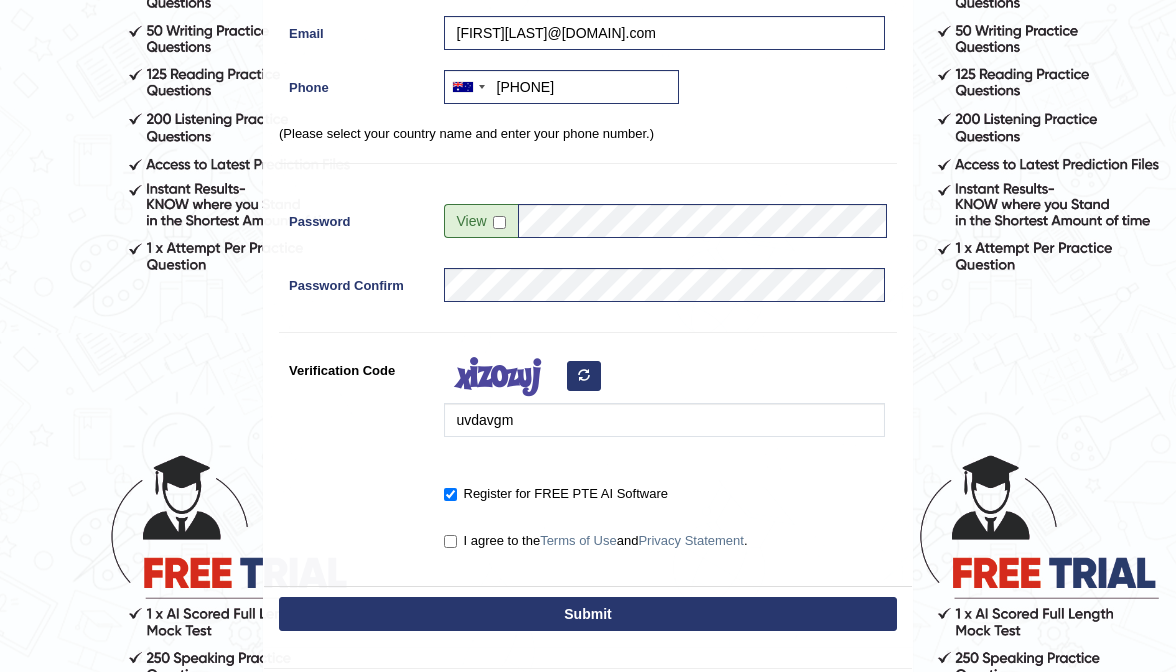 click on "I agree to the  Terms of Use  and  Privacy Statement ." at bounding box center (596, 541) 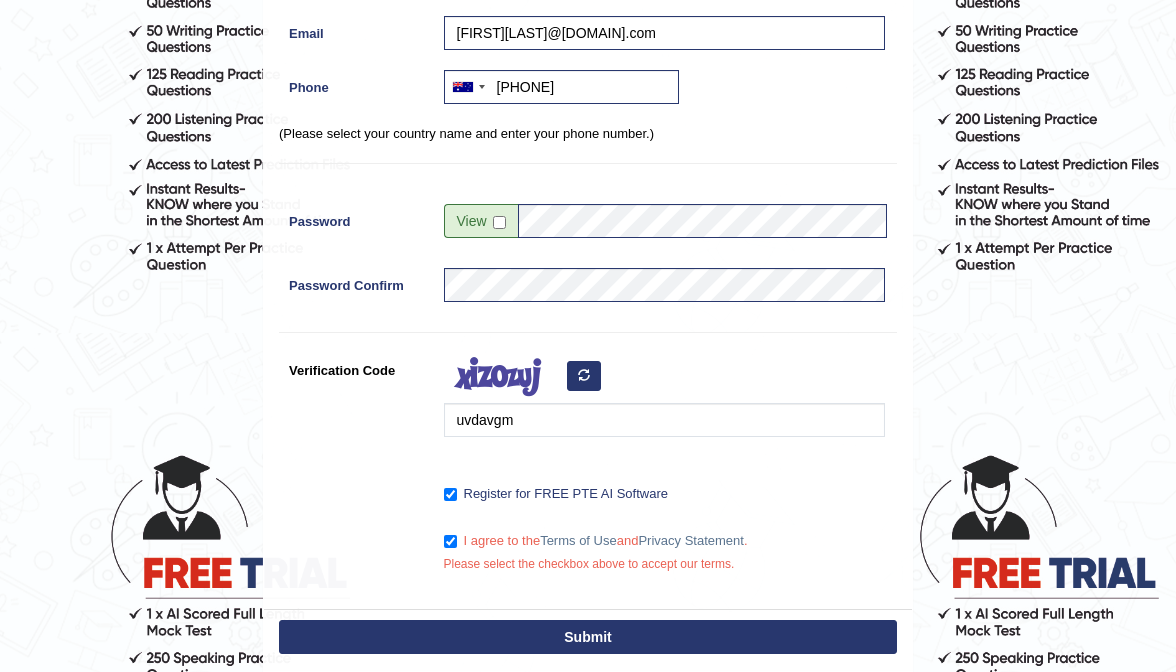 click on "Submit" at bounding box center (588, 637) 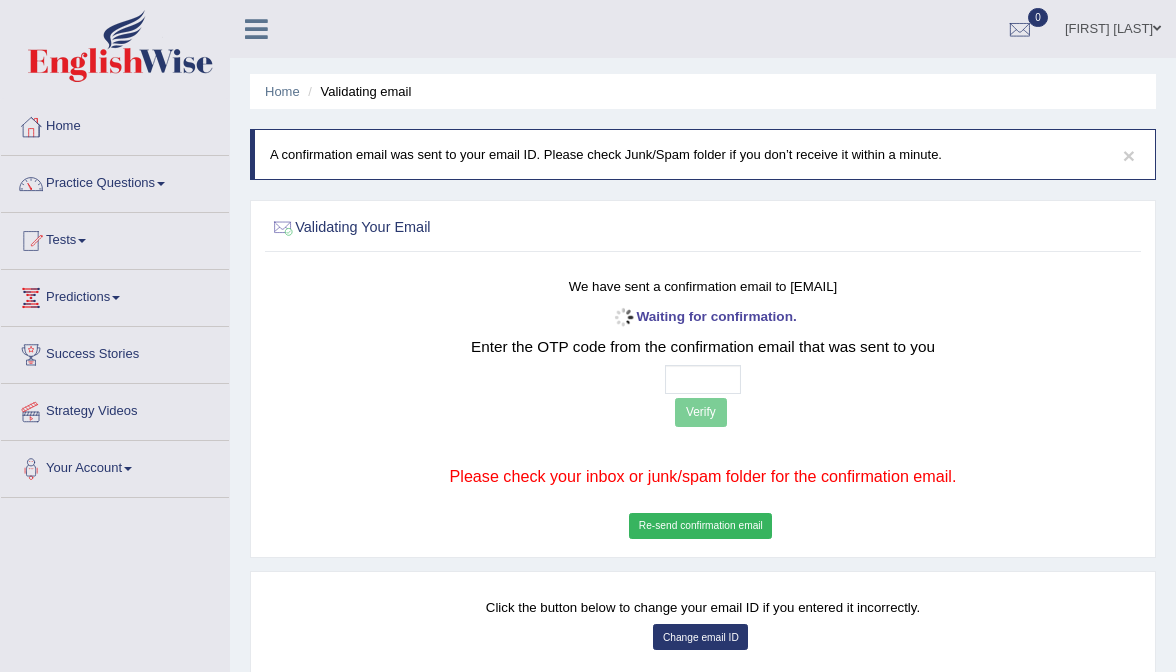scroll, scrollTop: 0, scrollLeft: 0, axis: both 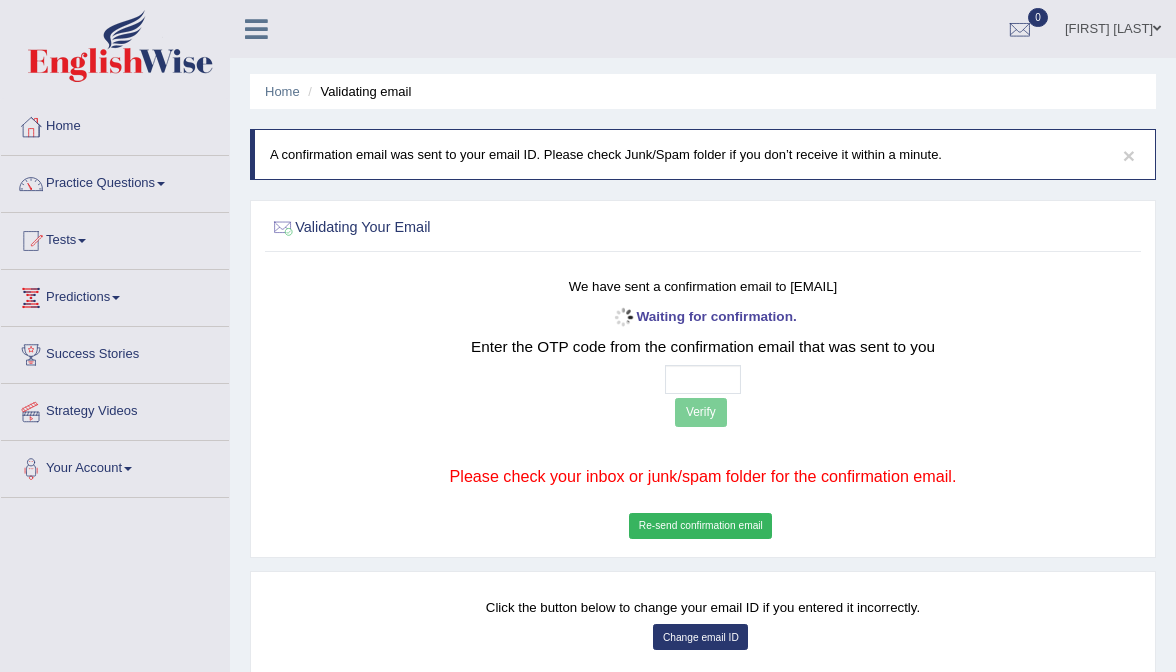 click at bounding box center [703, 379] 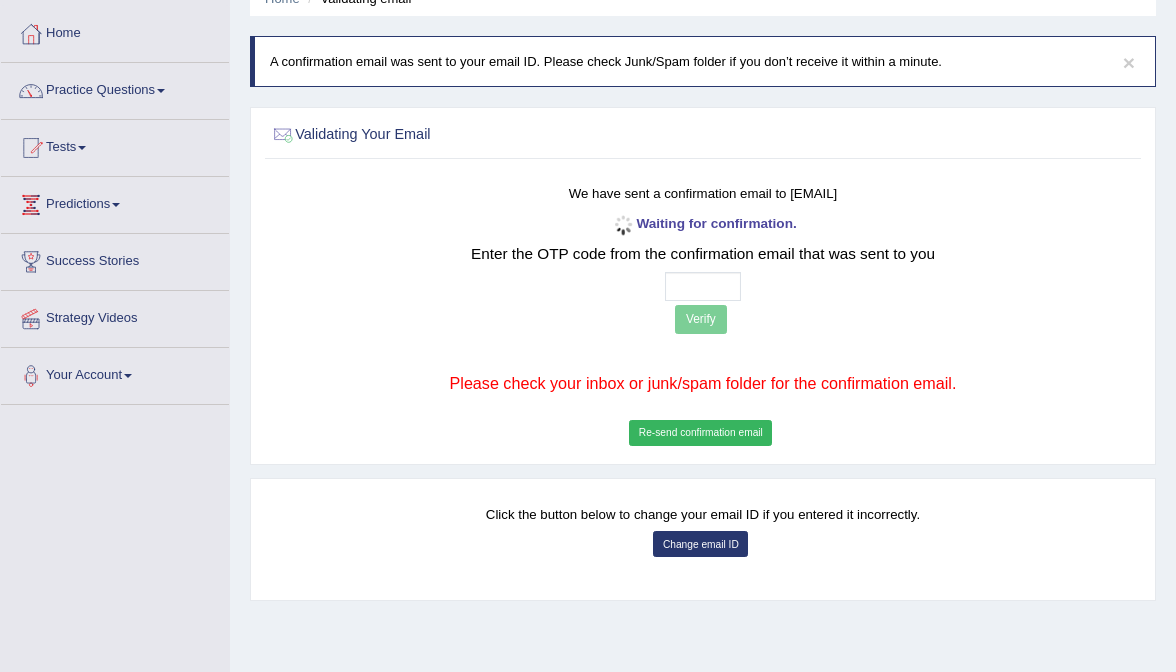scroll, scrollTop: 92, scrollLeft: 0, axis: vertical 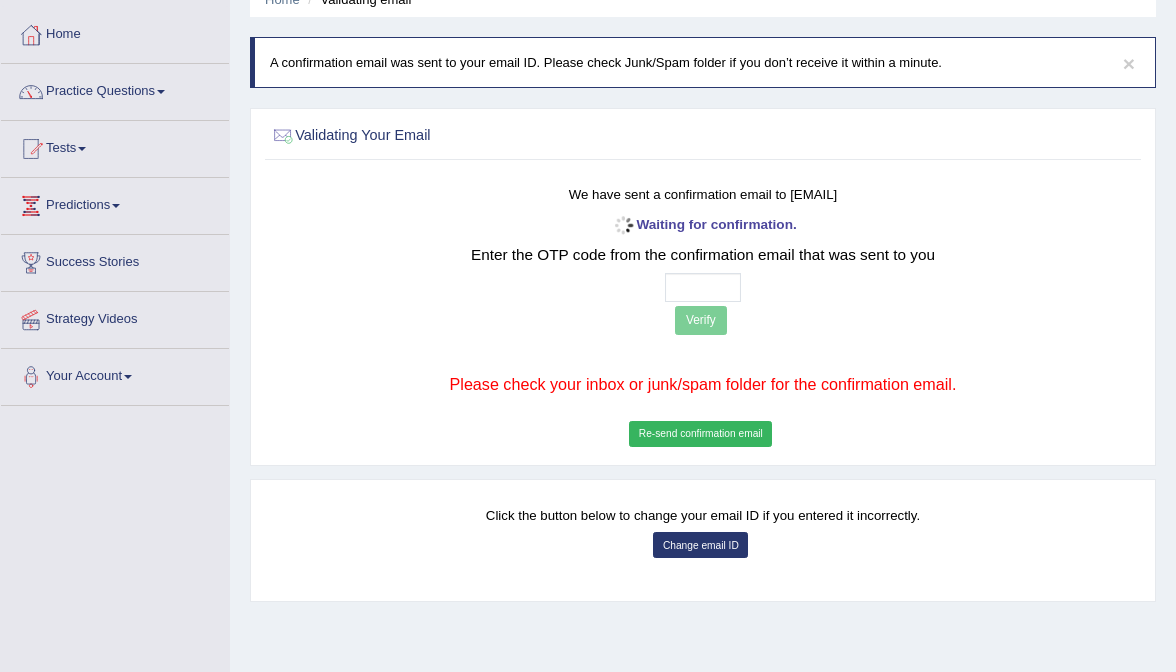 click on "Change email ID" at bounding box center (700, 545) 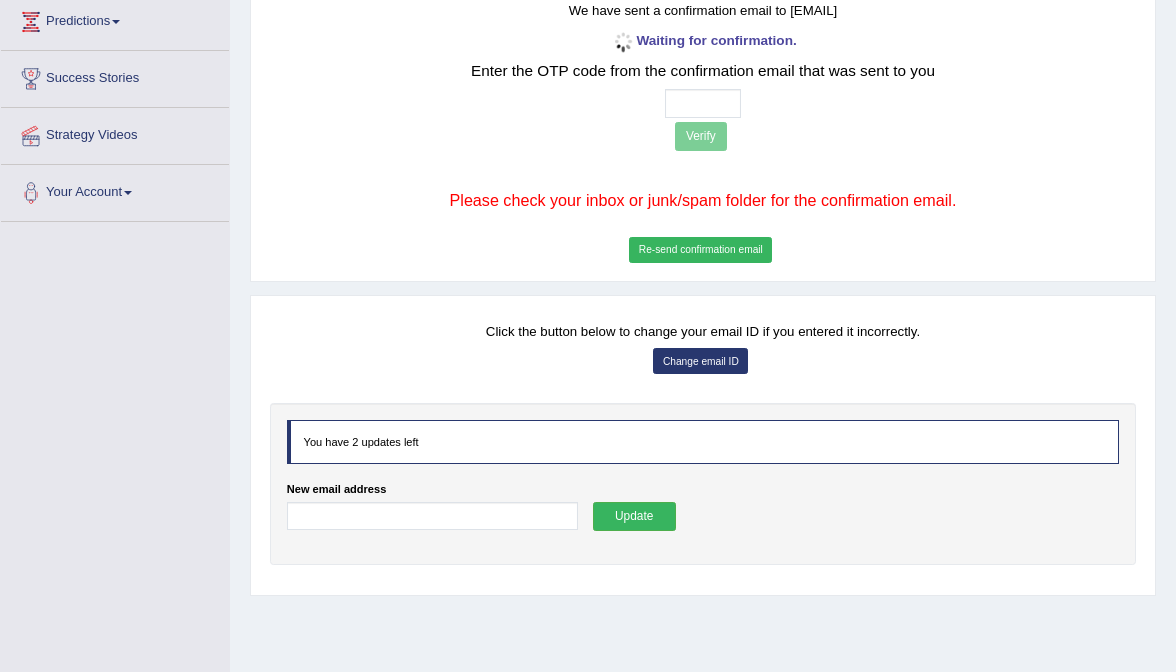 scroll, scrollTop: 276, scrollLeft: 0, axis: vertical 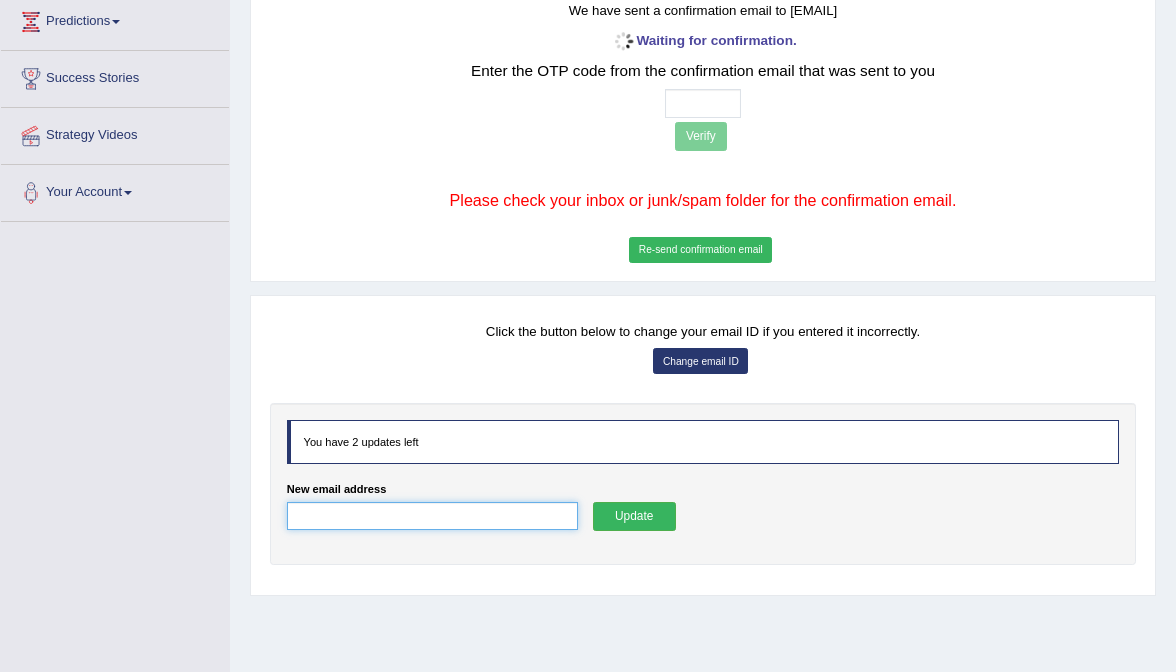 click on "New email address" at bounding box center (432, 516) 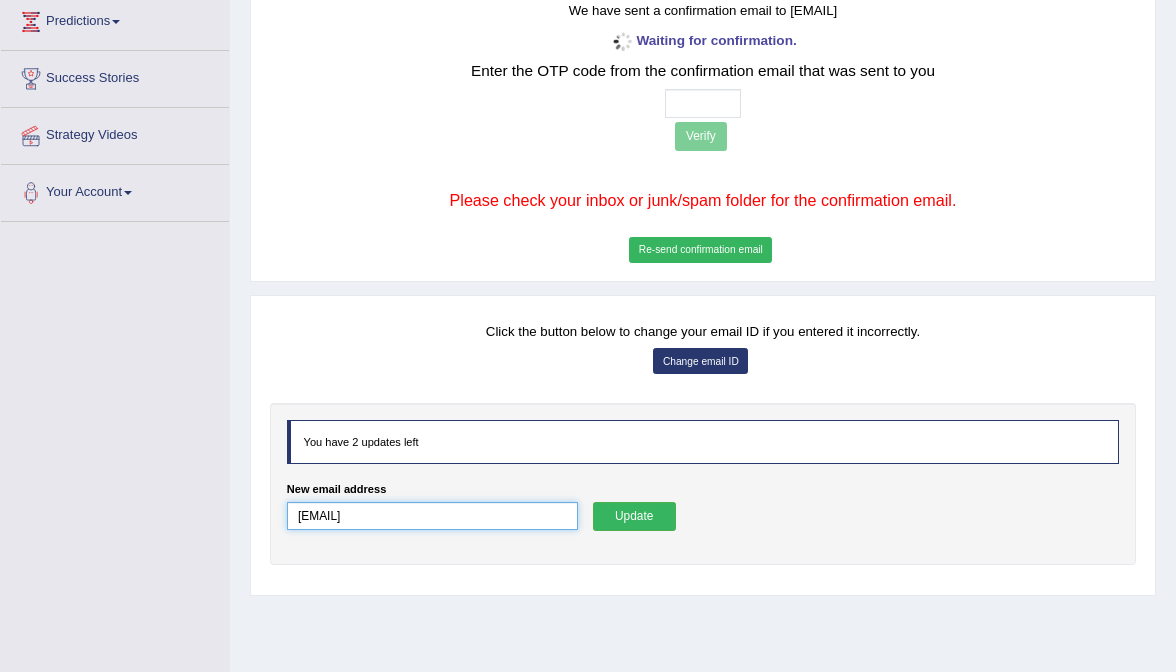 type on "patelgunvant25@gmail.com" 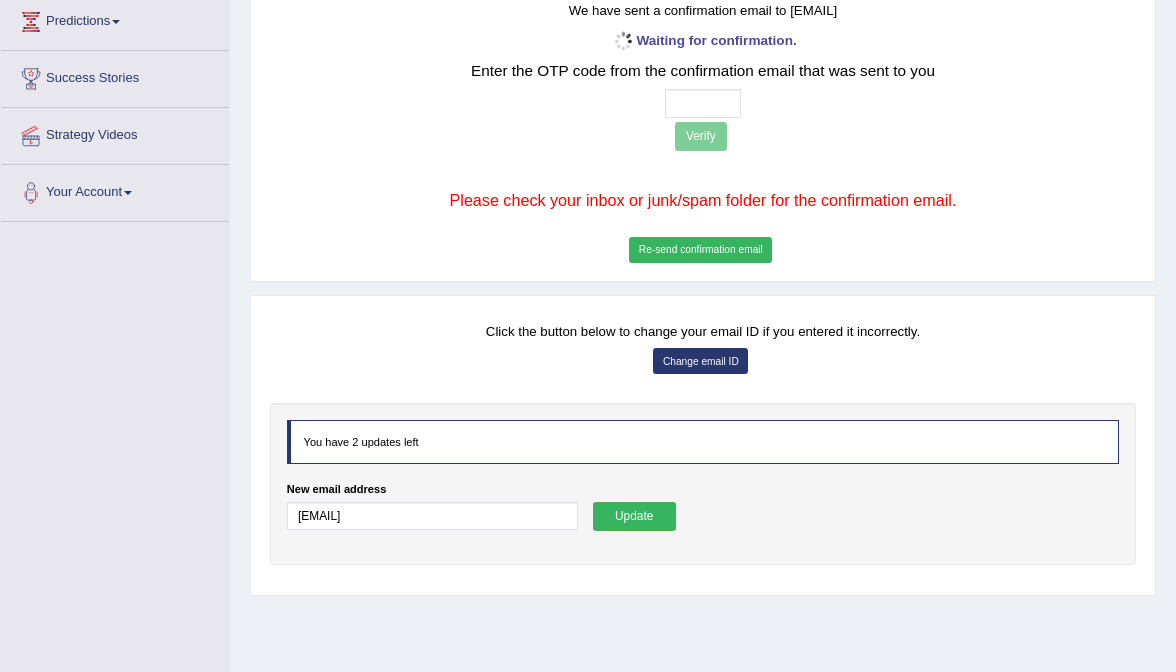 click on "Update" at bounding box center [634, 516] 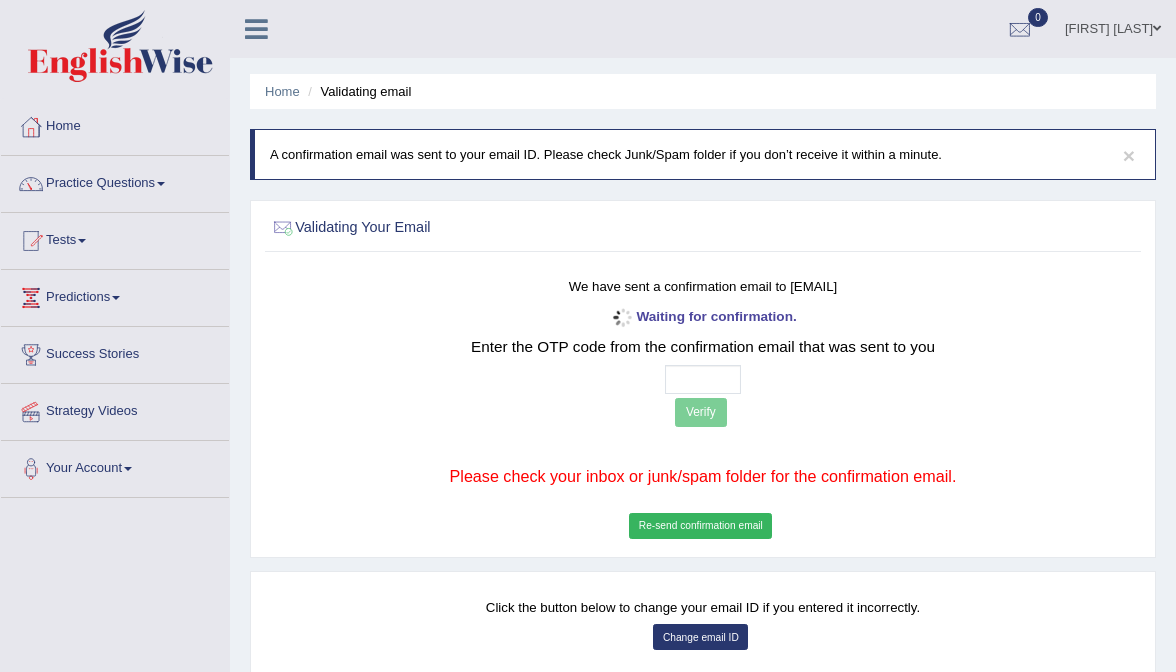 scroll, scrollTop: 0, scrollLeft: 0, axis: both 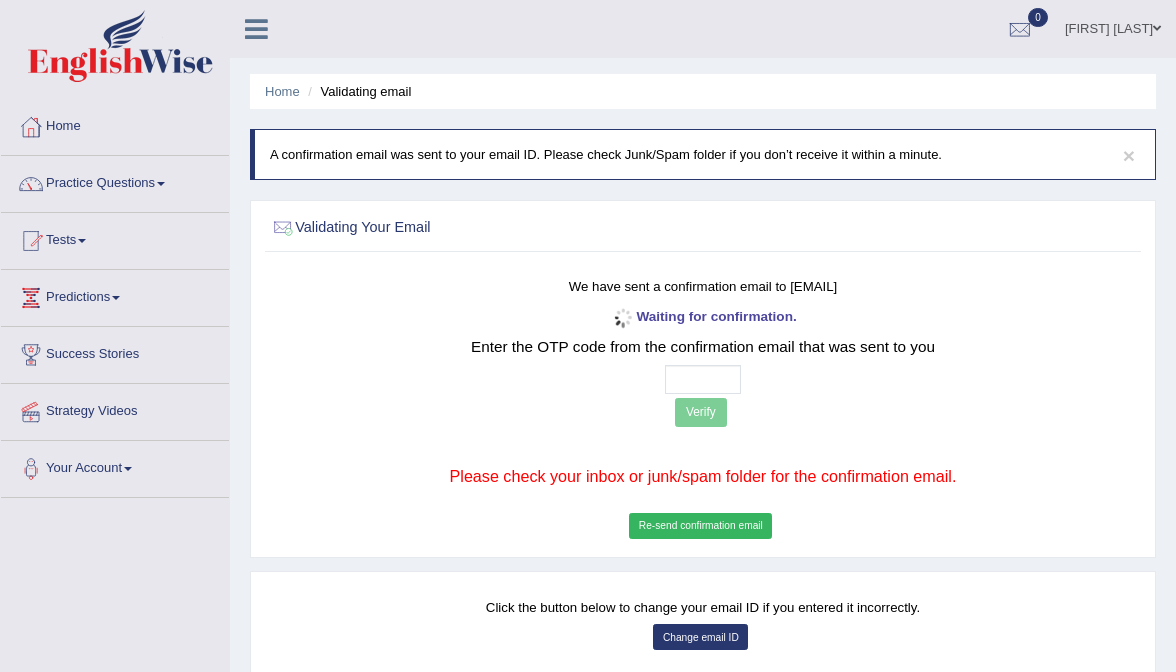 click at bounding box center (703, 379) 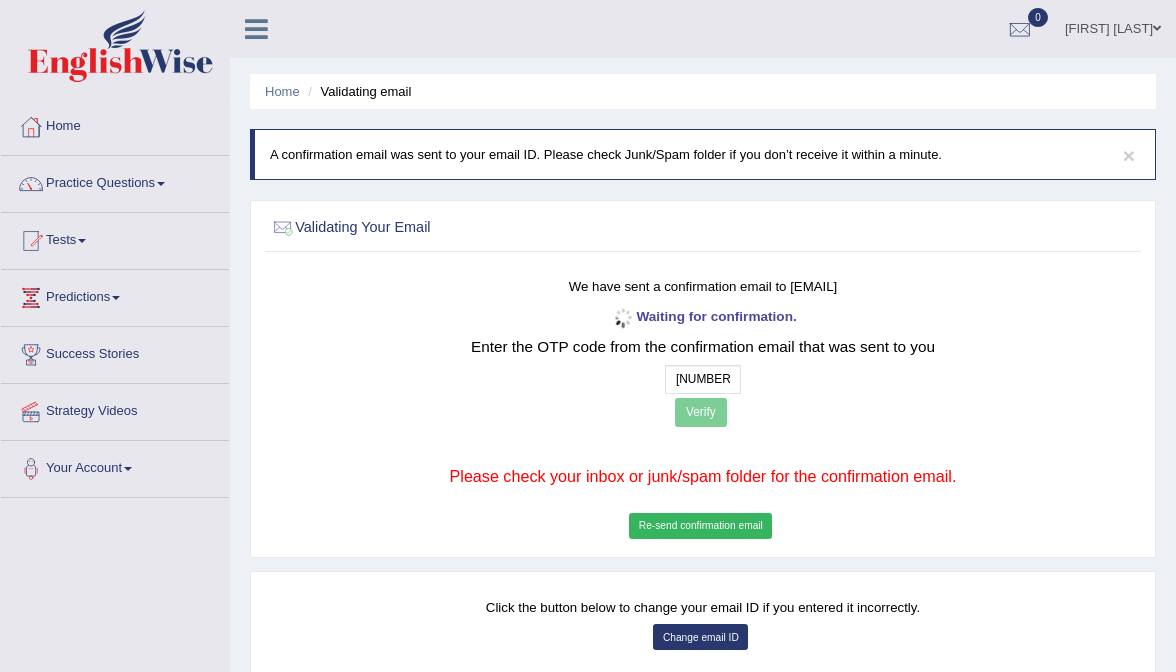 type on "[NUMBER] [NUMBER] [NUMBER] [NUMBER]" 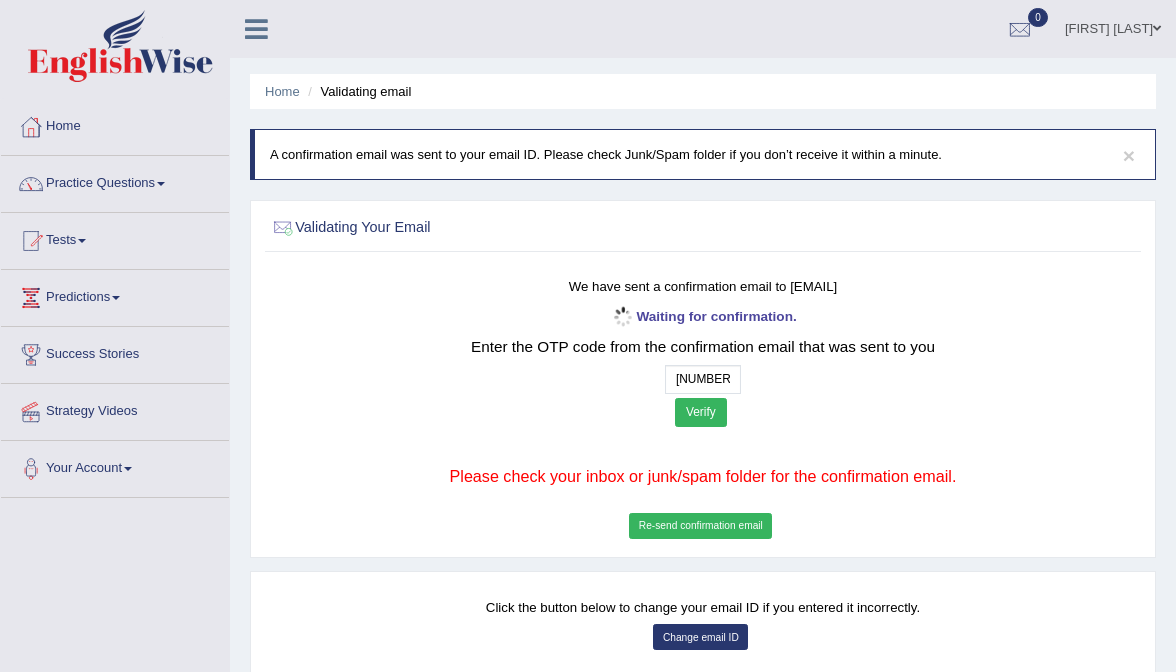 click on "Verify" at bounding box center (701, 412) 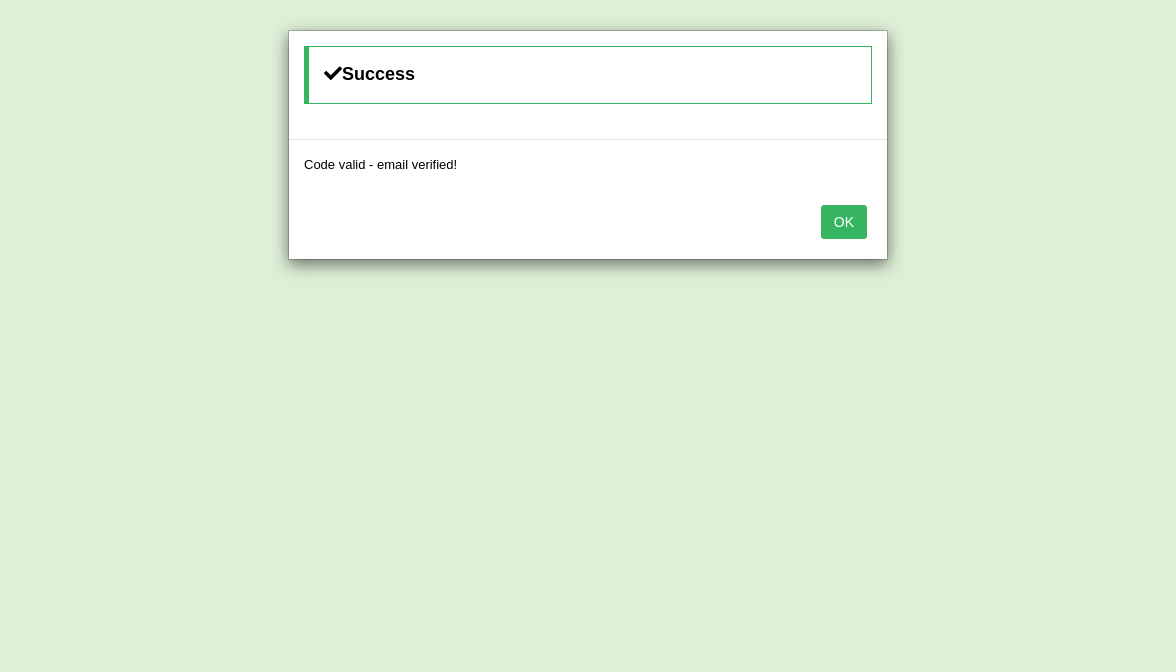 click on "OK" at bounding box center [844, 222] 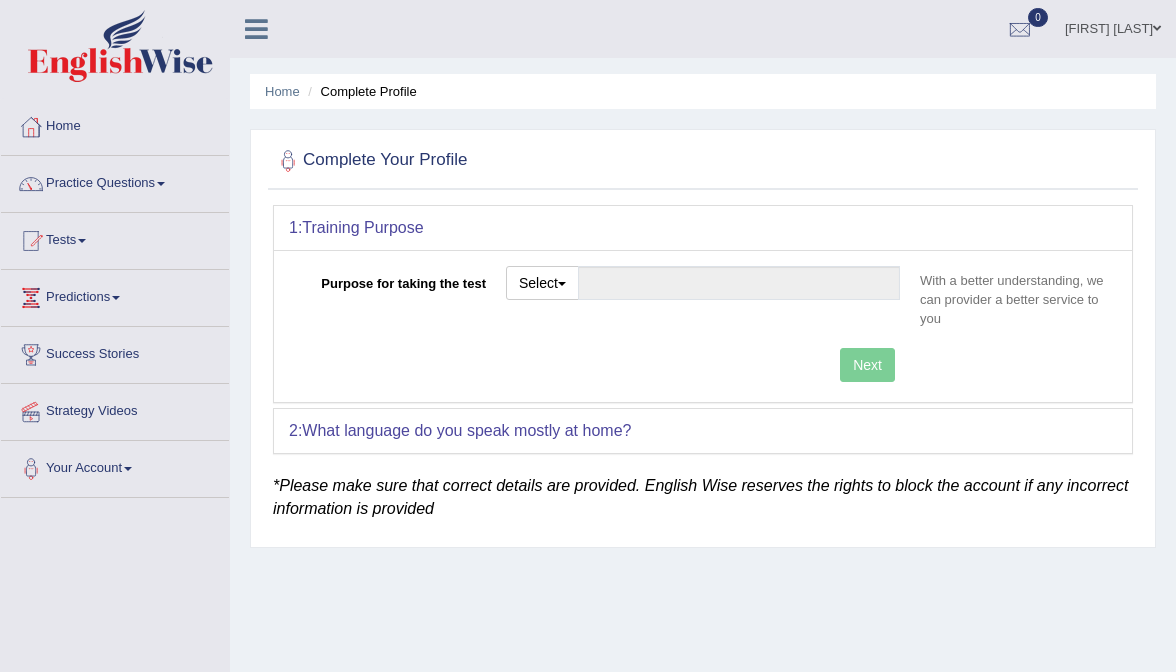 scroll, scrollTop: 0, scrollLeft: 0, axis: both 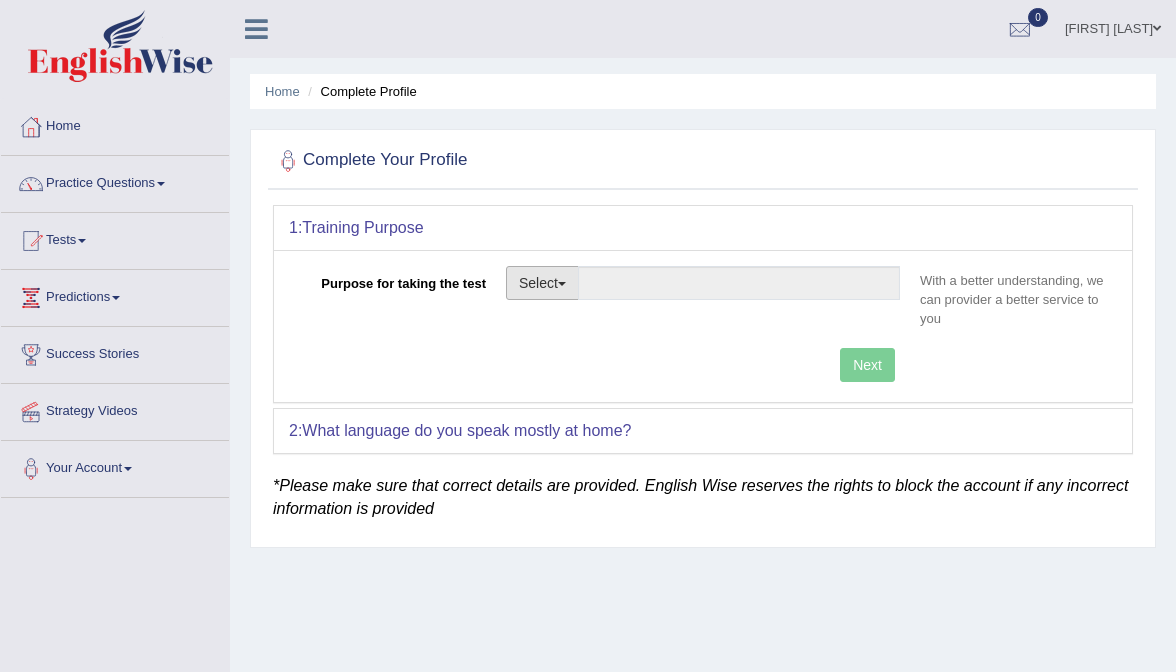 click on "Select" at bounding box center (542, 283) 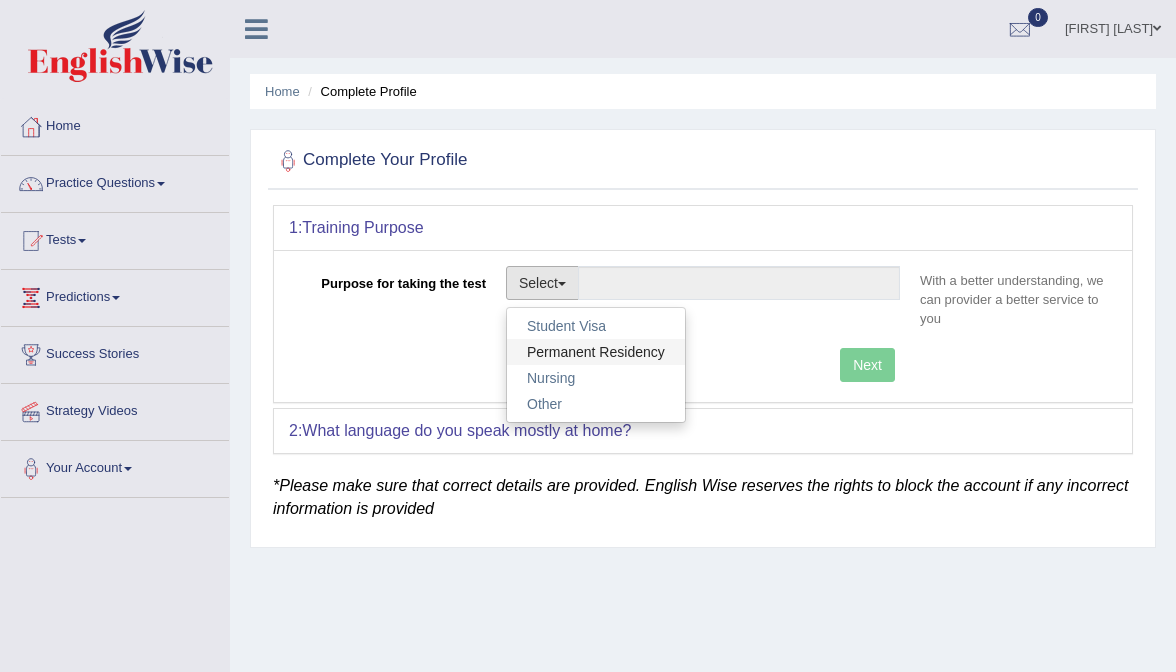click on "Permanent Residency" at bounding box center [596, 352] 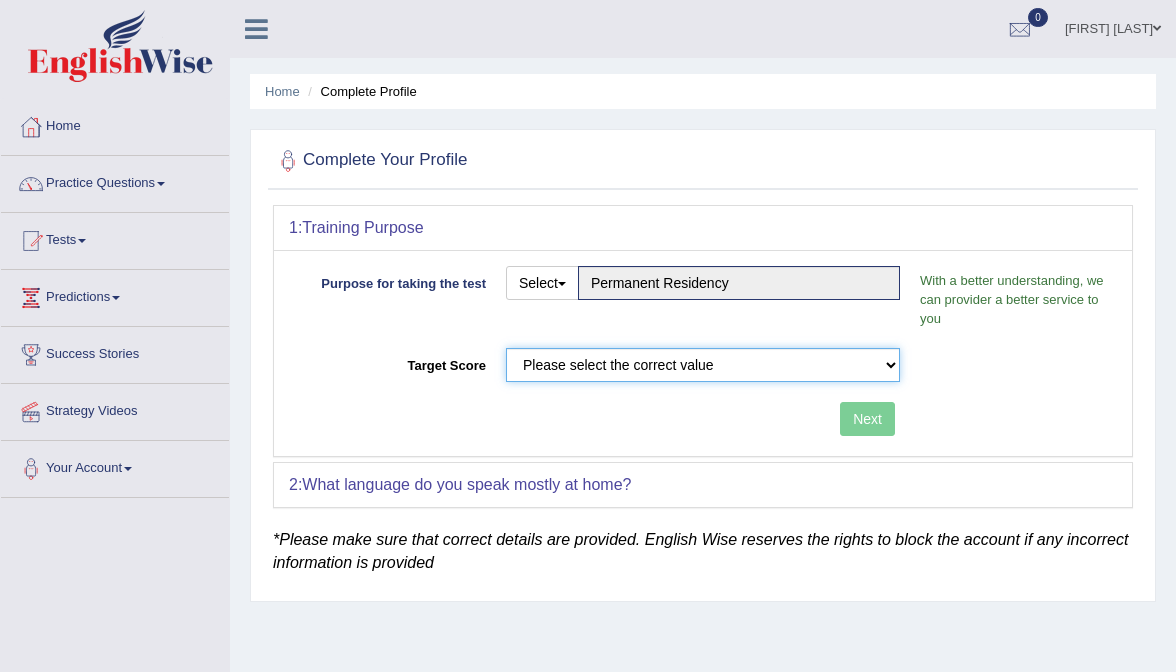 select on "79" 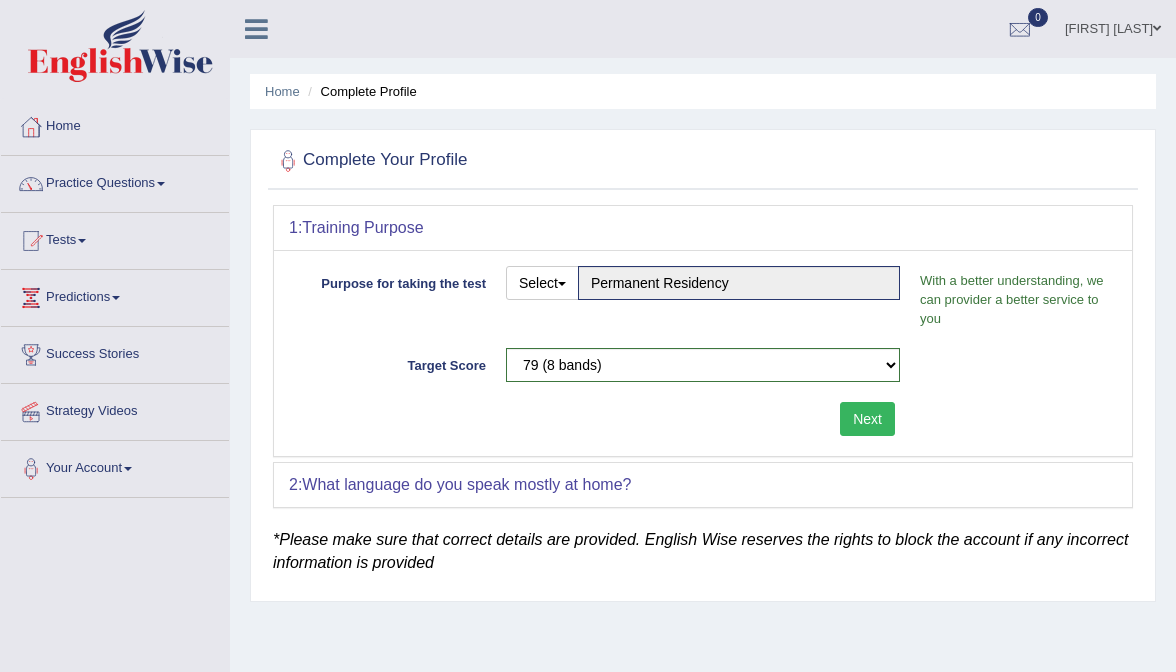 click on "Next" at bounding box center (867, 419) 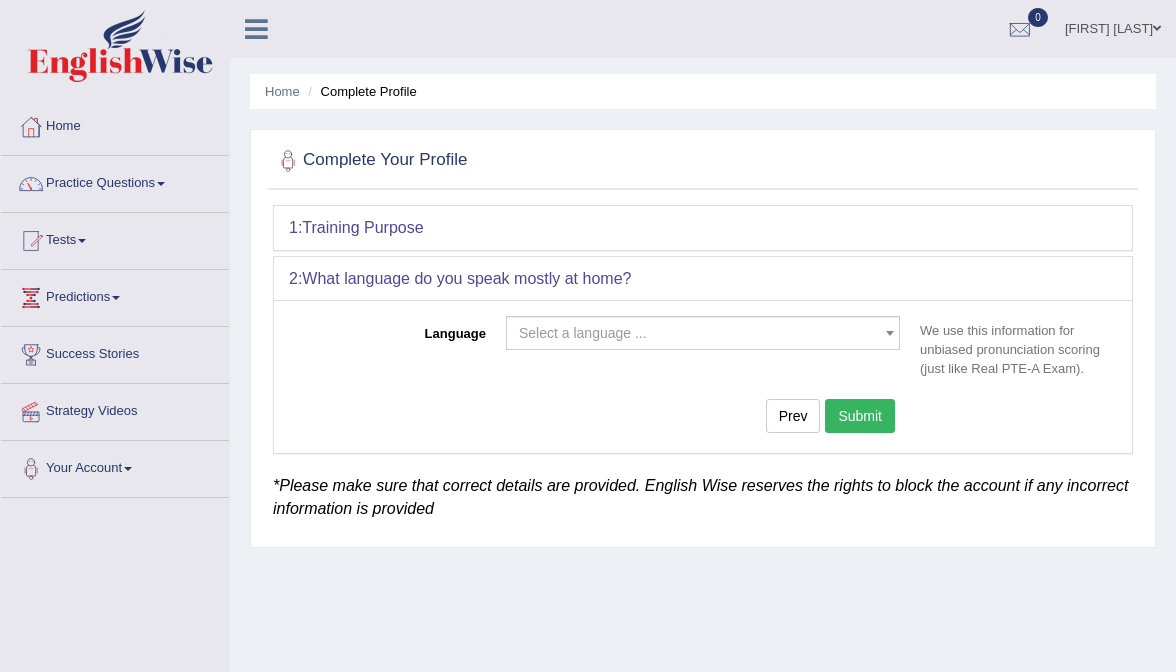 click on "Select a language ..." at bounding box center (703, 333) 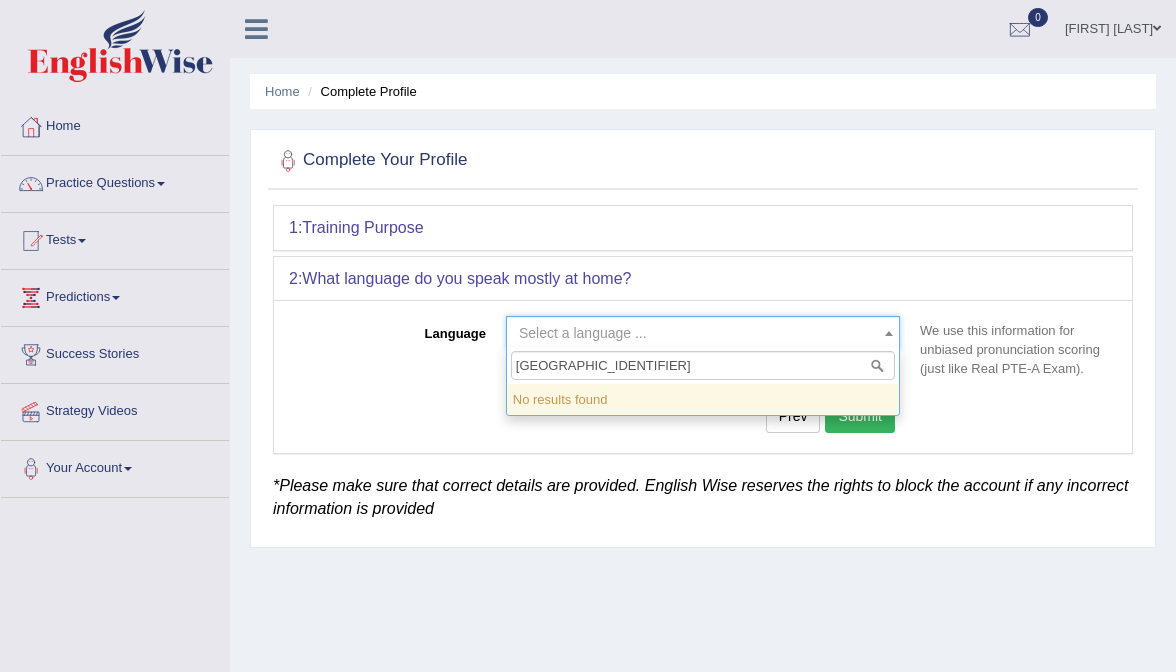 type on "guj" 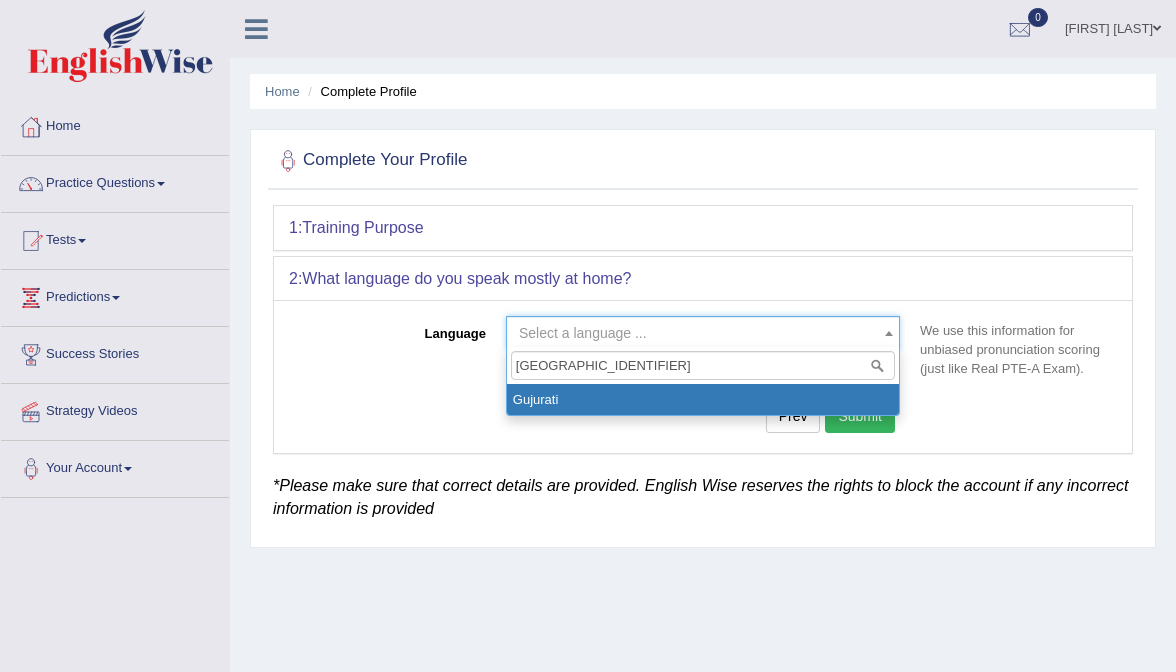 select on "Gujurati" 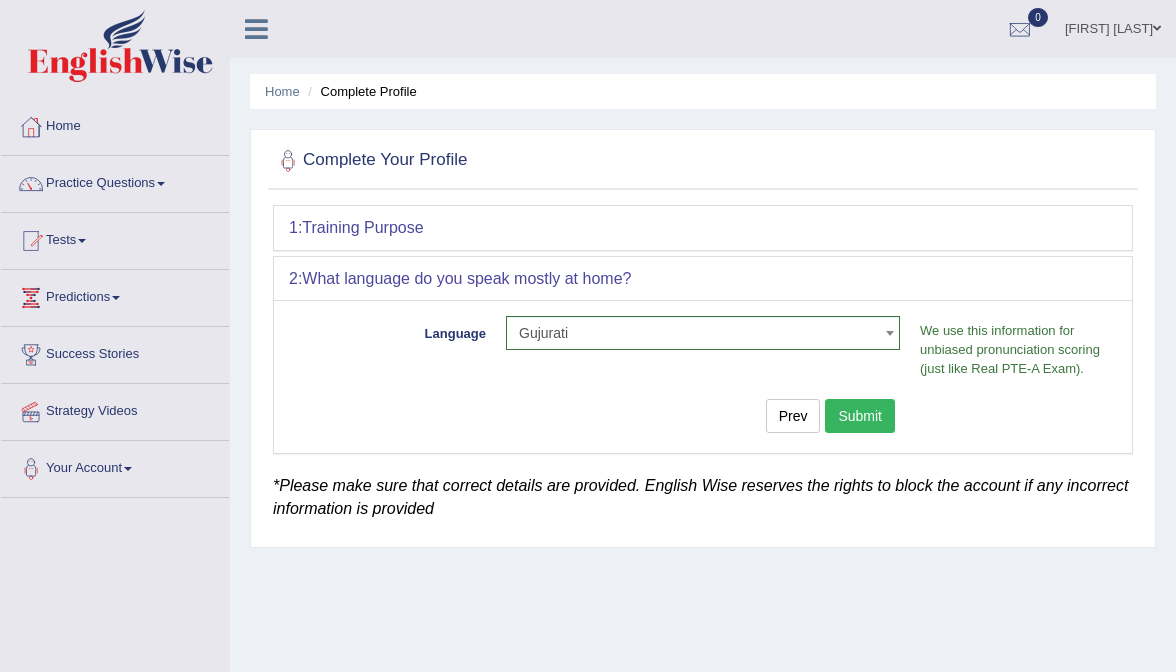 click on "Submit" at bounding box center [860, 416] 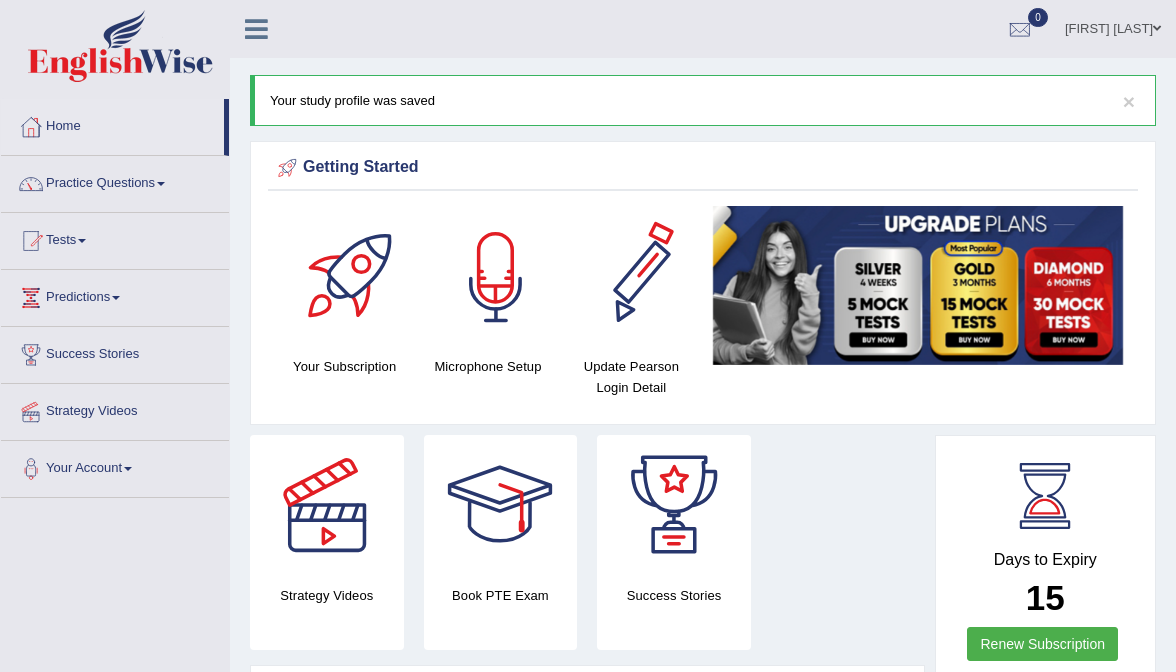 scroll, scrollTop: 0, scrollLeft: 0, axis: both 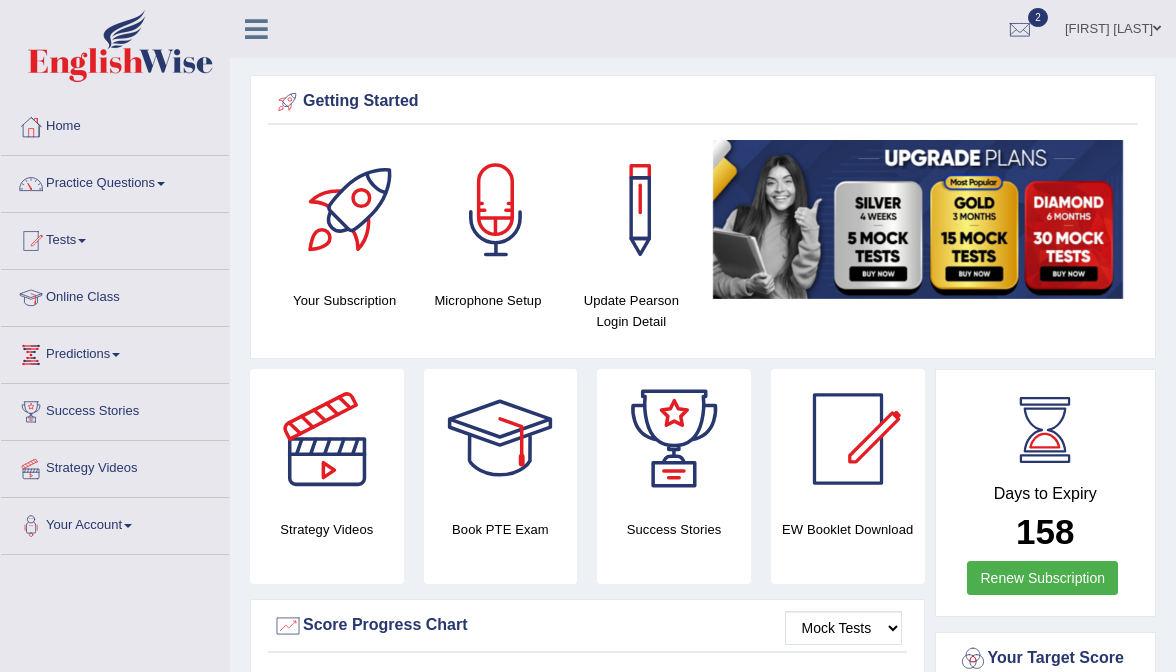 click on "Tests" at bounding box center [115, 238] 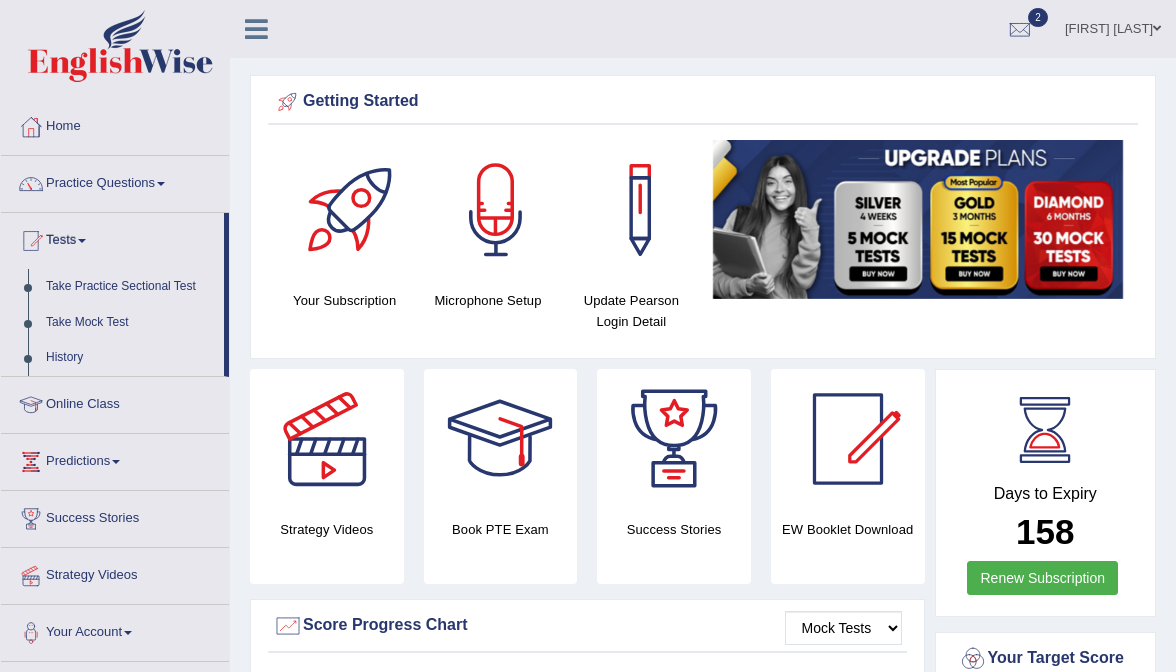 click on "Tests" at bounding box center (112, 238) 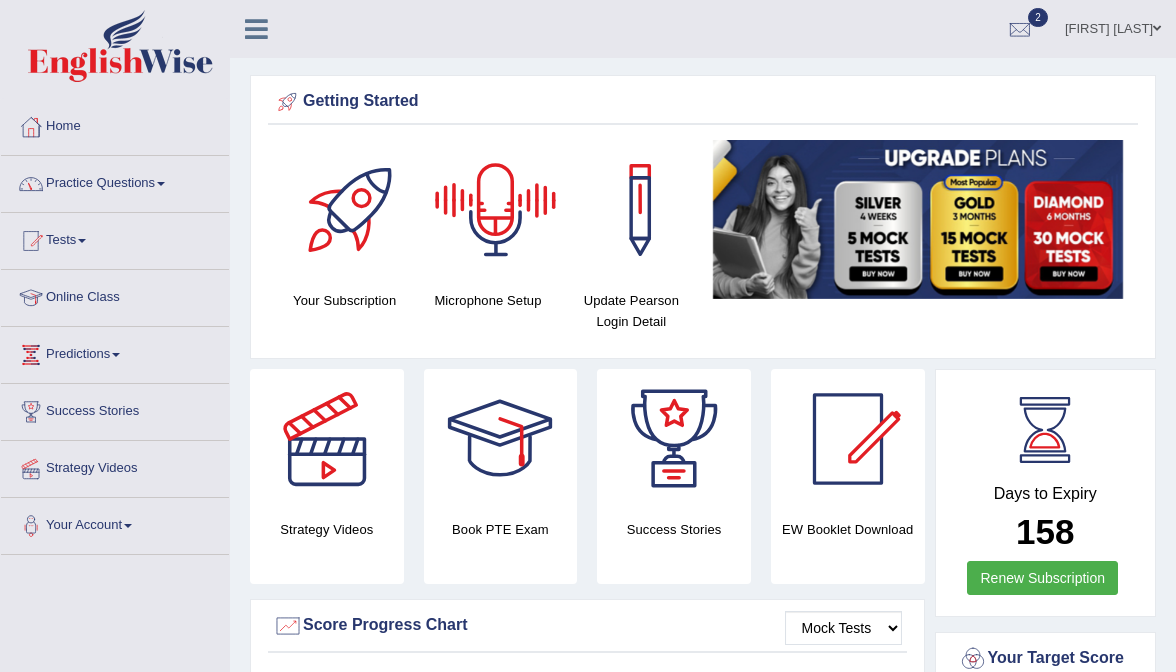 click on "Jasmeet Kaur" at bounding box center (1113, 26) 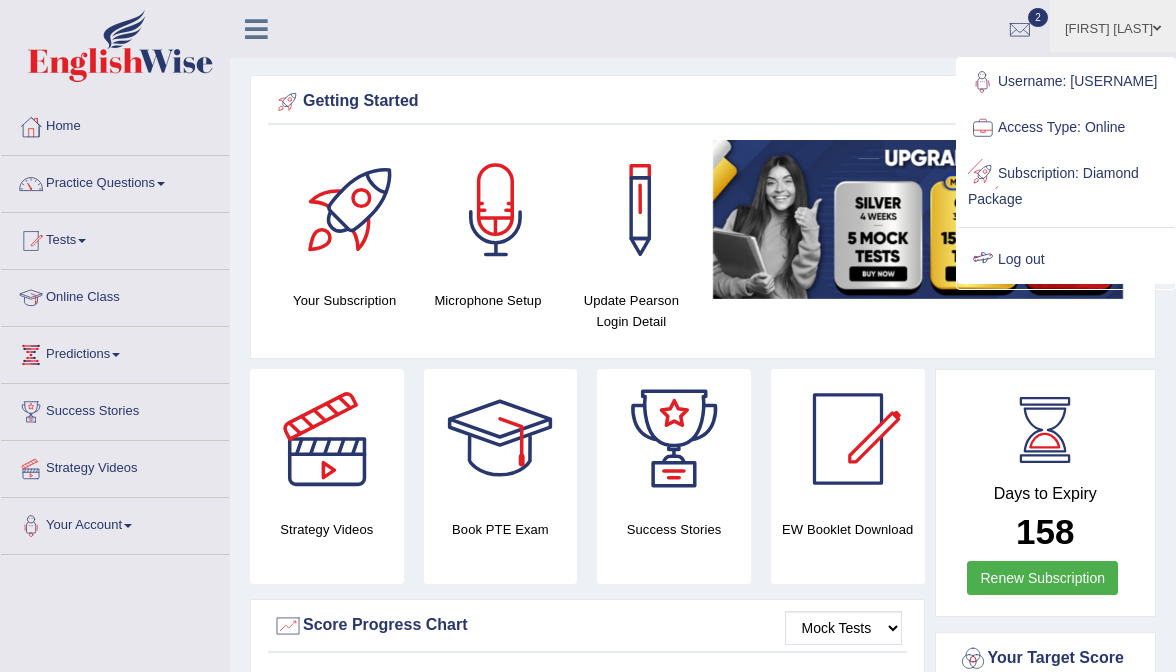 click on "Log out" at bounding box center [1066, 260] 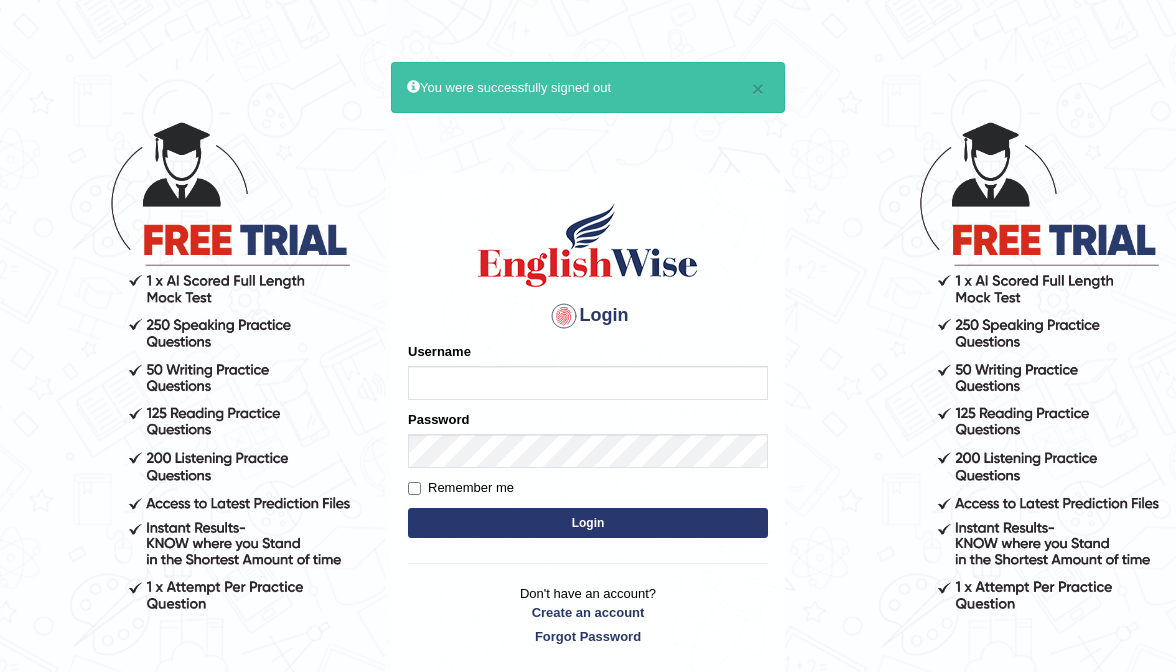 scroll, scrollTop: 0, scrollLeft: 0, axis: both 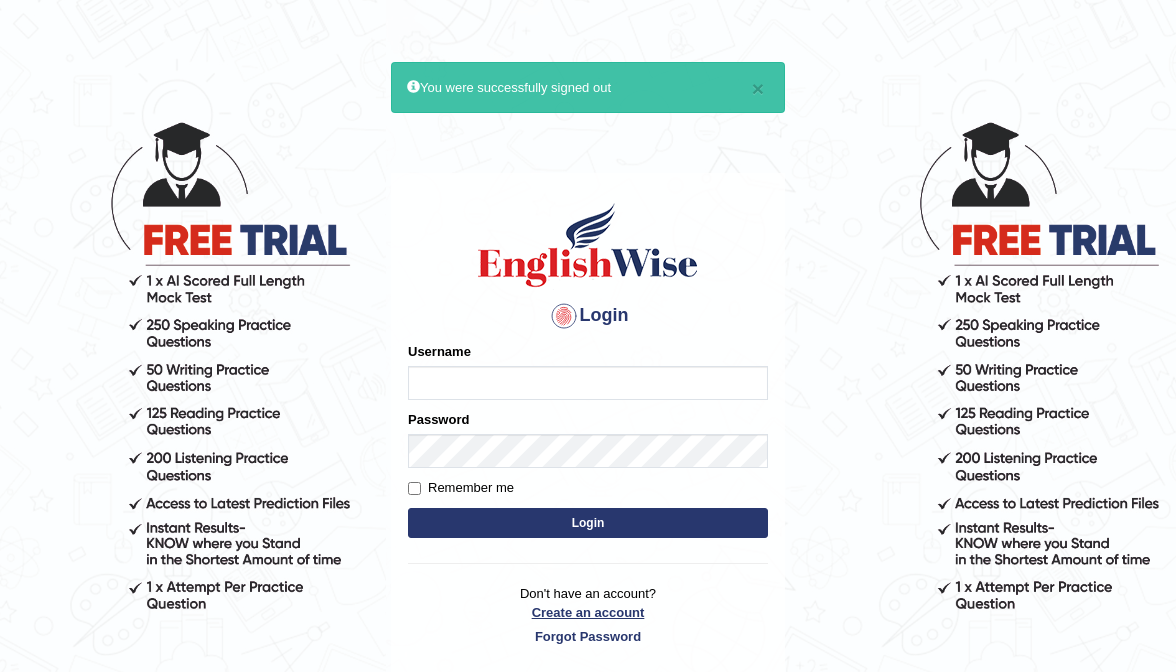 click on "Create an account" at bounding box center (588, 612) 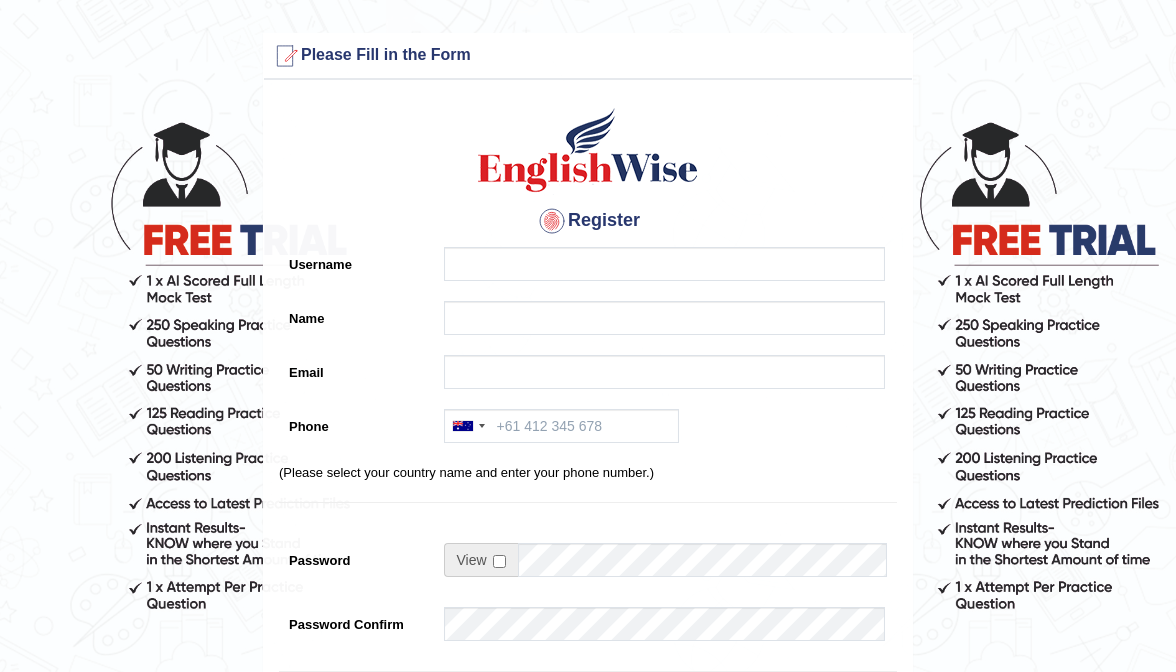 scroll, scrollTop: 0, scrollLeft: 0, axis: both 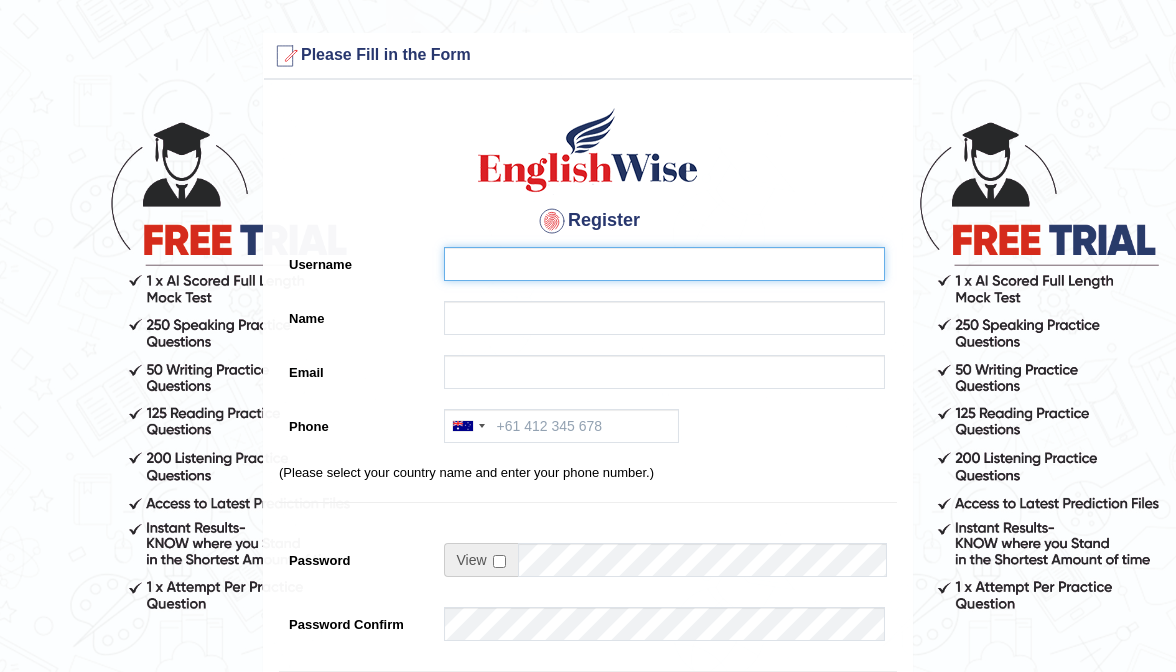 click on "Username" at bounding box center [664, 264] 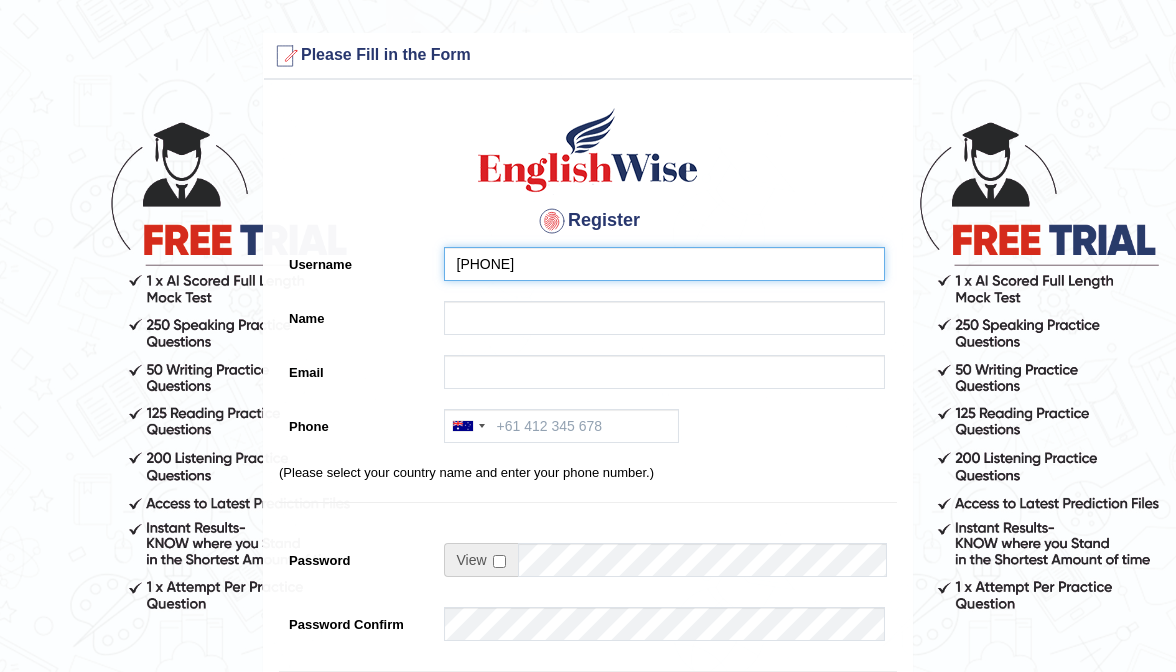 type on "0434928803" 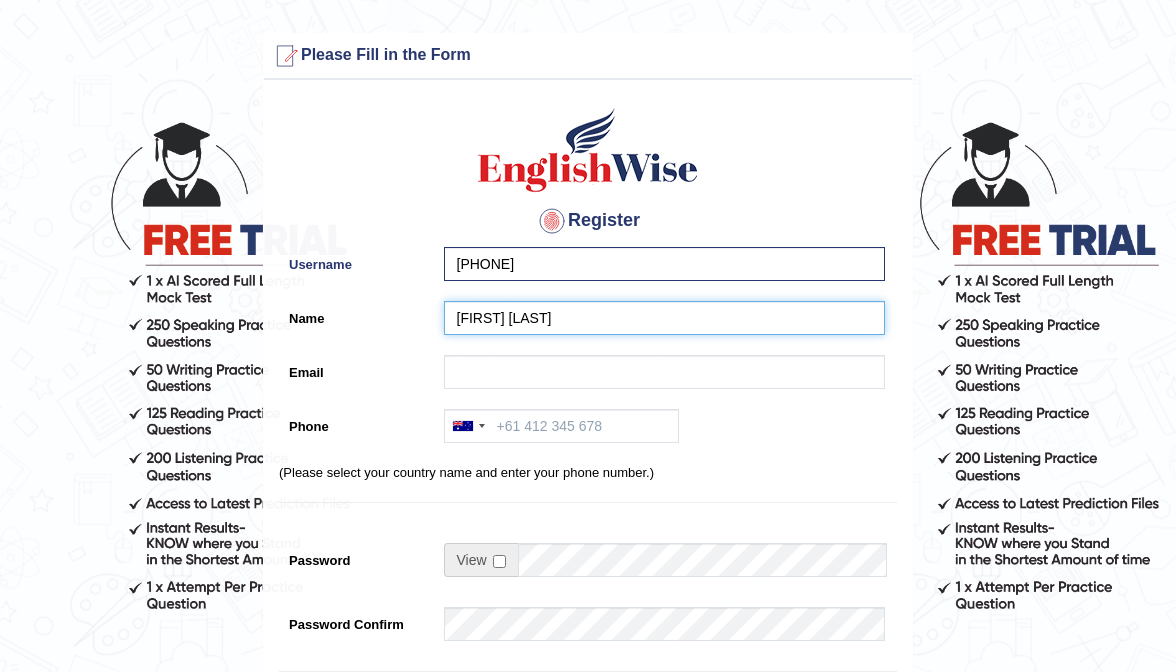 type on "[FIRST] [LAST]" 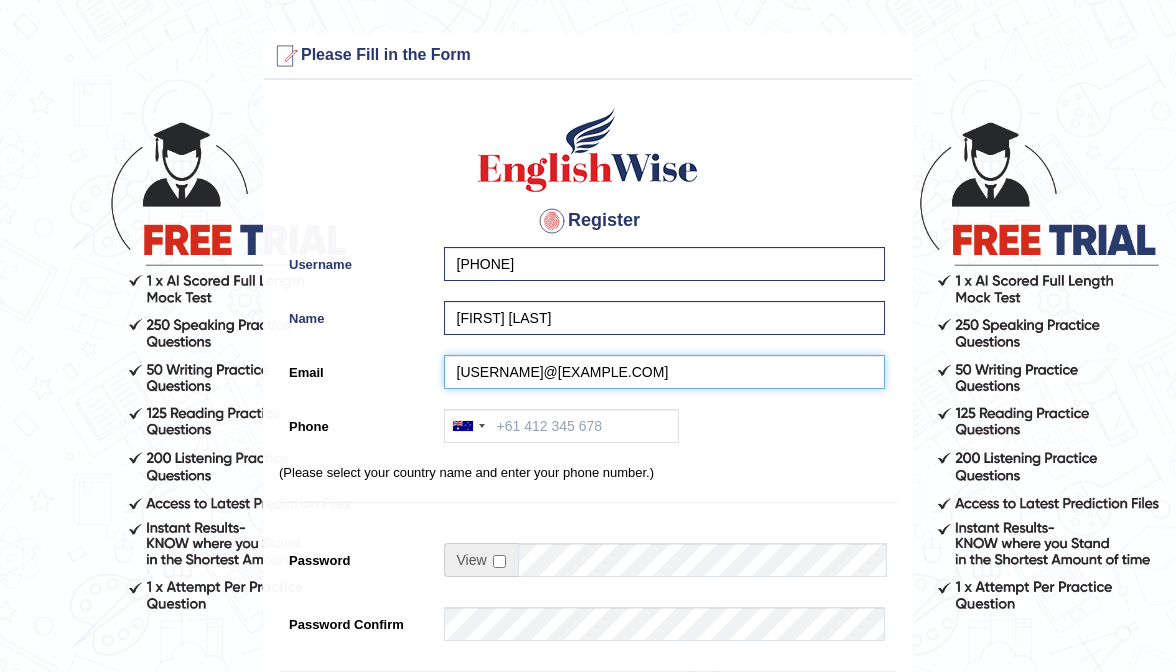 type on "Shrikanupriya92@gmail.com" 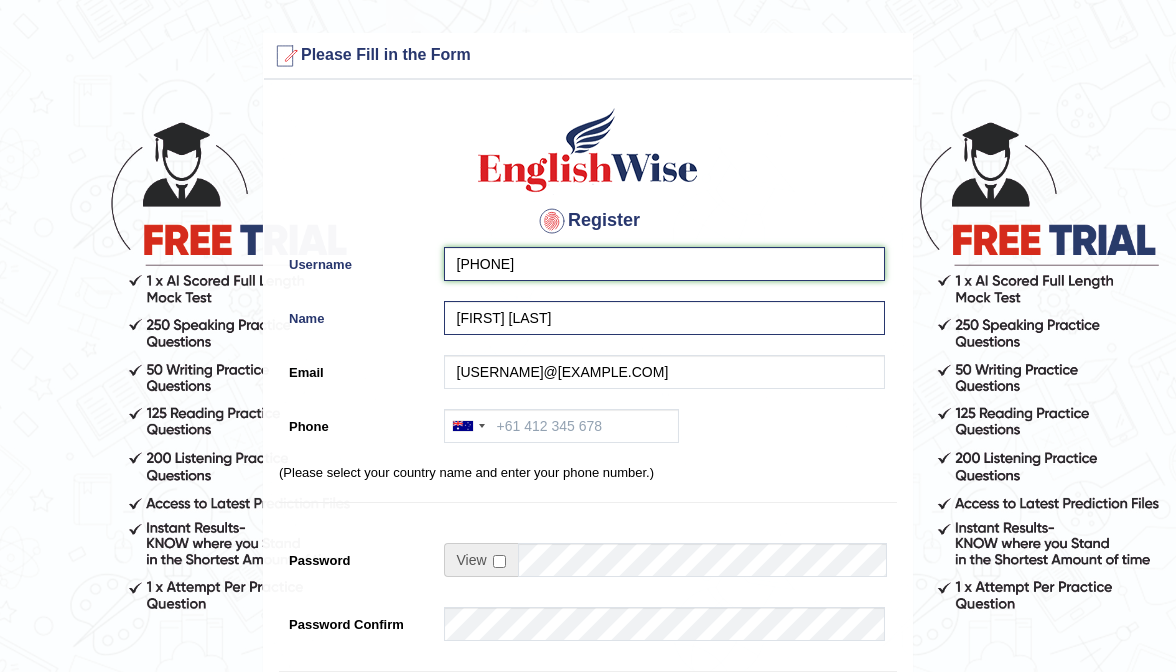 click on "0434928803" at bounding box center (664, 264) 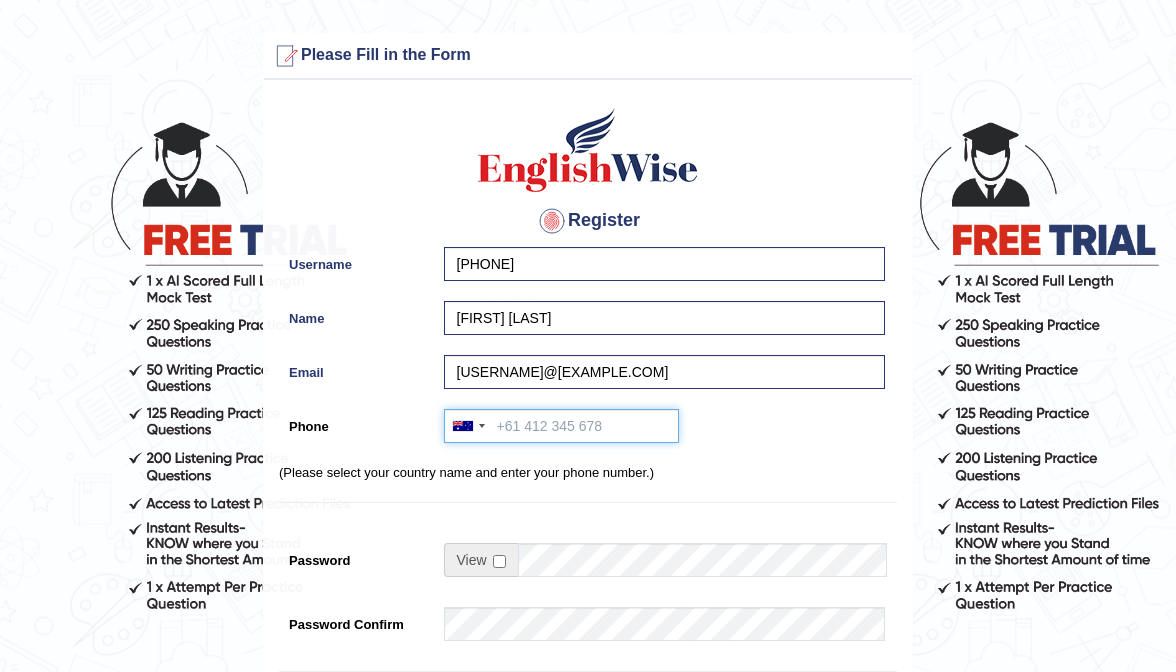 paste on "0434928803" 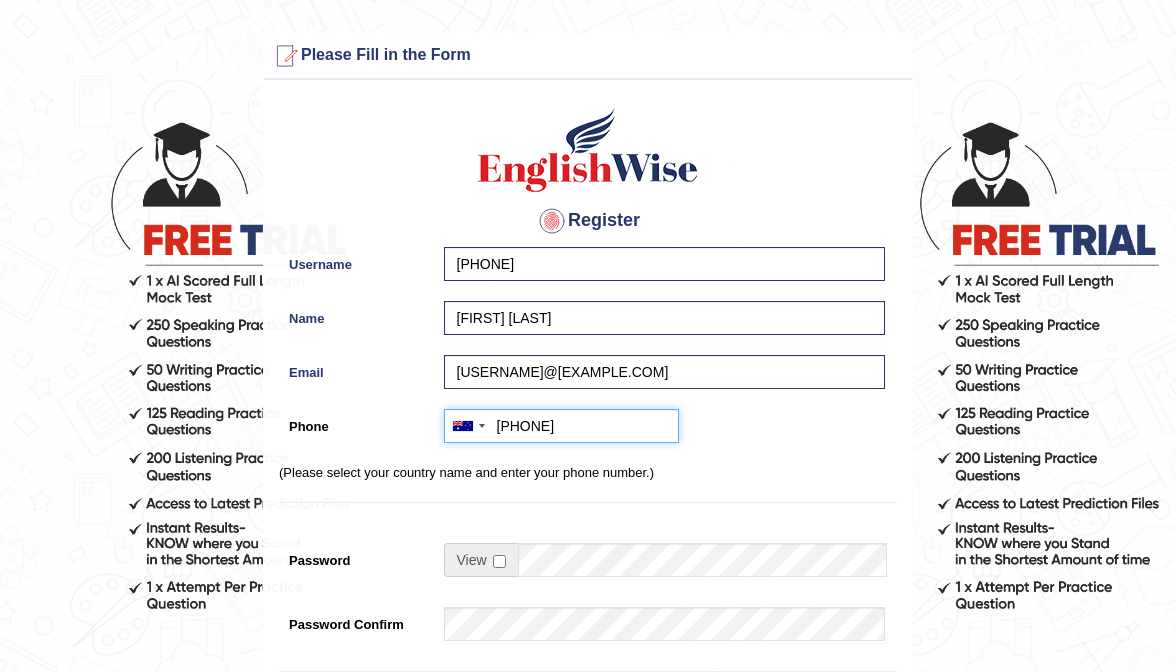 type on "0434928803" 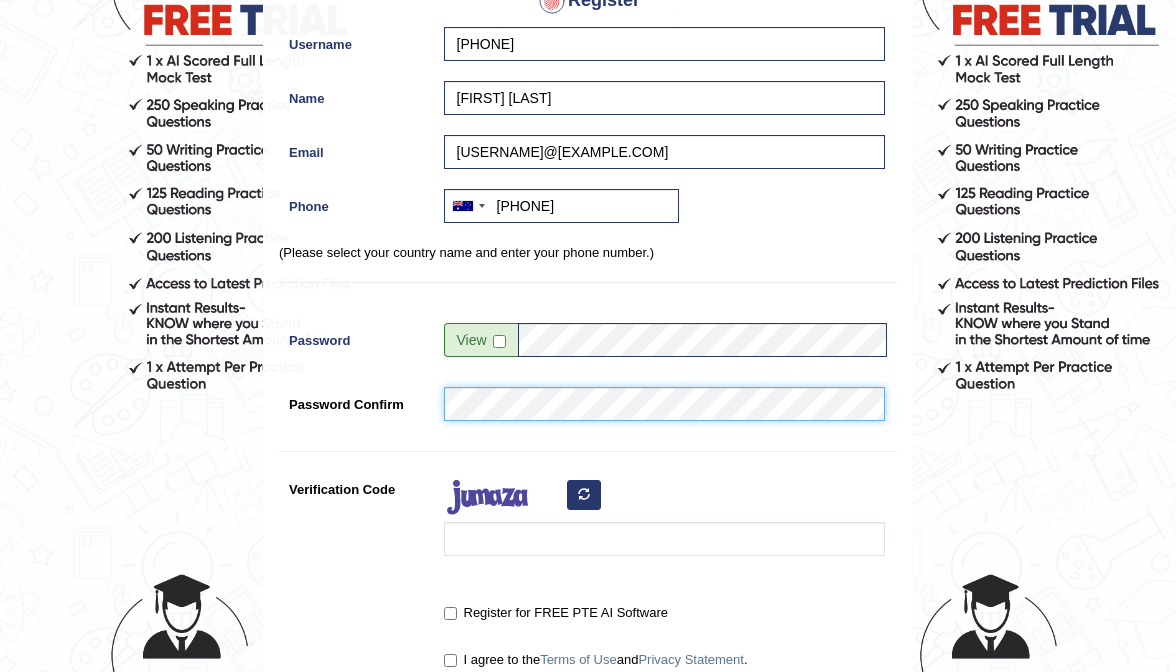 scroll, scrollTop: 221, scrollLeft: 0, axis: vertical 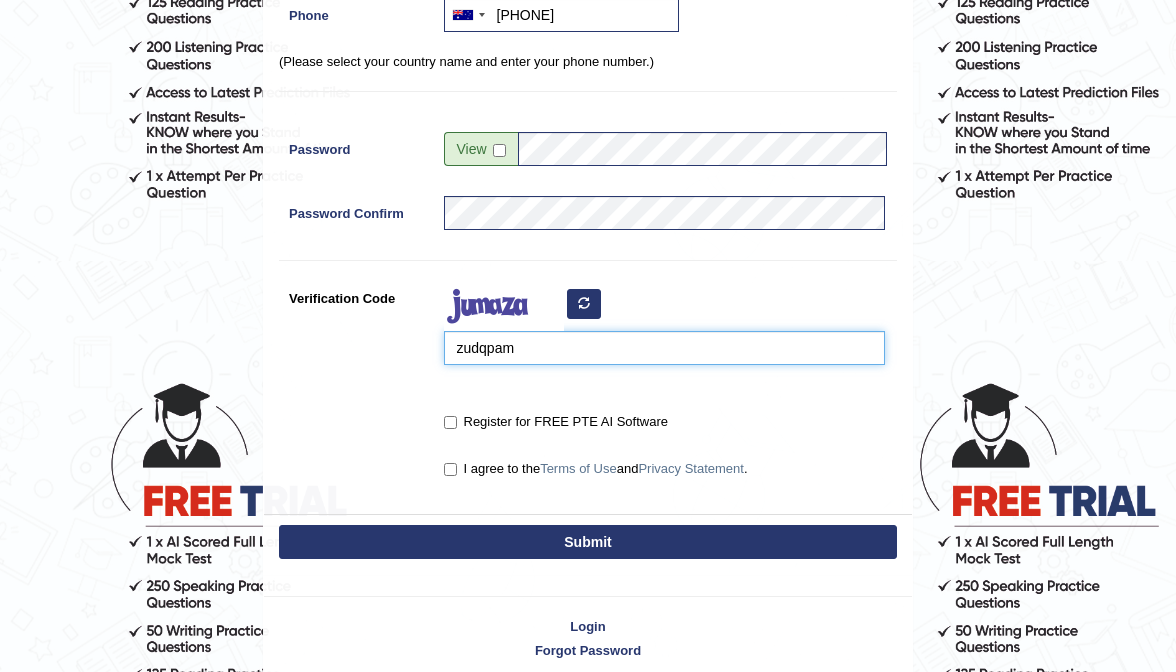 type on "zudqpam" 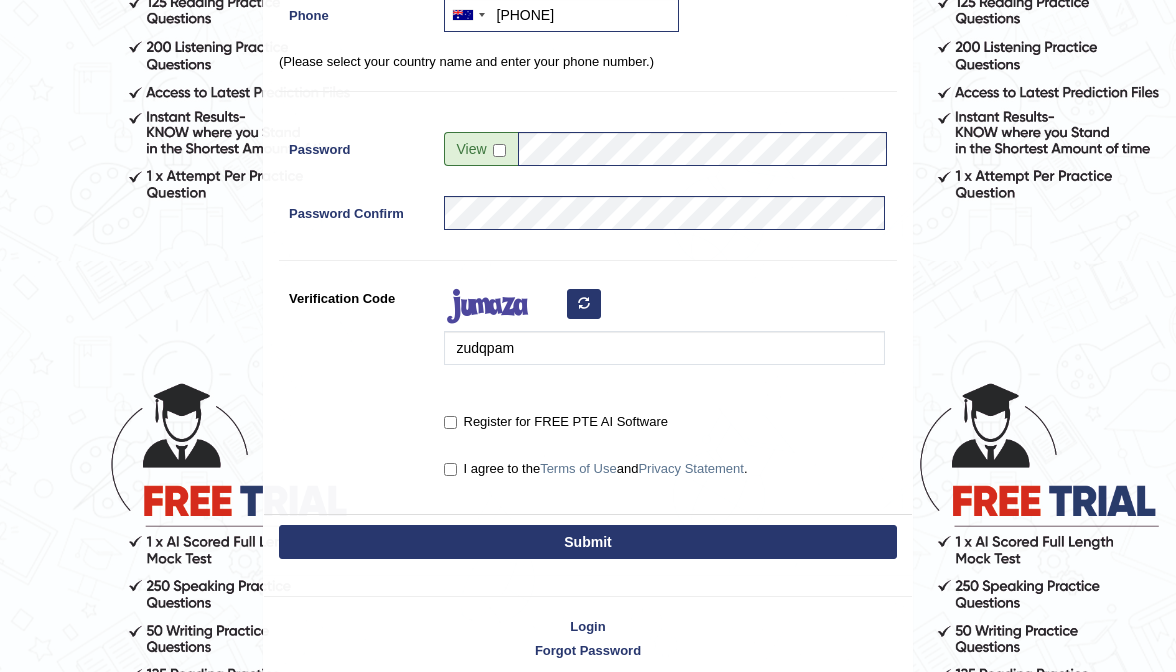 click on "Register for FREE PTE AI Software" at bounding box center [450, 422] 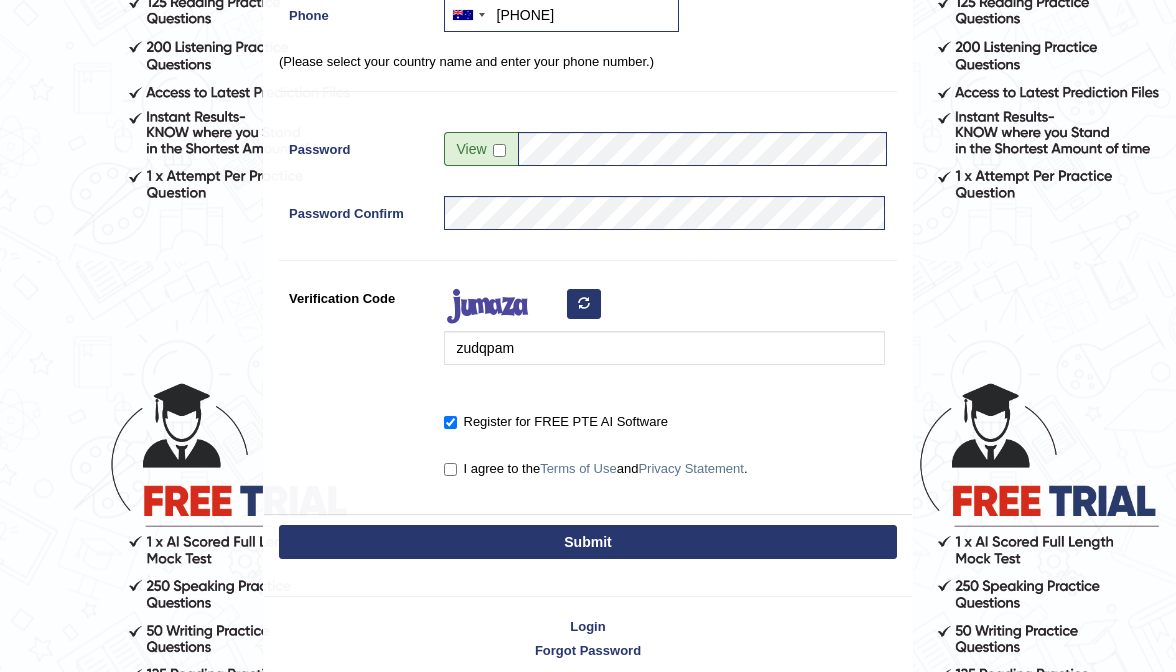 click on "I agree to the  Terms of Use  and  Privacy Statement ." at bounding box center [450, 469] 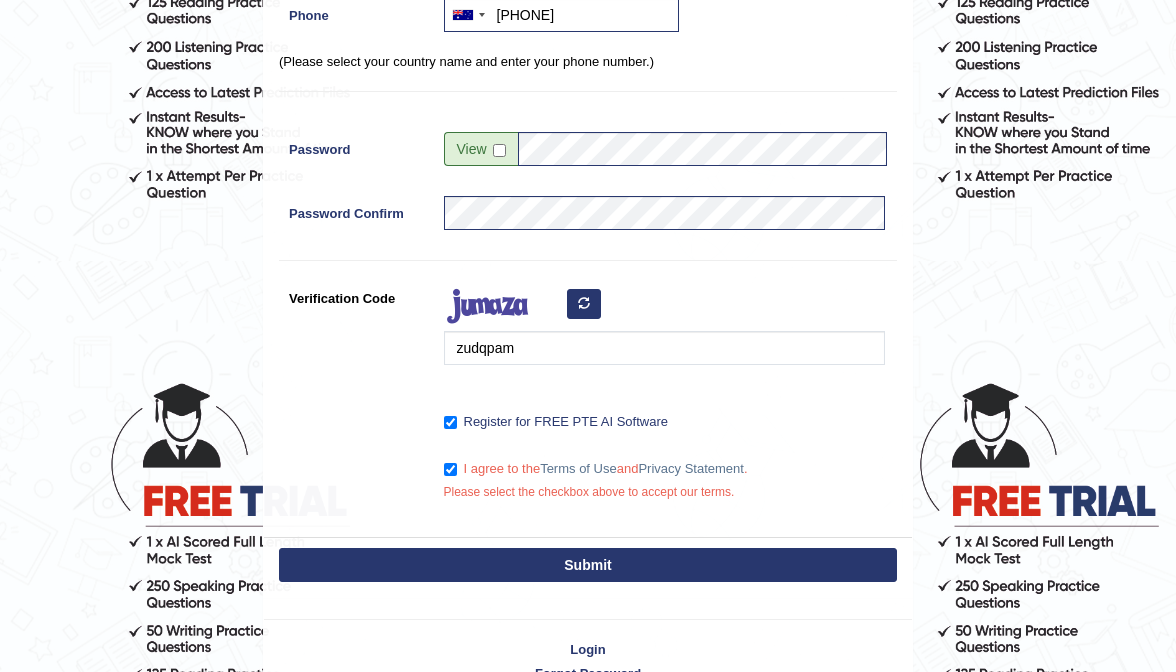 click on "Submit" at bounding box center [588, 565] 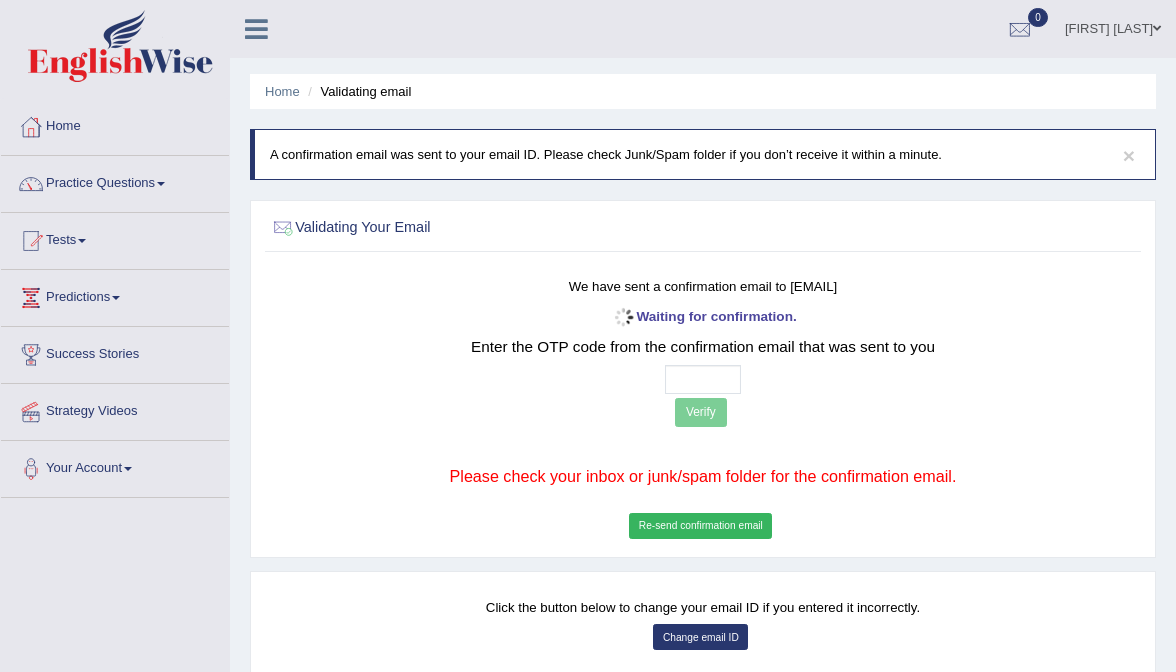 scroll, scrollTop: 0, scrollLeft: 0, axis: both 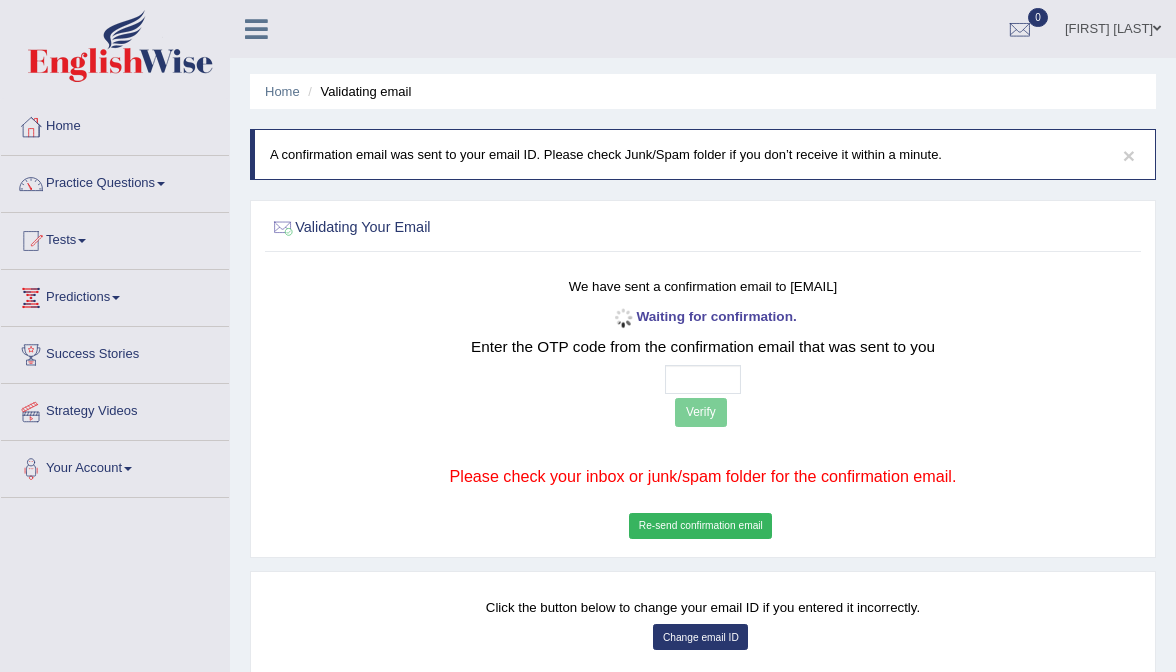 click at bounding box center (703, 379) 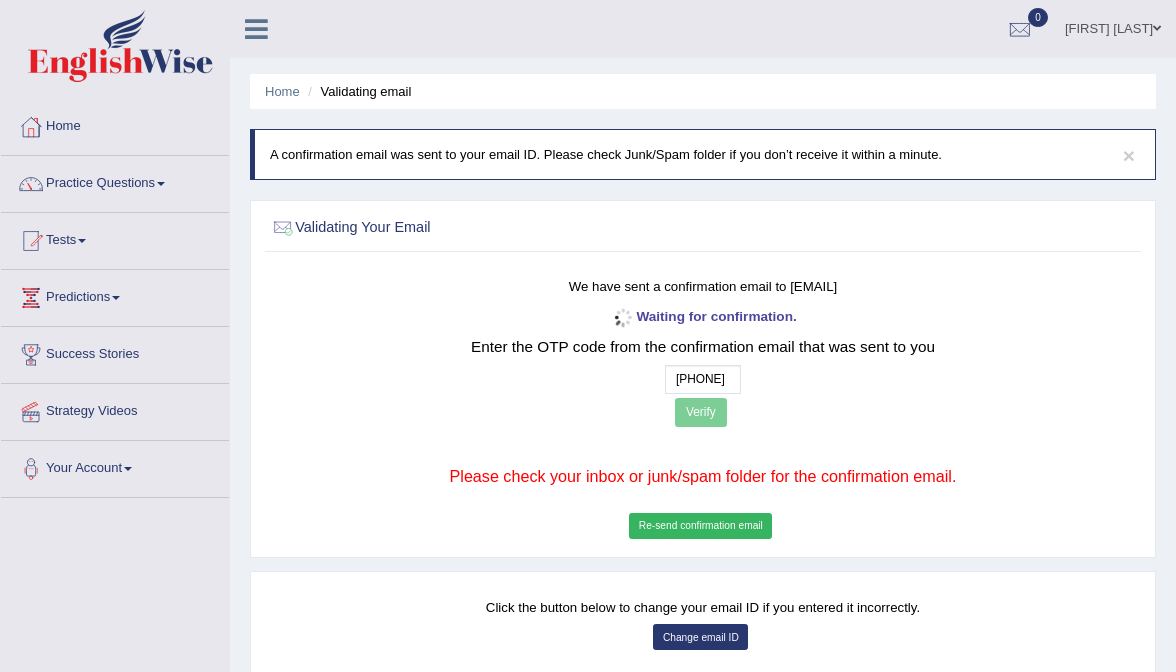 type on "9  7  8  9" 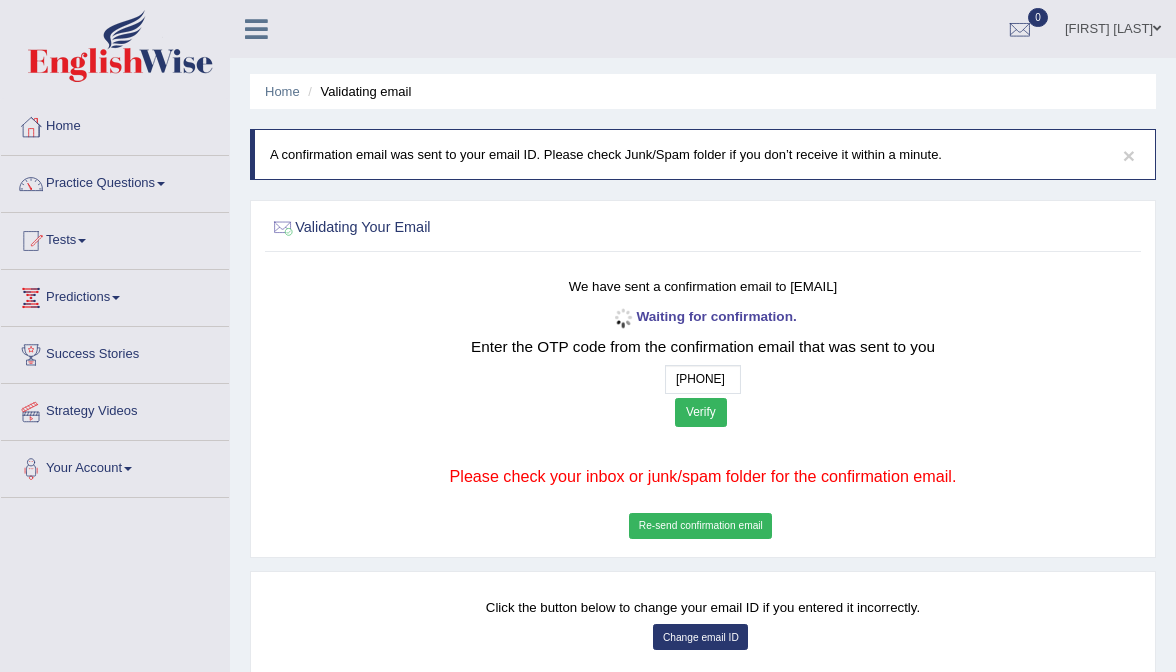 click on "Verify" at bounding box center [701, 412] 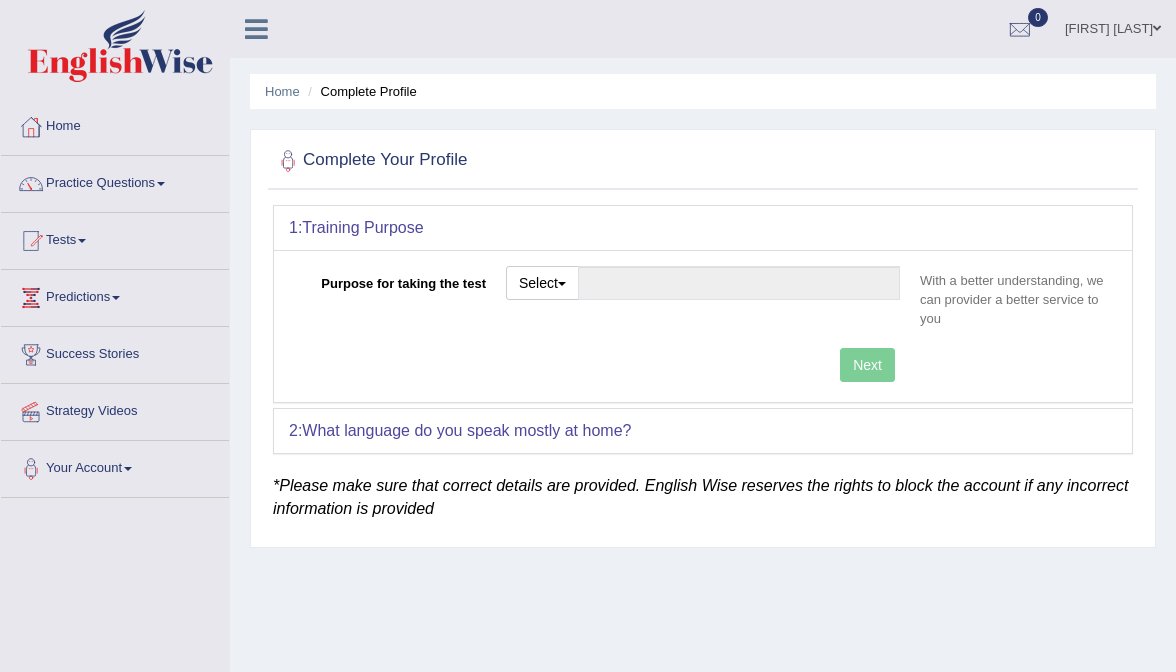 scroll, scrollTop: 0, scrollLeft: 0, axis: both 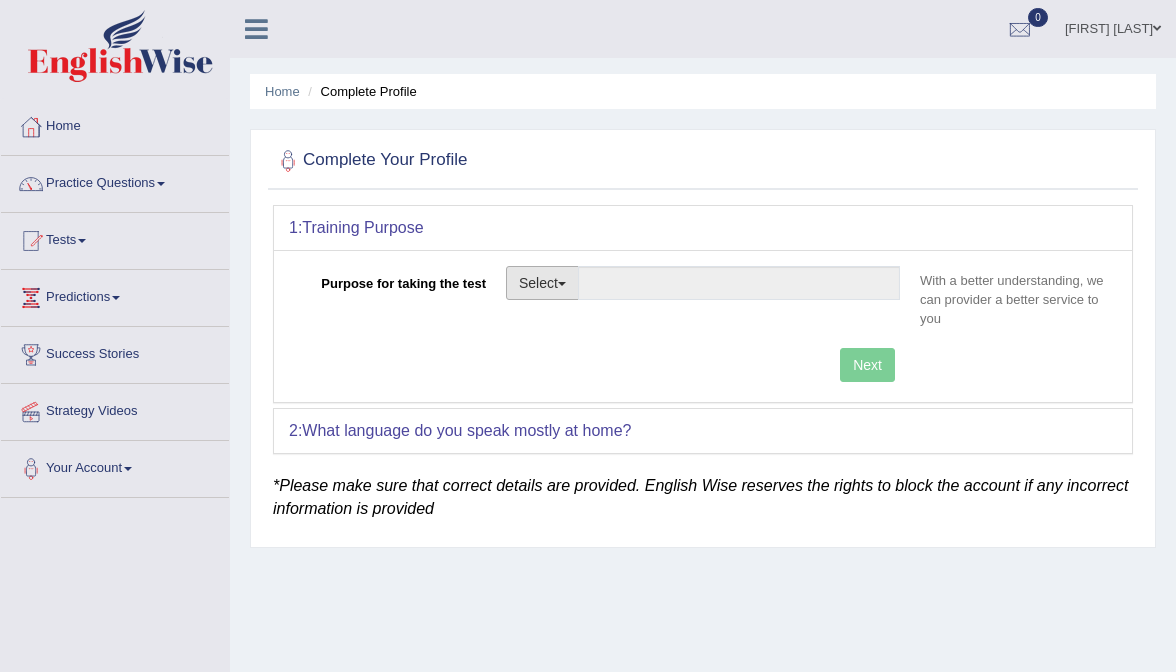 click on "Select" at bounding box center (542, 283) 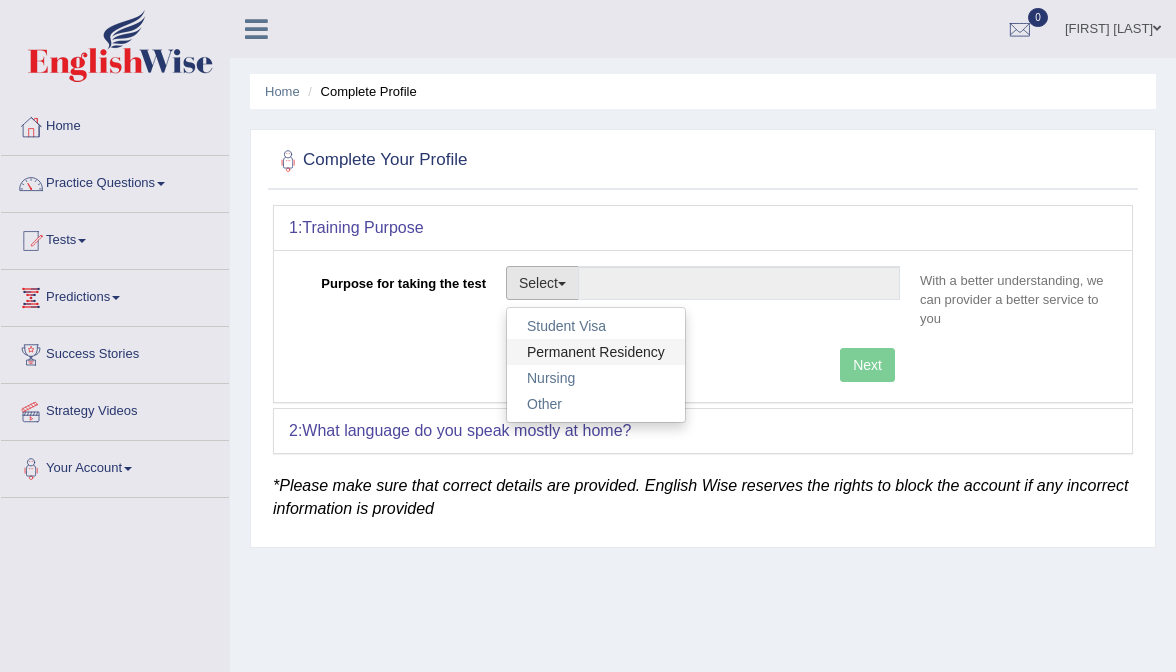 click on "Permanent Residency" at bounding box center [596, 352] 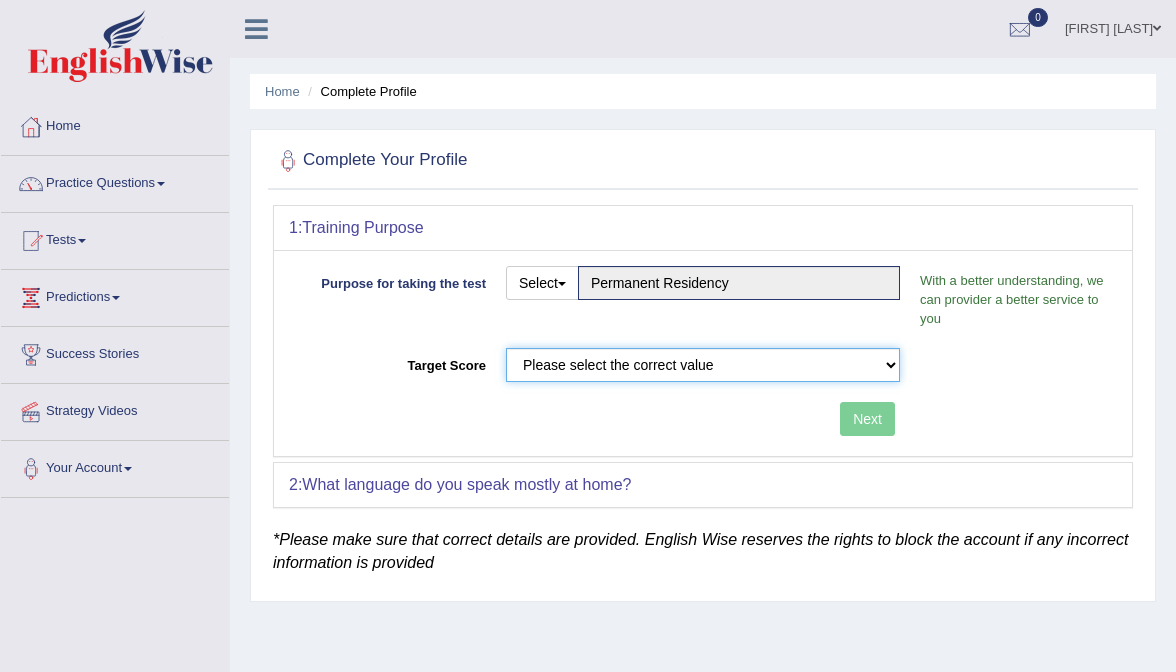 select on "58" 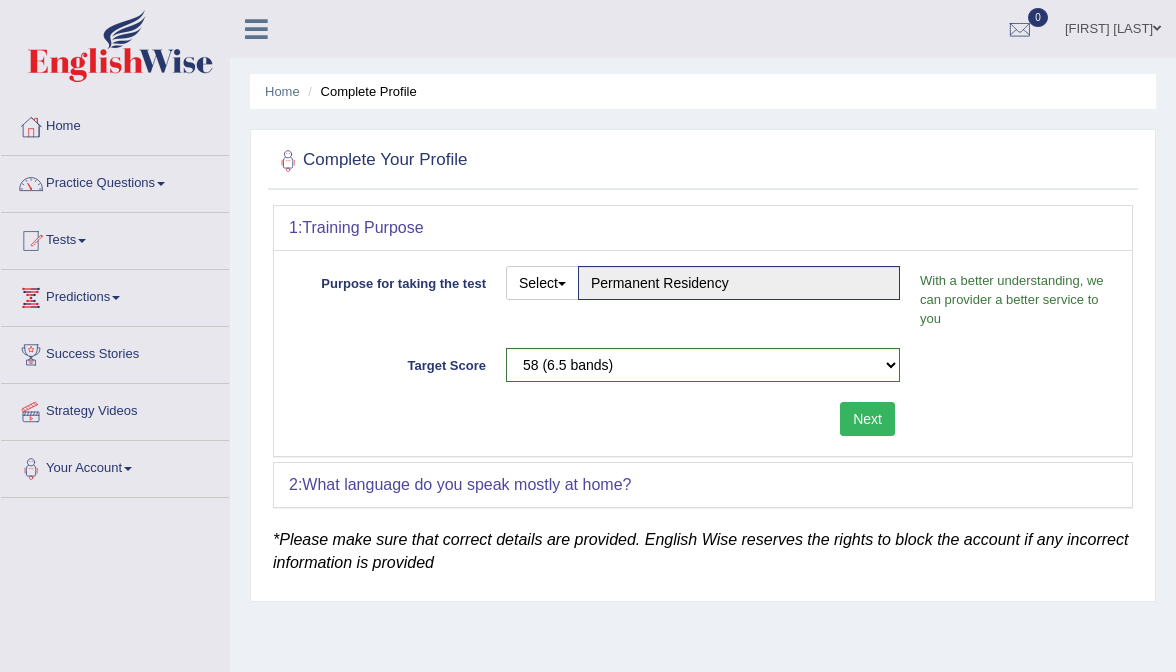 drag, startPoint x: 838, startPoint y: 405, endPoint x: 852, endPoint y: 407, distance: 14.142136 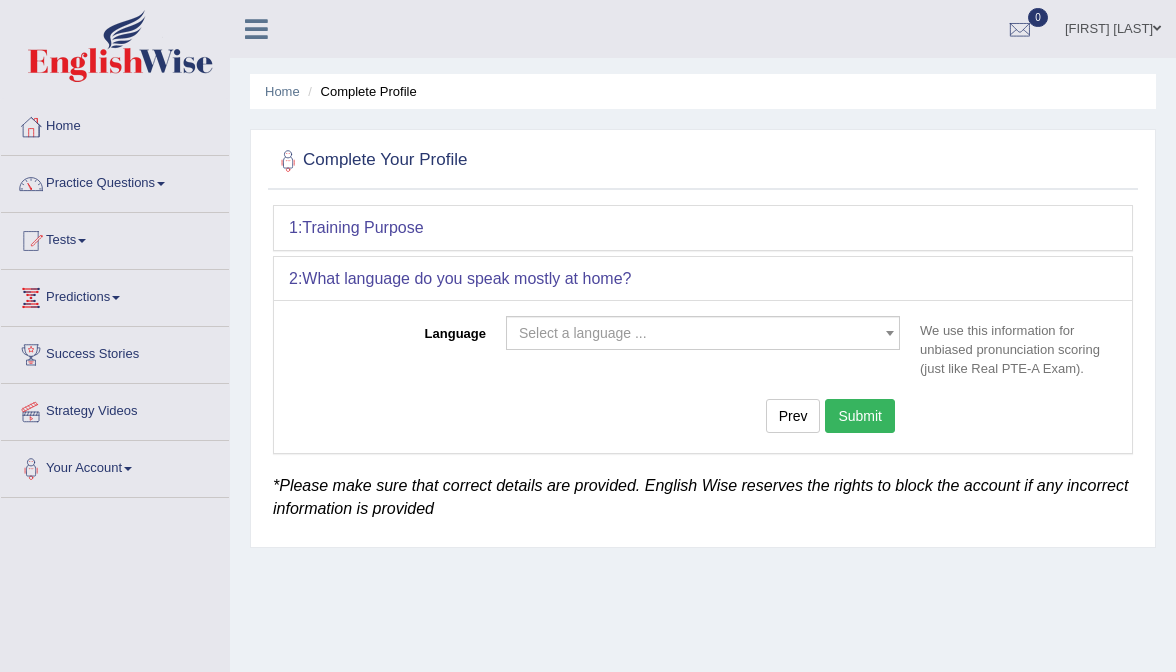 click on "Select a language ..." at bounding box center (583, 333) 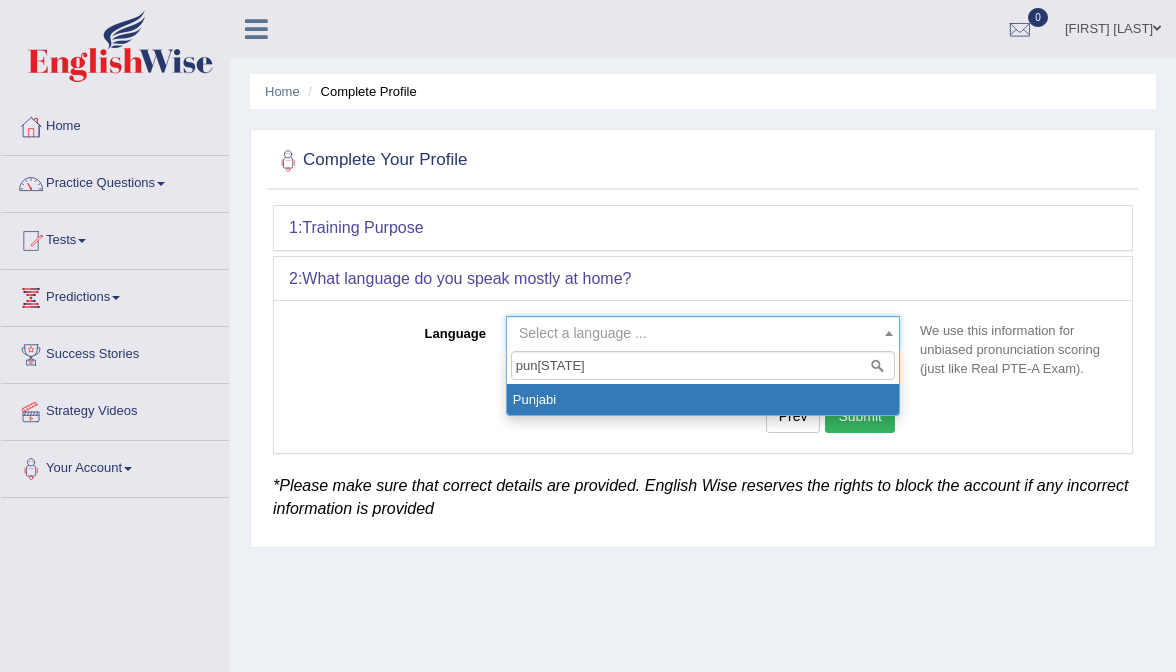 type on "punjabi" 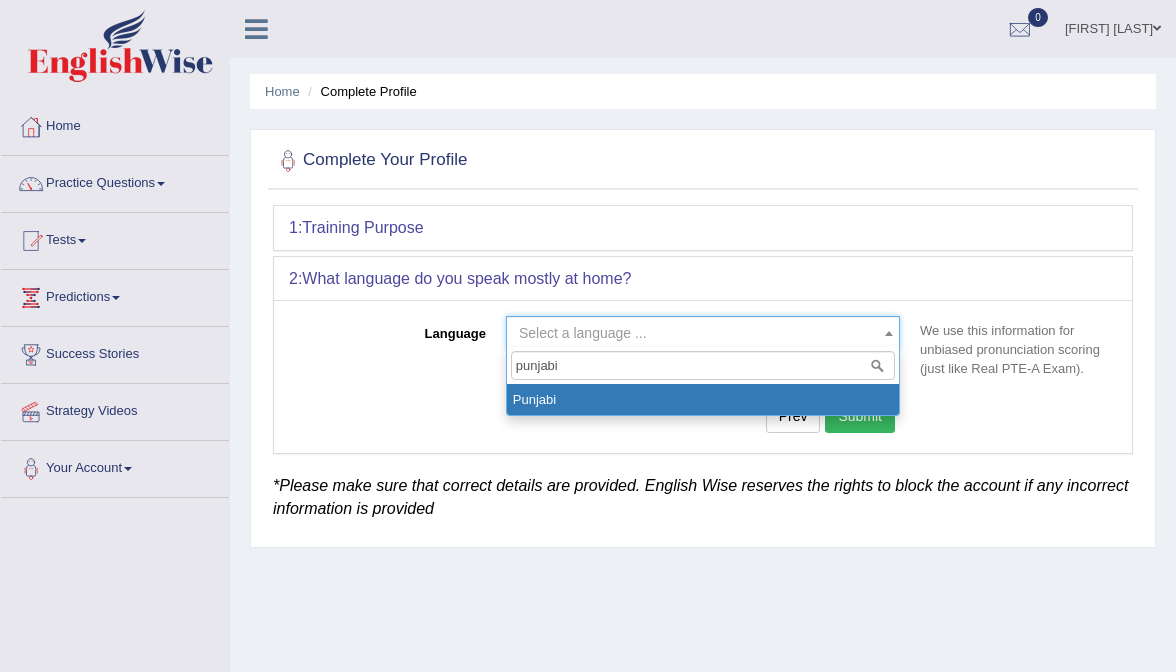 select on "Punjabi" 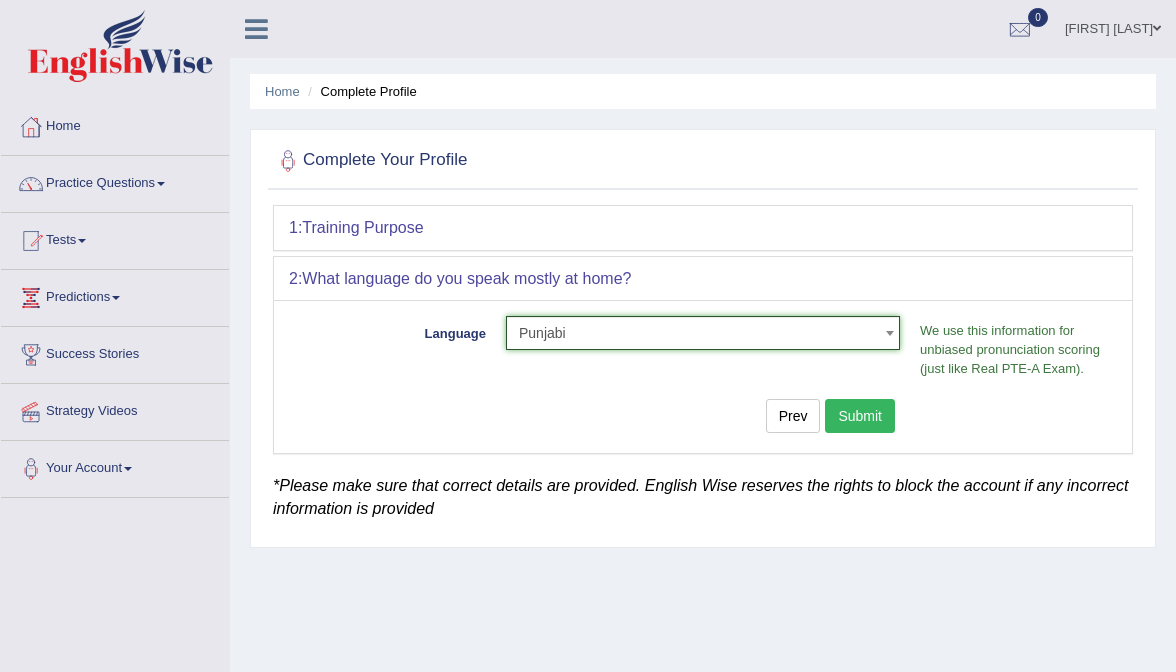 click on "Submit" at bounding box center (860, 416) 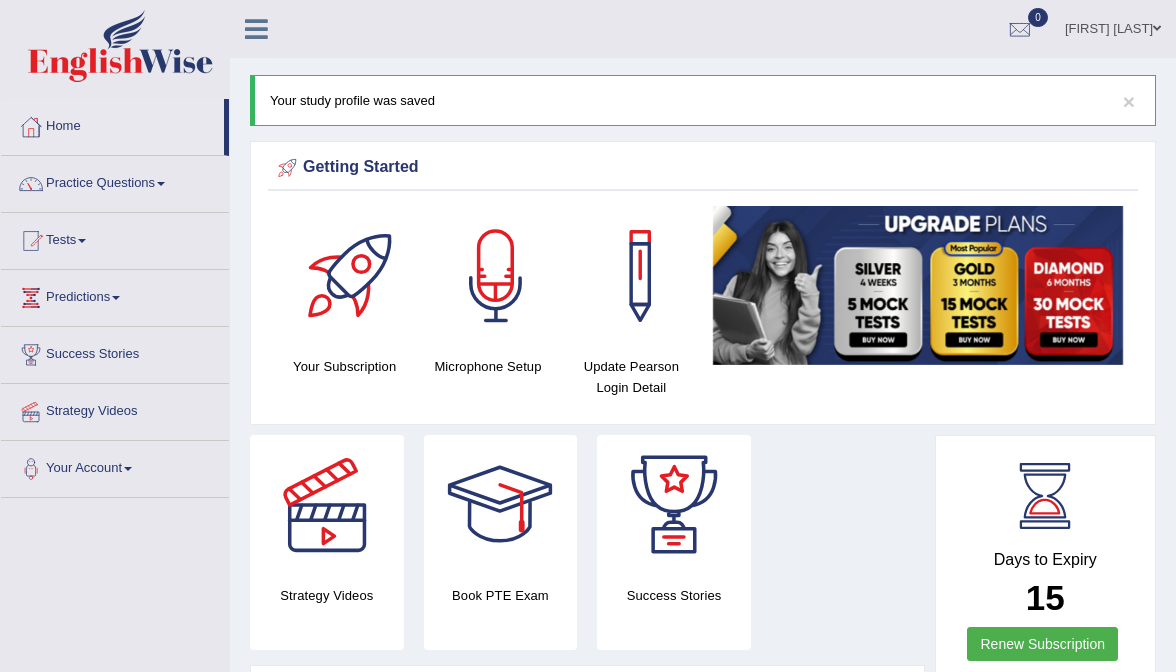 scroll, scrollTop: 0, scrollLeft: 0, axis: both 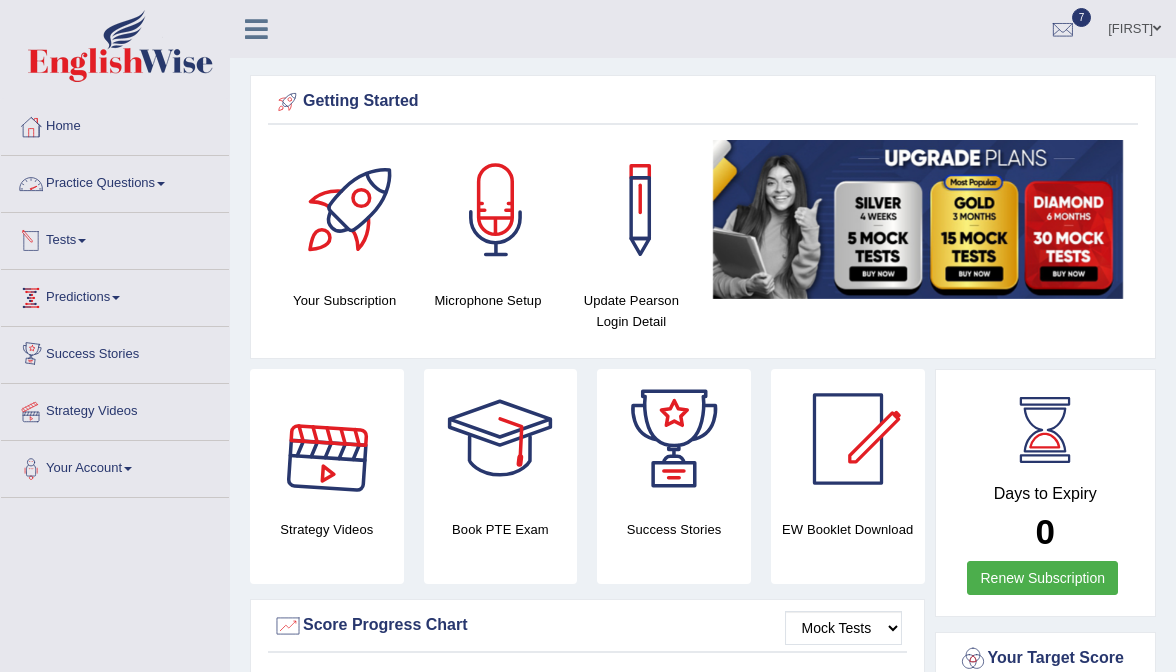 click on "Practice Questions" at bounding box center (115, 181) 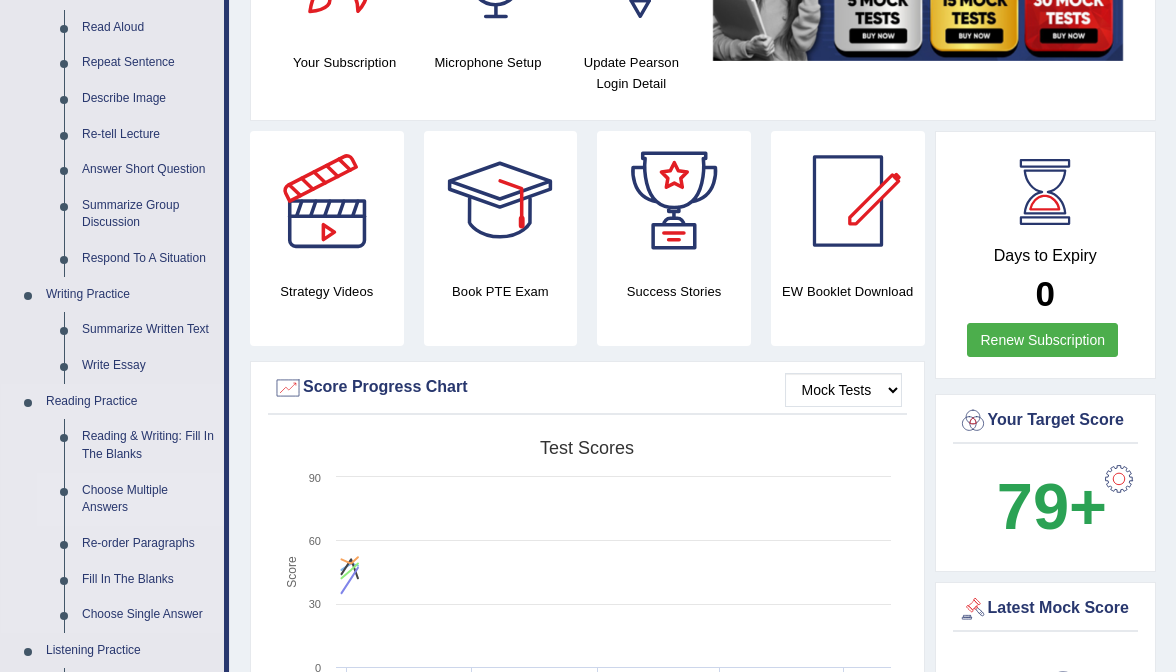 scroll, scrollTop: 237, scrollLeft: 0, axis: vertical 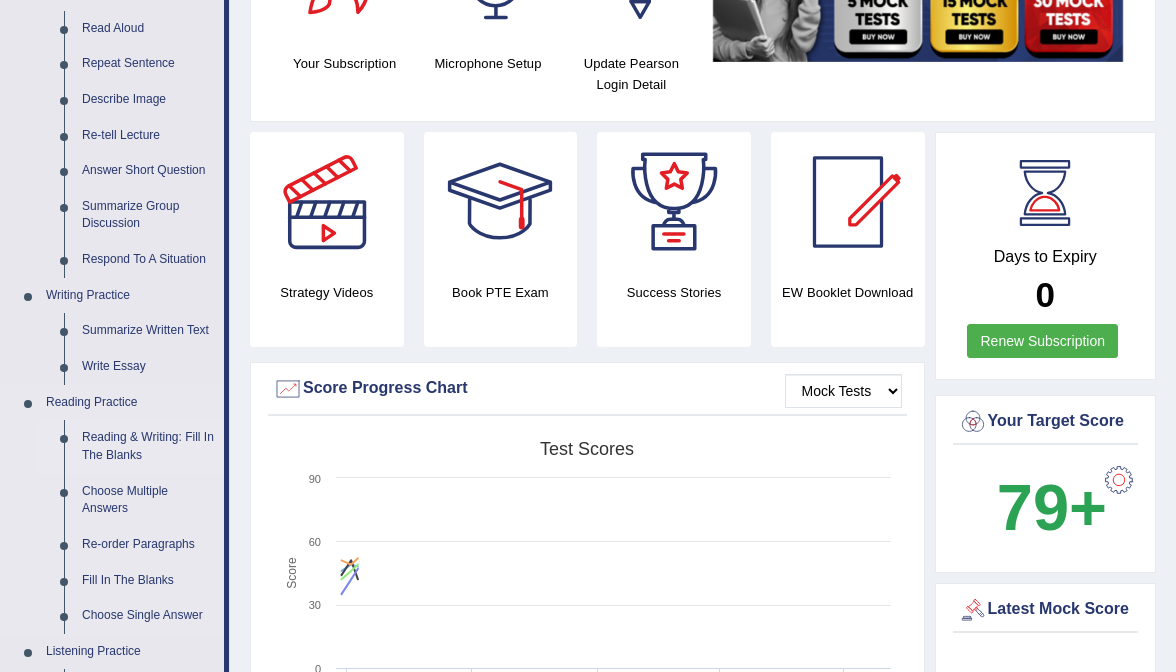 click on "Reading & Writing: Fill In The Blanks" at bounding box center [148, 446] 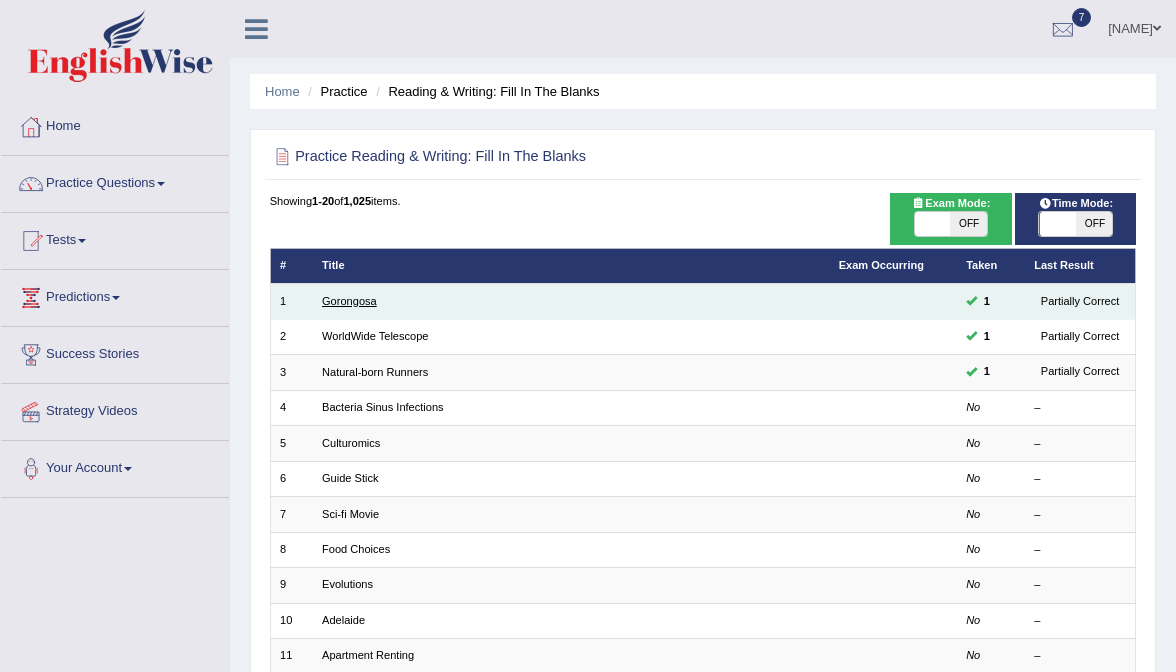 scroll, scrollTop: 0, scrollLeft: 0, axis: both 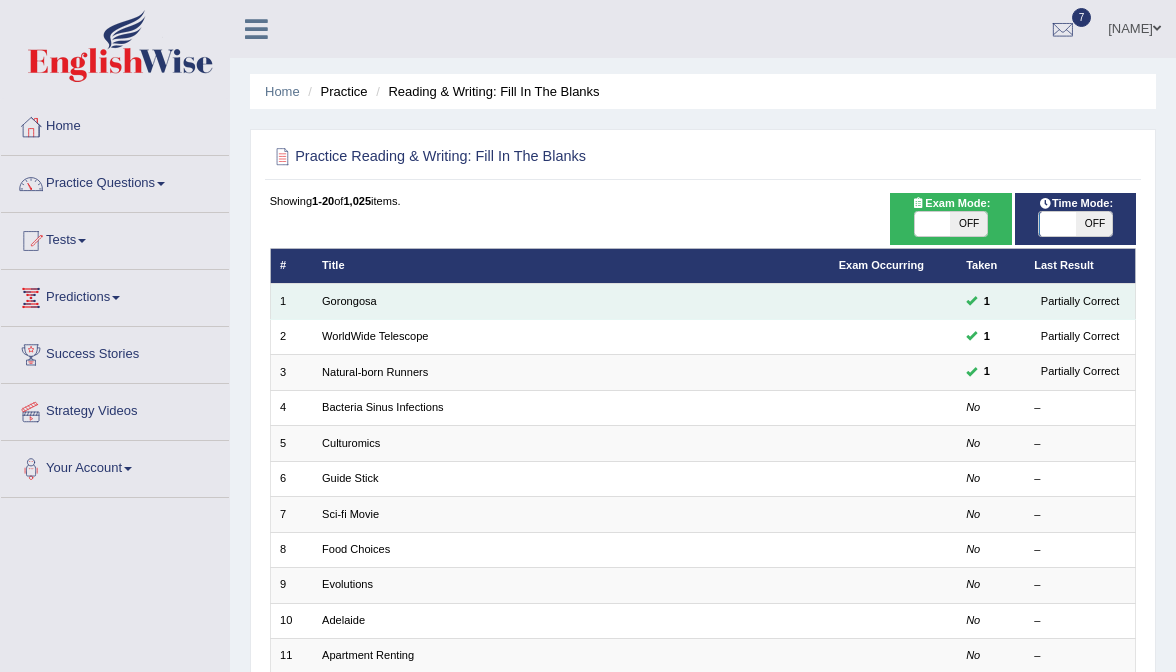 click on "Gorongosa" at bounding box center [571, 301] 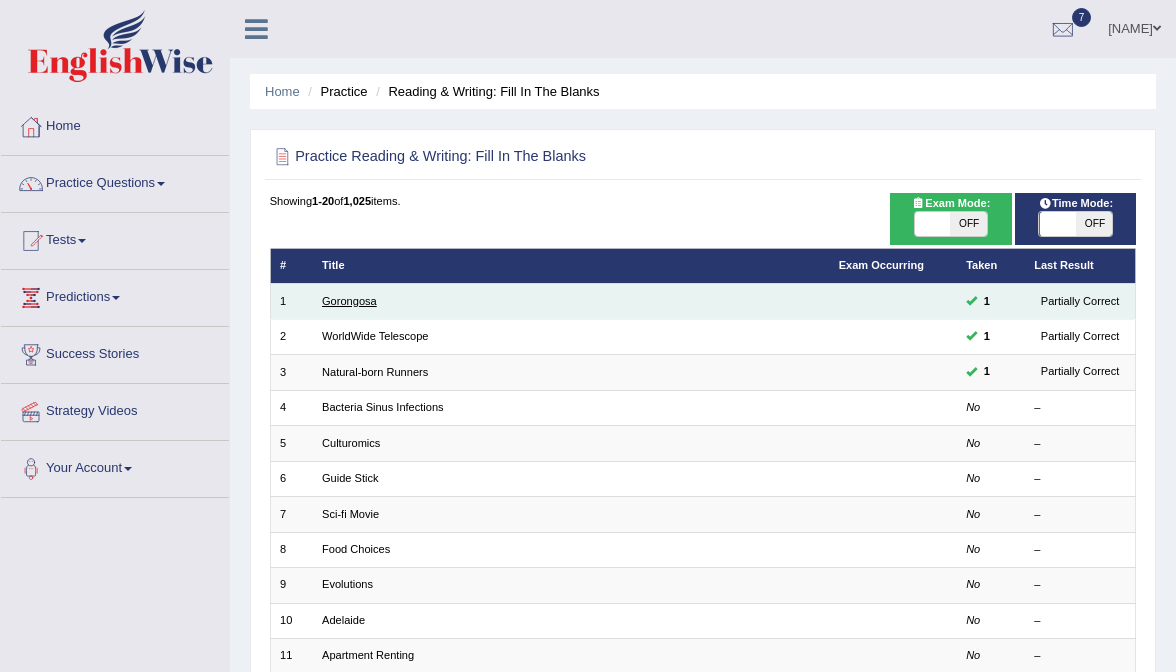 click on "Gorongosa" at bounding box center (349, 301) 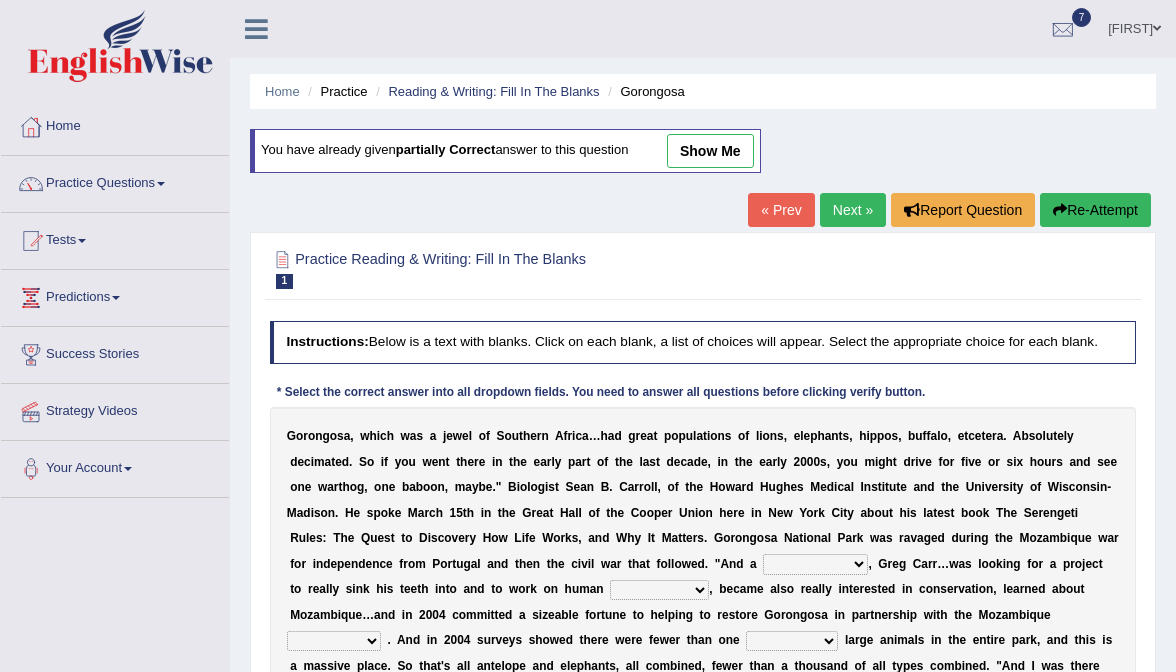 scroll, scrollTop: 0, scrollLeft: 0, axis: both 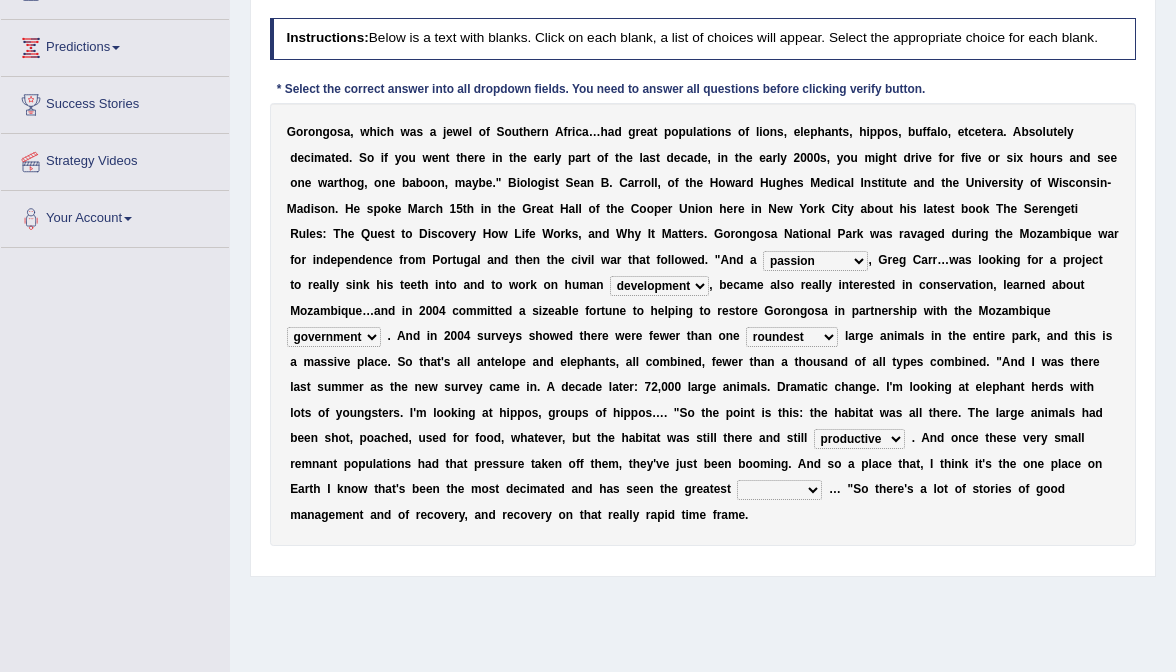 select on "efficacy" 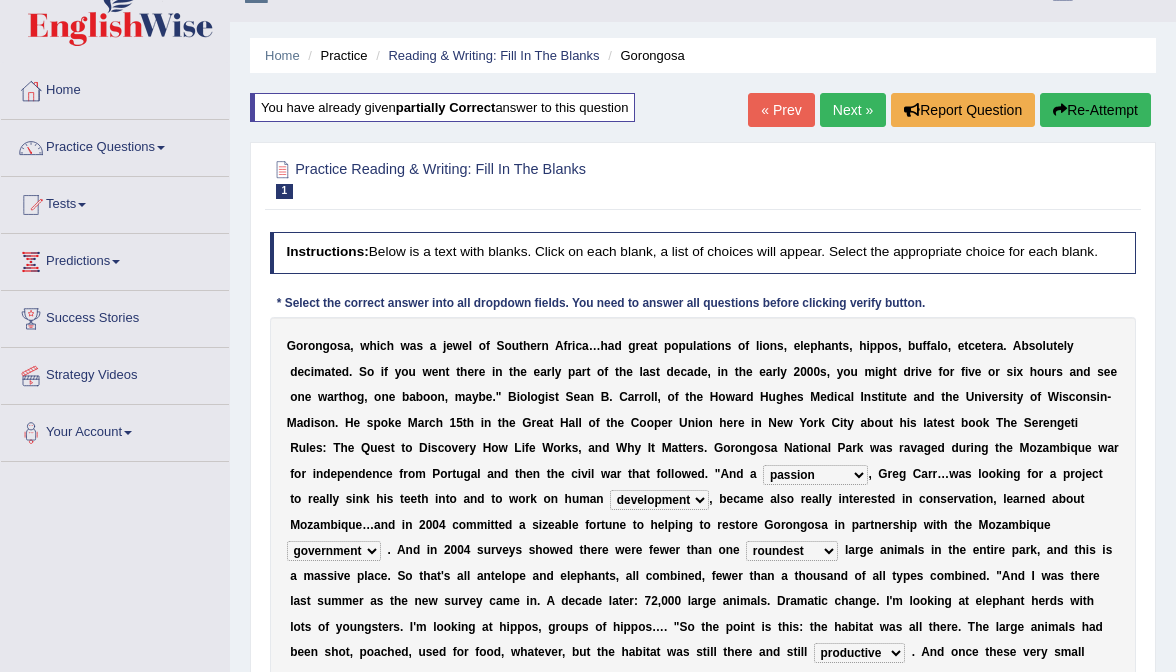 scroll, scrollTop: 42, scrollLeft: 0, axis: vertical 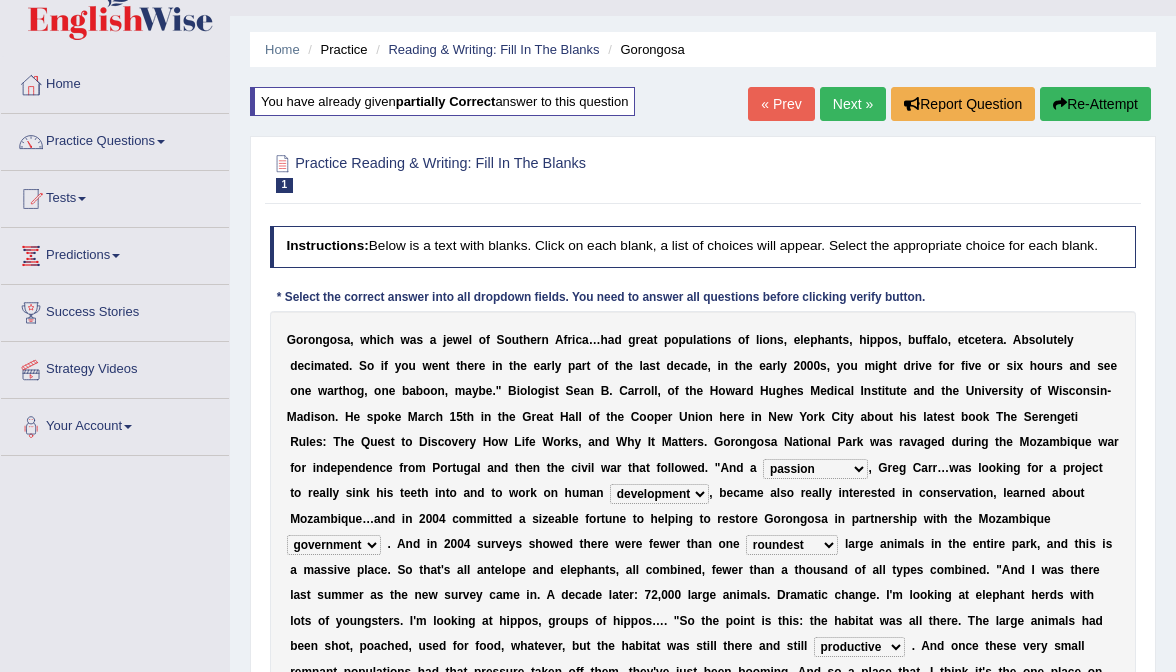 click on "Next »" at bounding box center [853, 104] 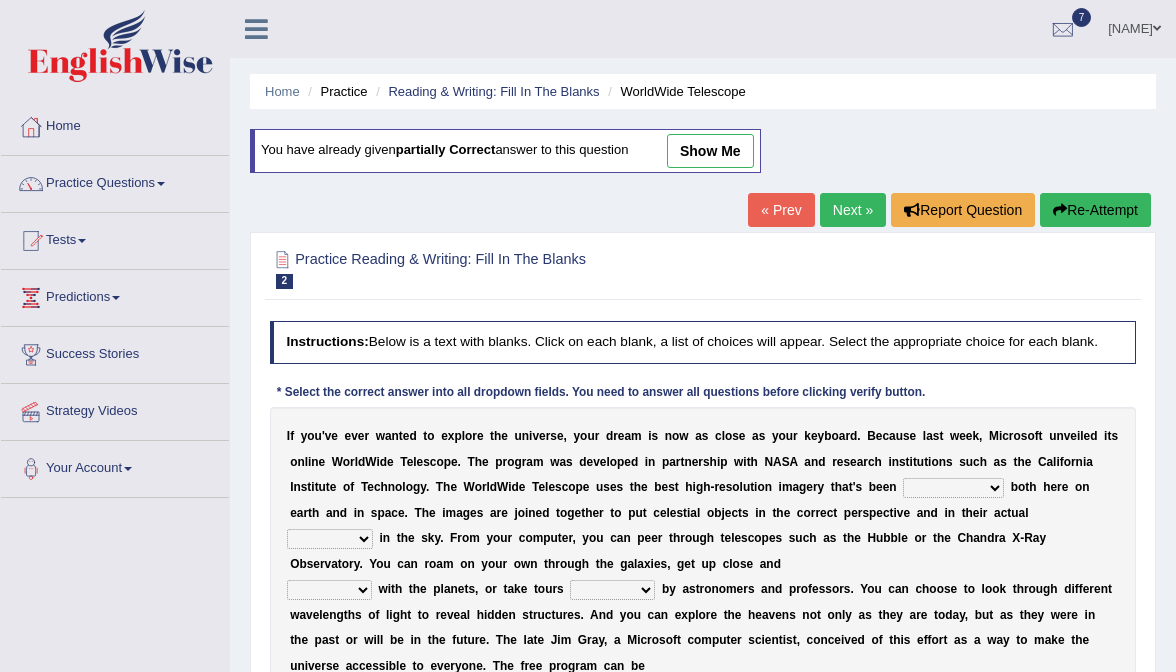 scroll, scrollTop: 0, scrollLeft: 0, axis: both 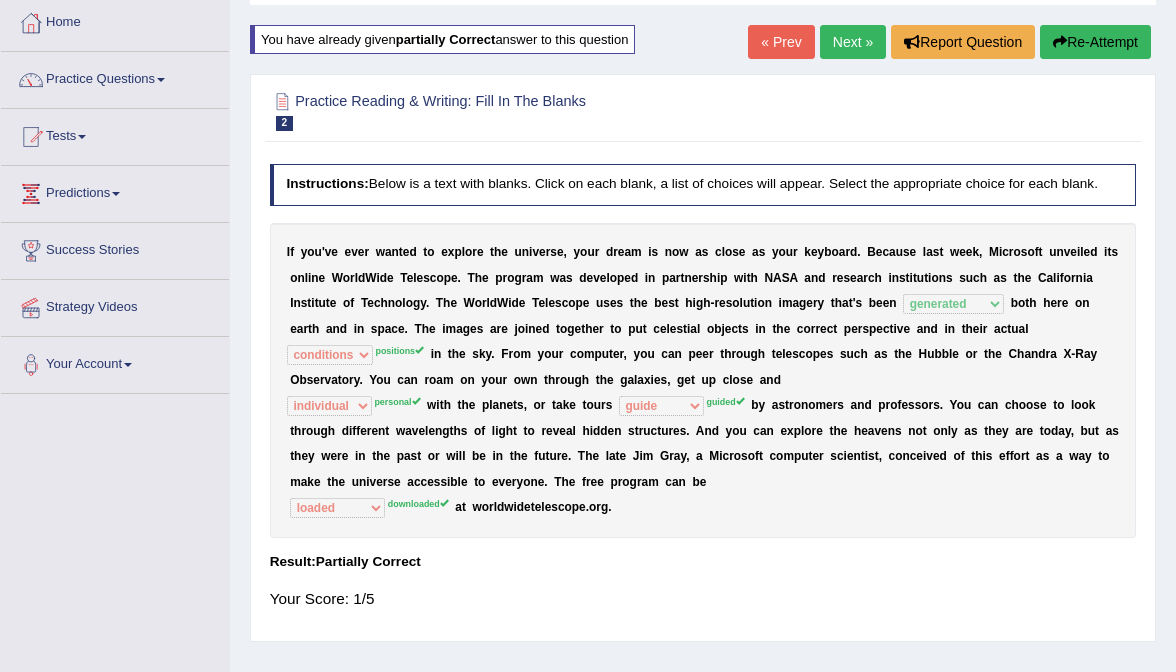 click on "Next »" at bounding box center (853, 42) 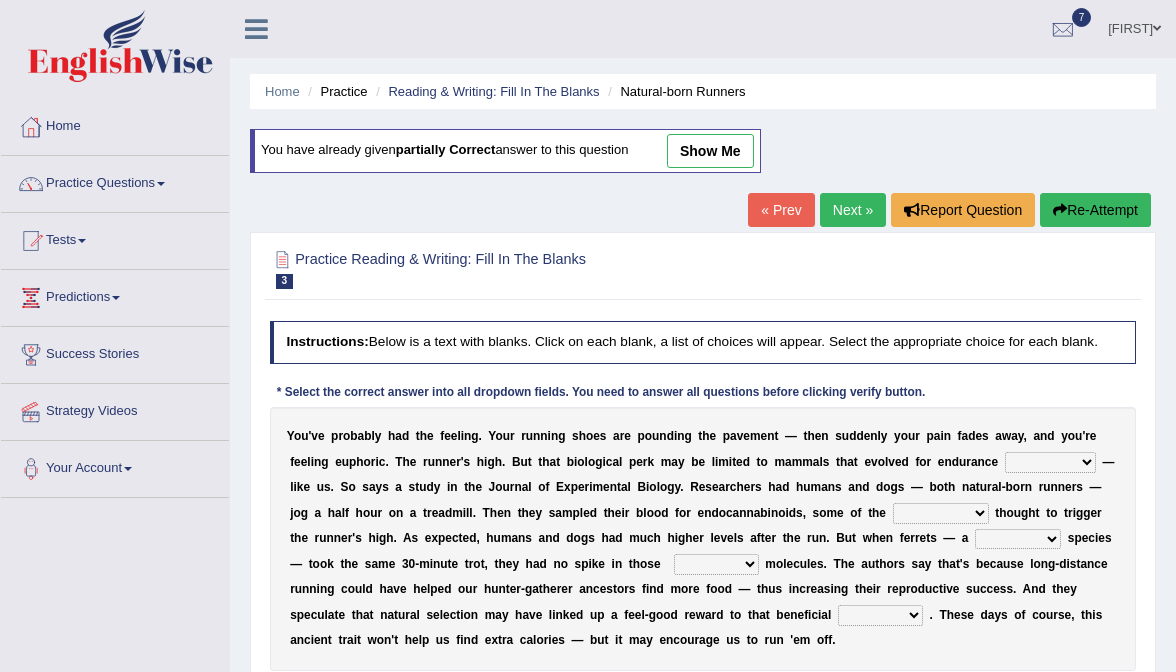 scroll, scrollTop: 0, scrollLeft: 0, axis: both 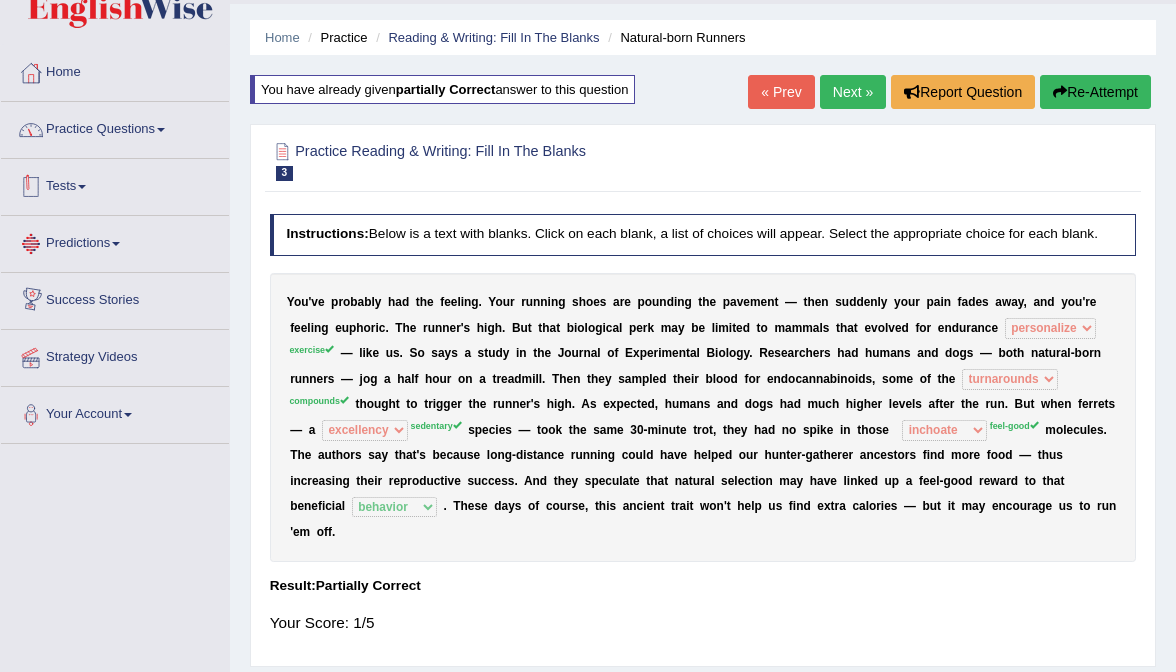 click on "Practice Questions" at bounding box center (115, 127) 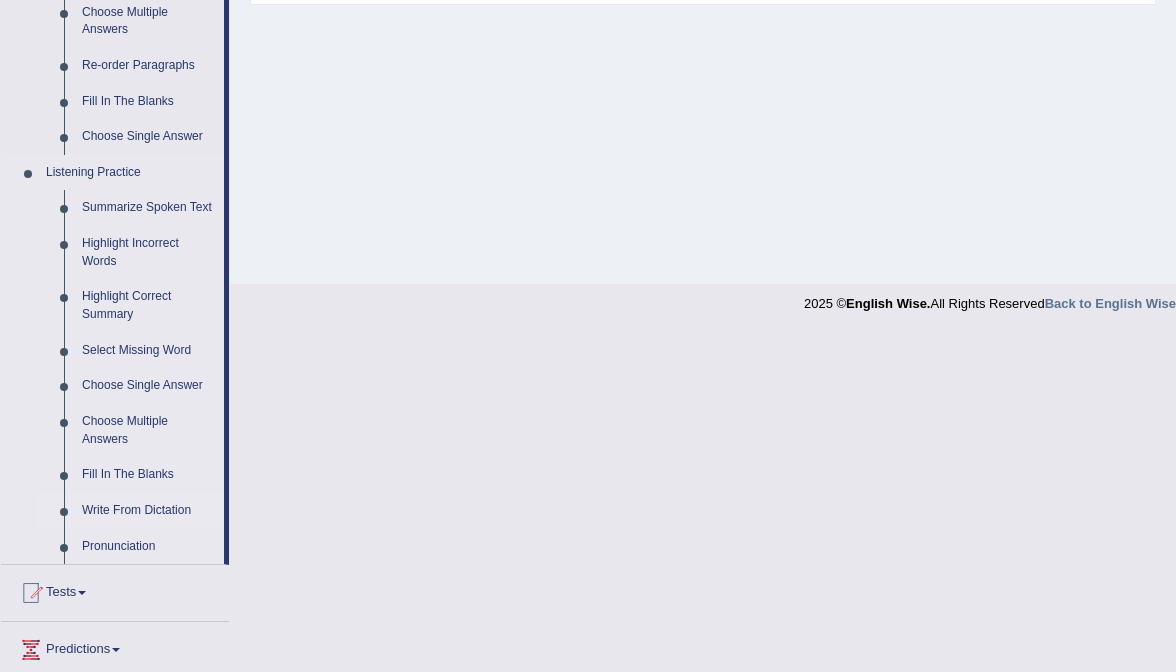 scroll, scrollTop: 715, scrollLeft: 0, axis: vertical 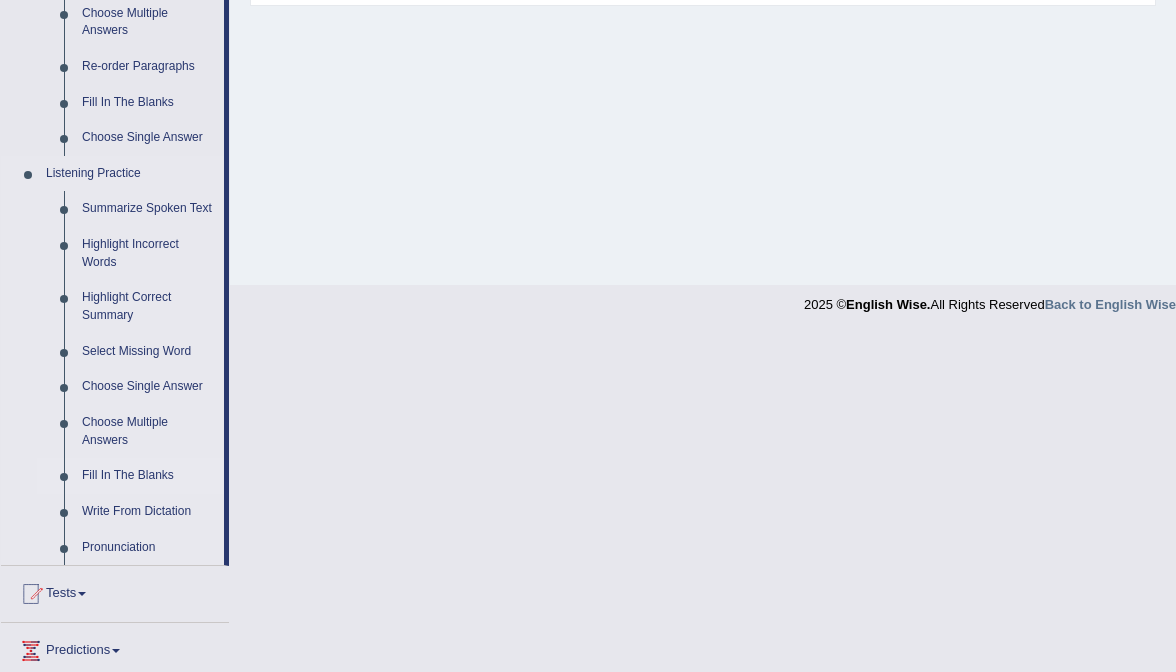 click on "Fill In The Blanks" at bounding box center [148, 476] 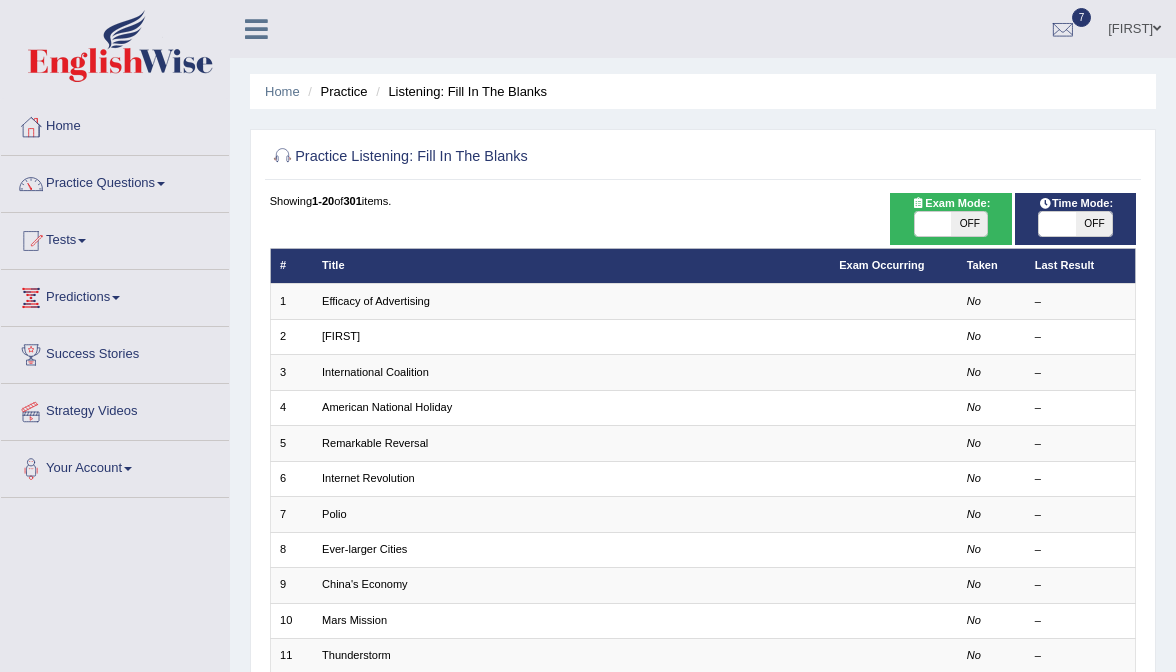 scroll, scrollTop: 0, scrollLeft: 0, axis: both 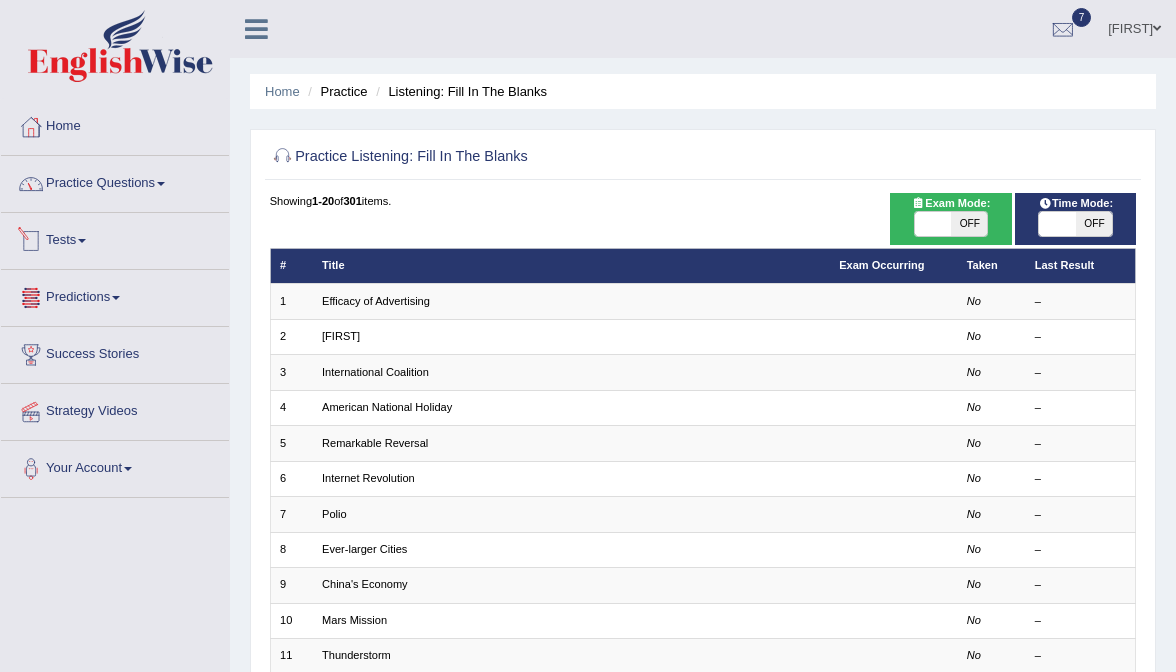 click on "Practice Questions" at bounding box center (115, 181) 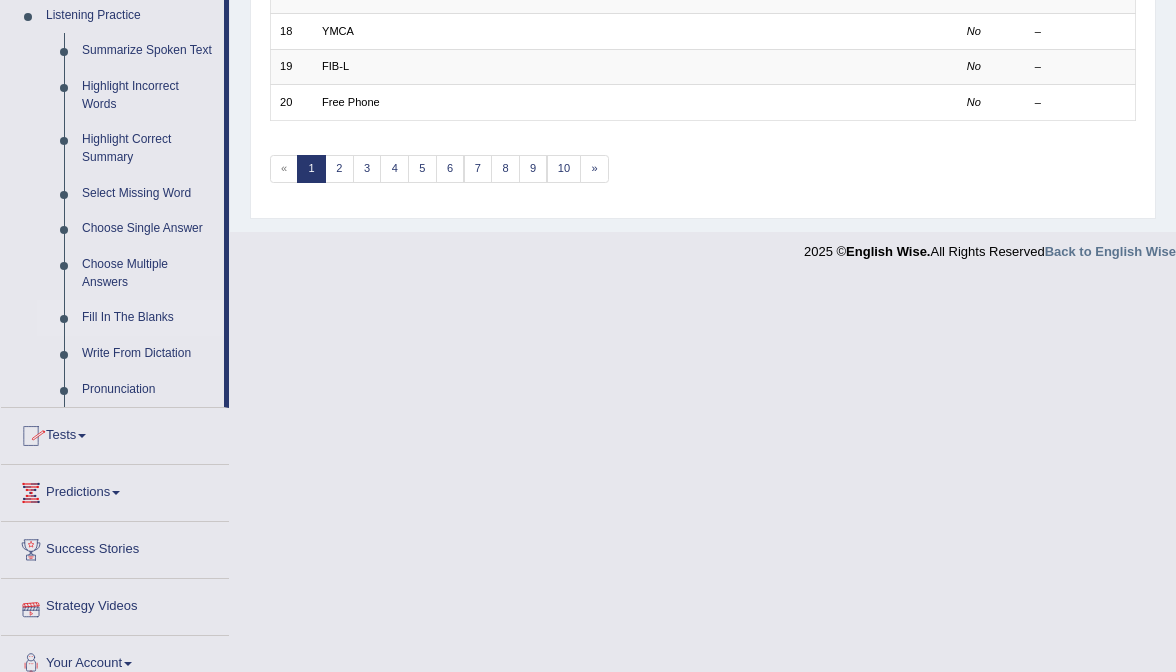 scroll, scrollTop: 872, scrollLeft: 0, axis: vertical 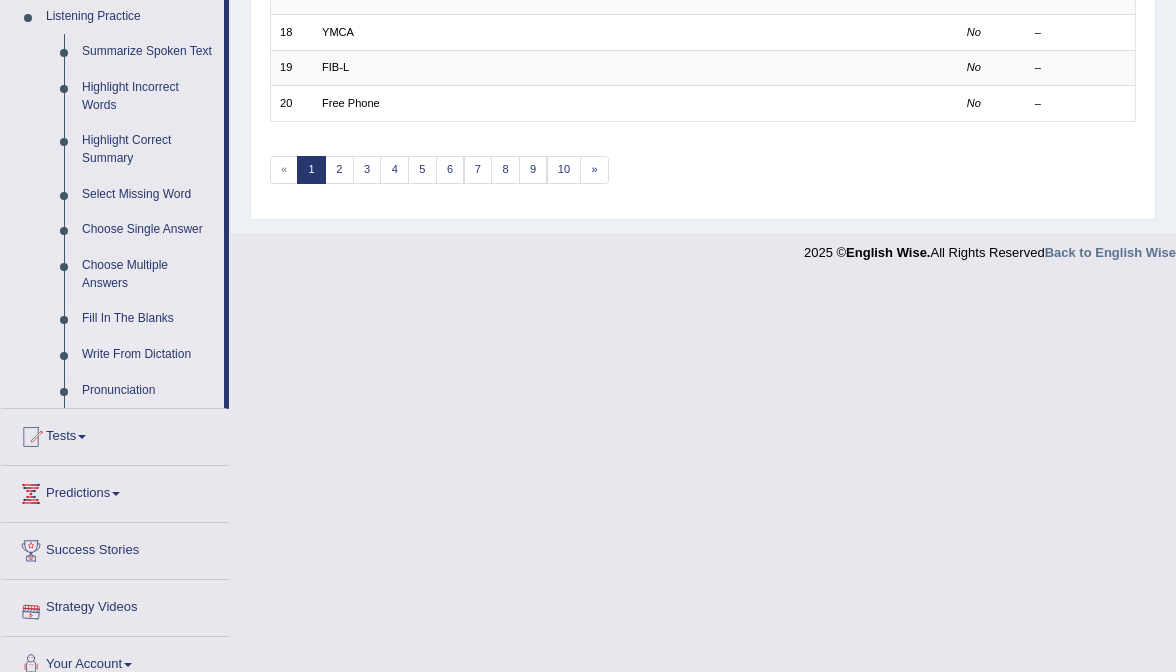 click on "Write From Dictation" at bounding box center [148, 355] 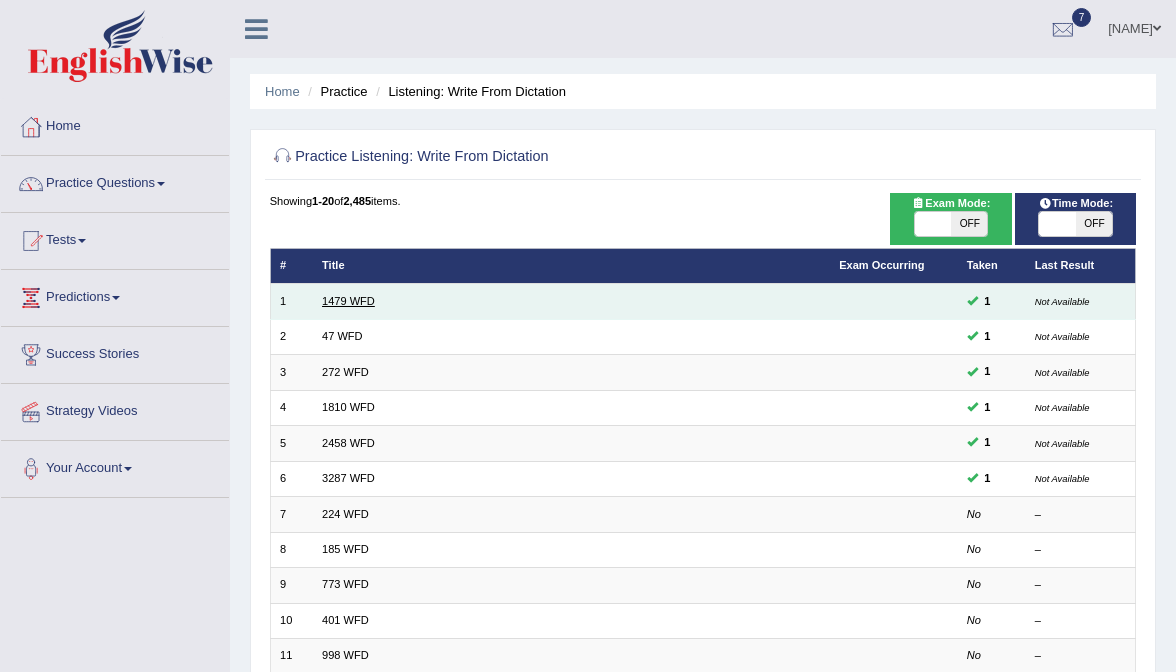 scroll, scrollTop: 0, scrollLeft: 0, axis: both 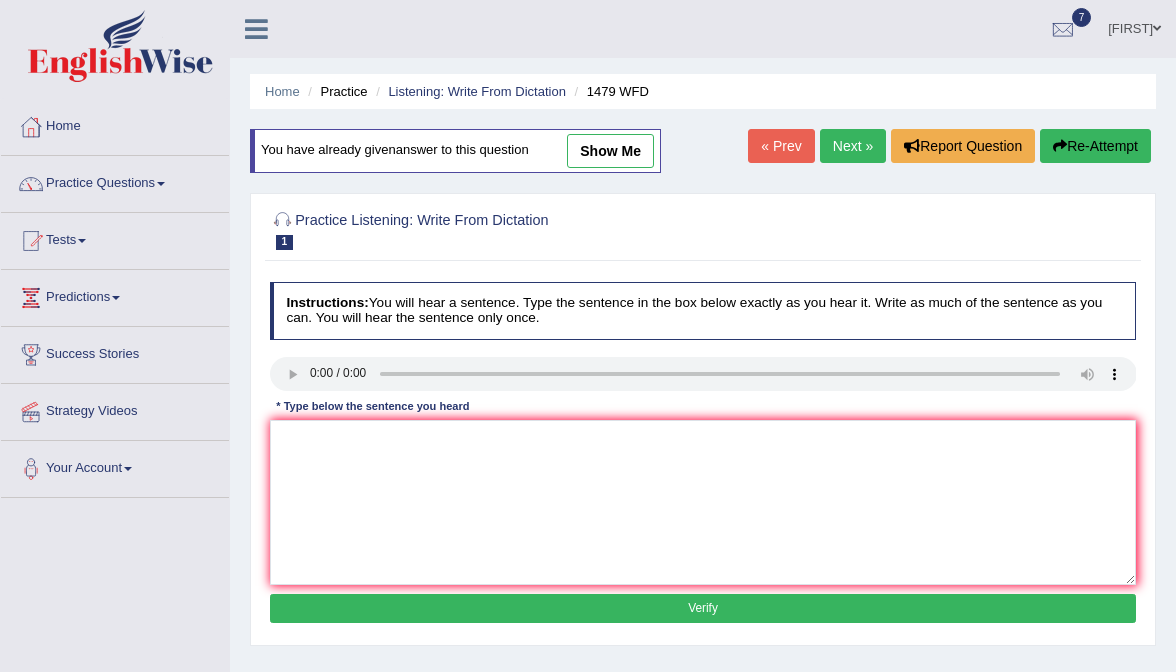 click on "show me" at bounding box center (610, 151) 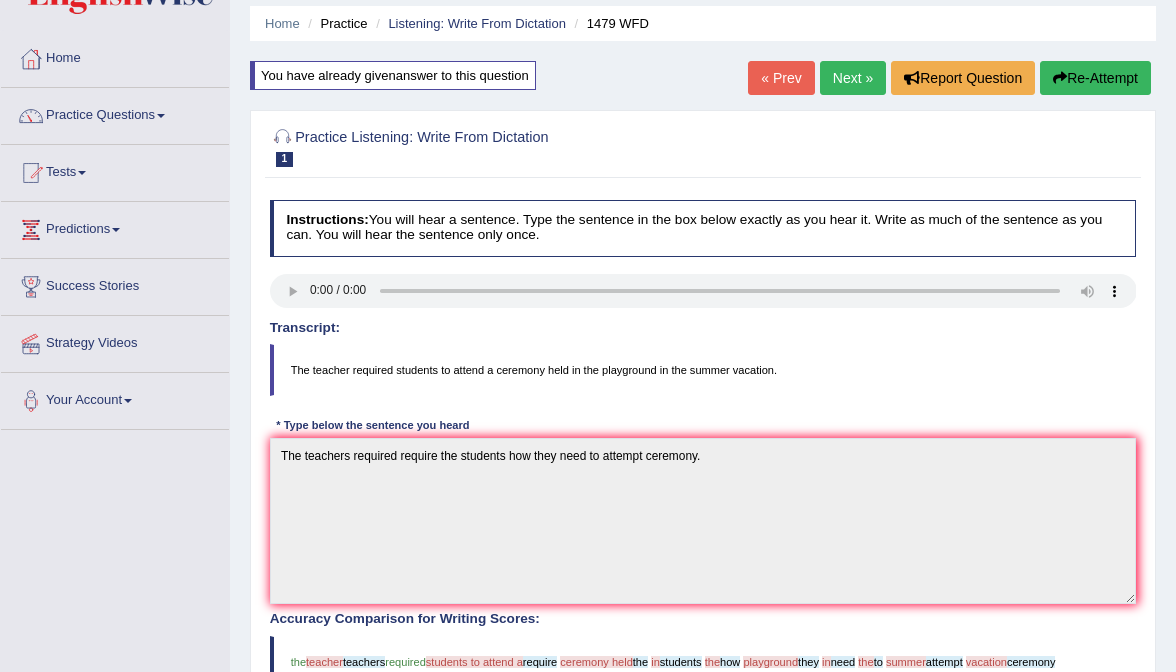 scroll, scrollTop: 68, scrollLeft: 0, axis: vertical 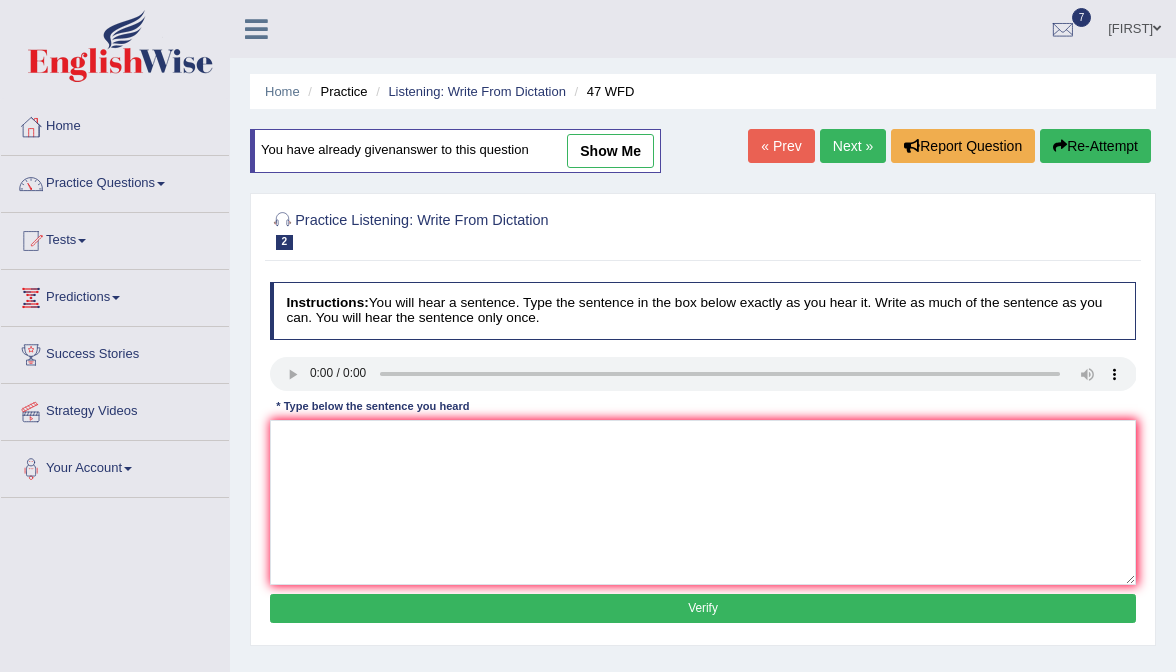 click on "show me" at bounding box center (610, 151) 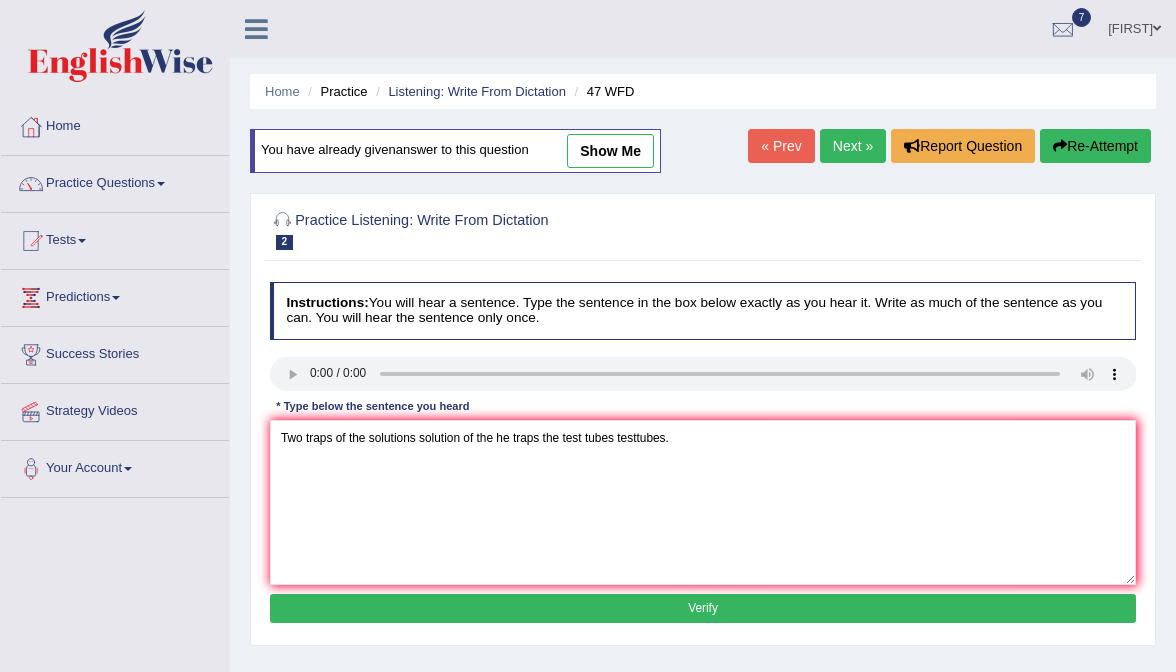 scroll, scrollTop: 0, scrollLeft: 0, axis: both 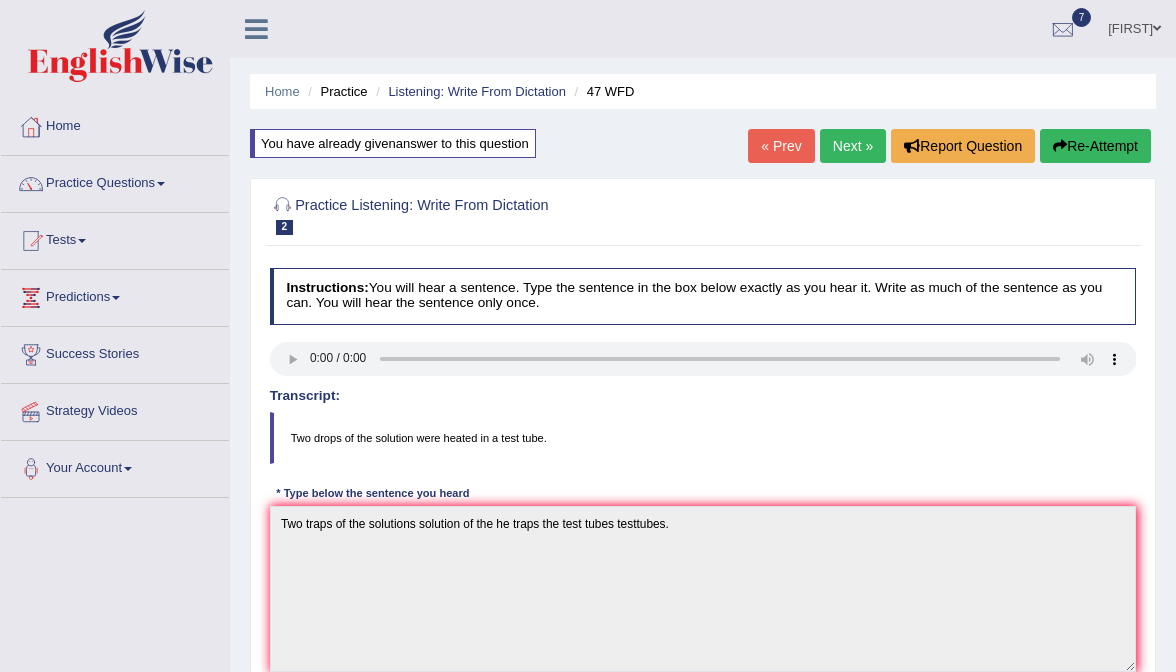 click on "Next »" at bounding box center (853, 146) 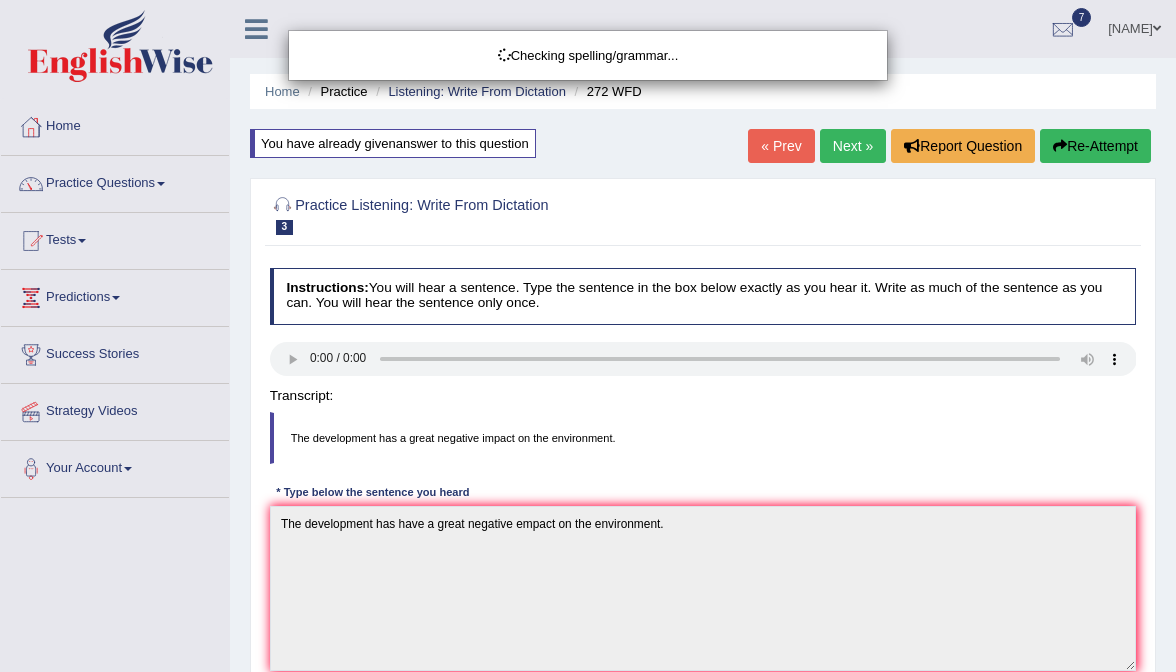 scroll, scrollTop: 0, scrollLeft: 0, axis: both 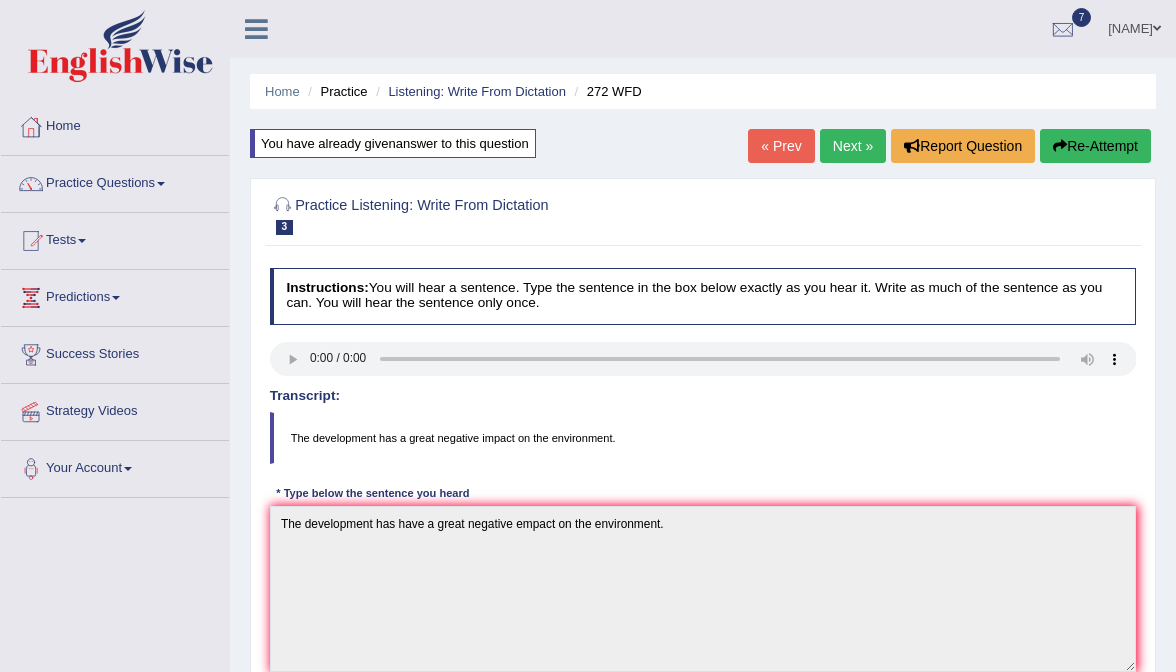click on "Next »" at bounding box center [853, 146] 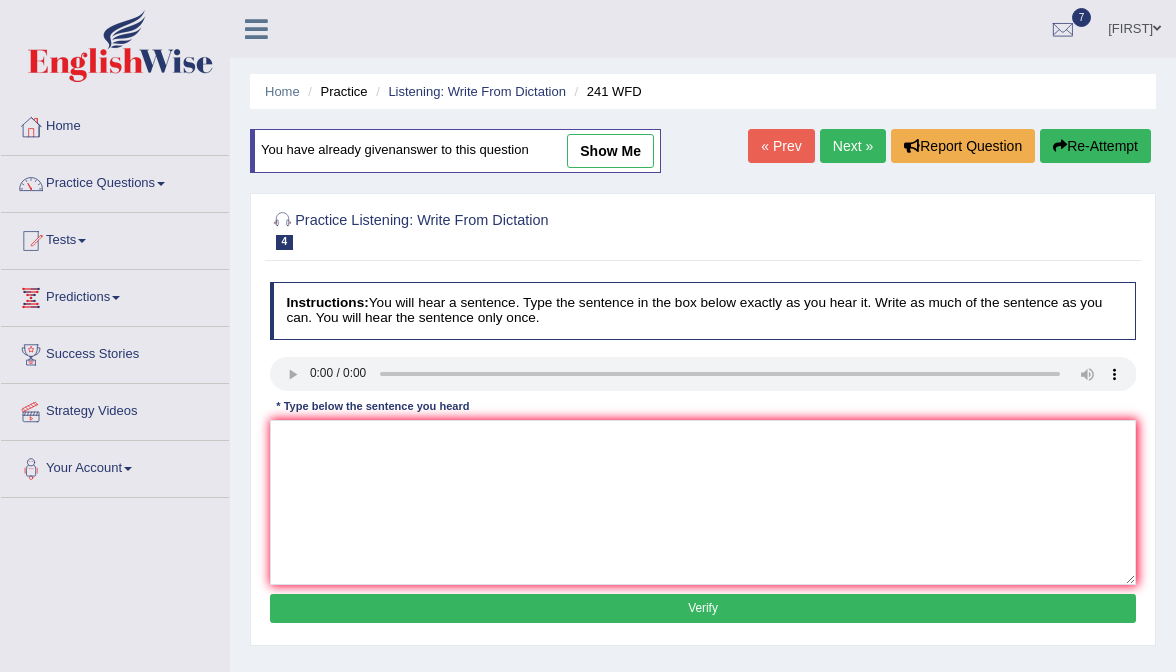 scroll, scrollTop: 123, scrollLeft: 0, axis: vertical 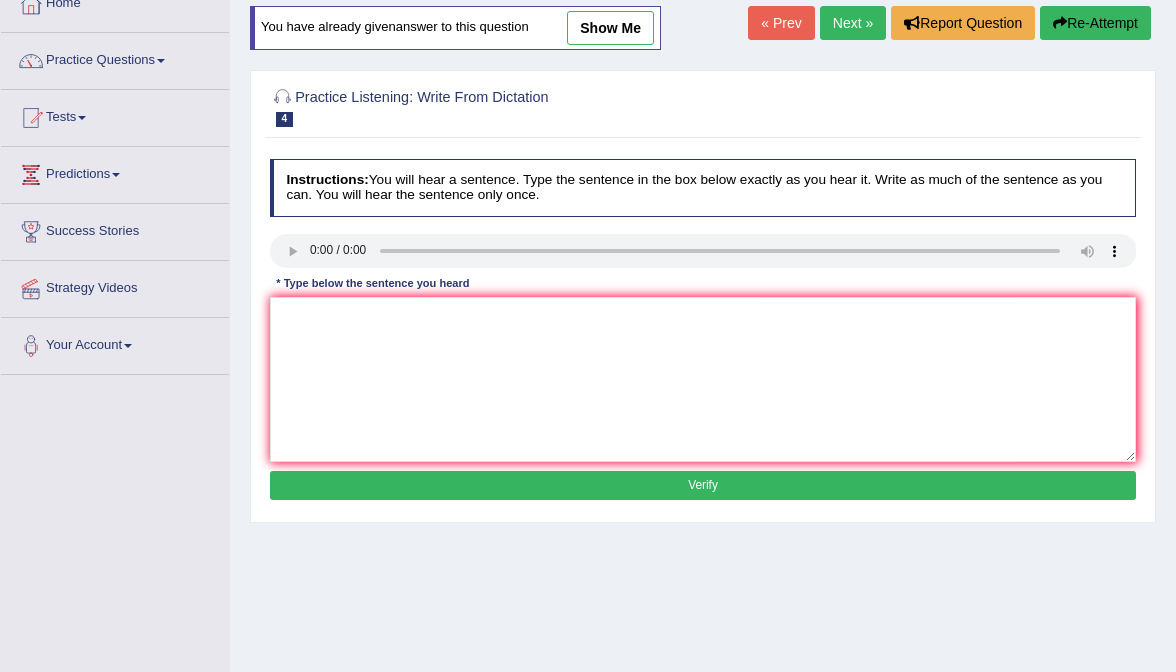 click on "show me" at bounding box center (610, 28) 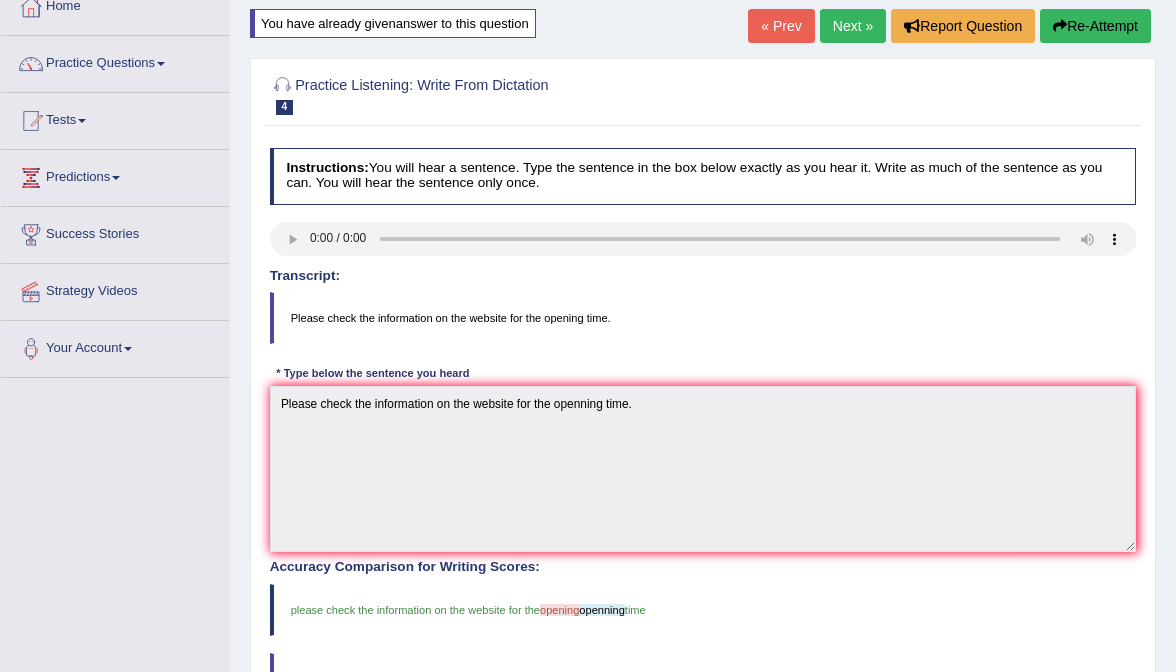 scroll, scrollTop: 176, scrollLeft: 0, axis: vertical 